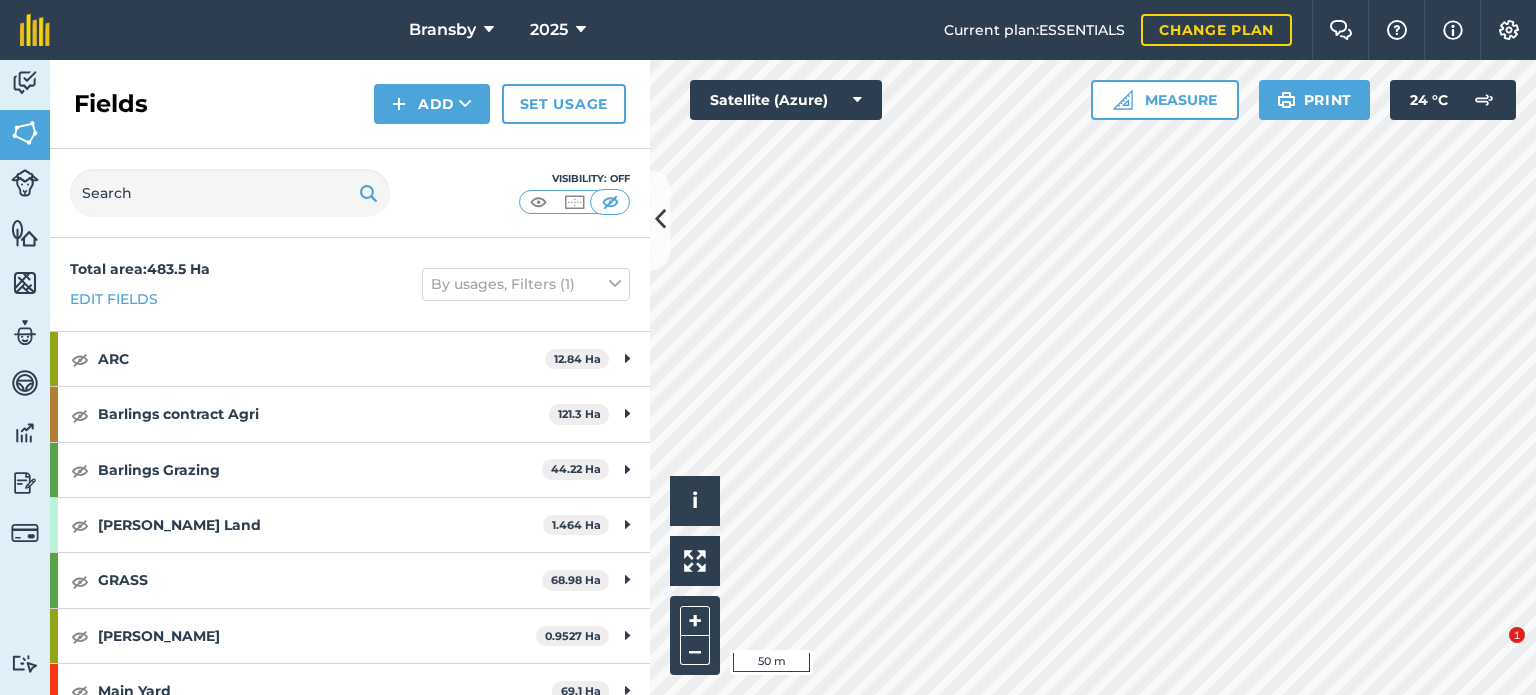 scroll, scrollTop: 0, scrollLeft: 0, axis: both 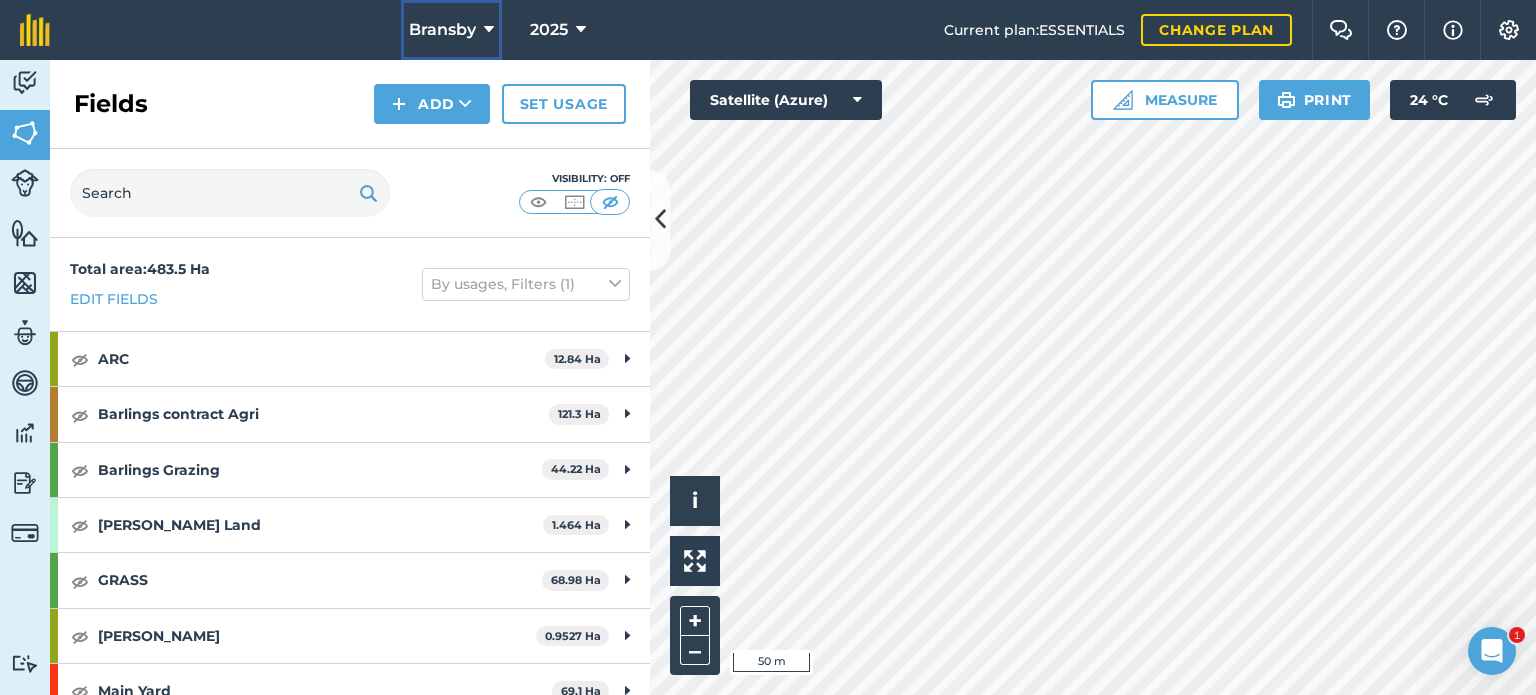 click on "Bransby" at bounding box center [451, 30] 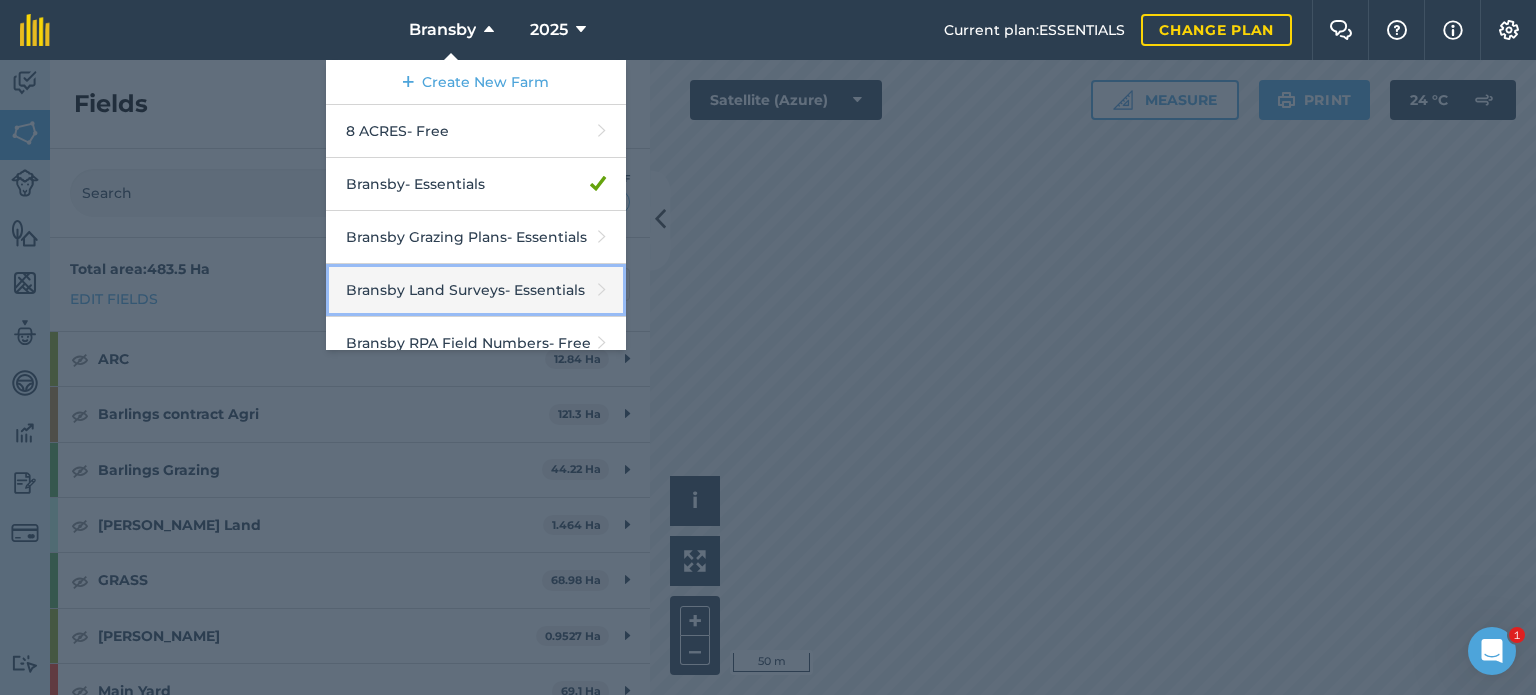 click on "Bransby Land Surveys  - Essentials" at bounding box center (476, 290) 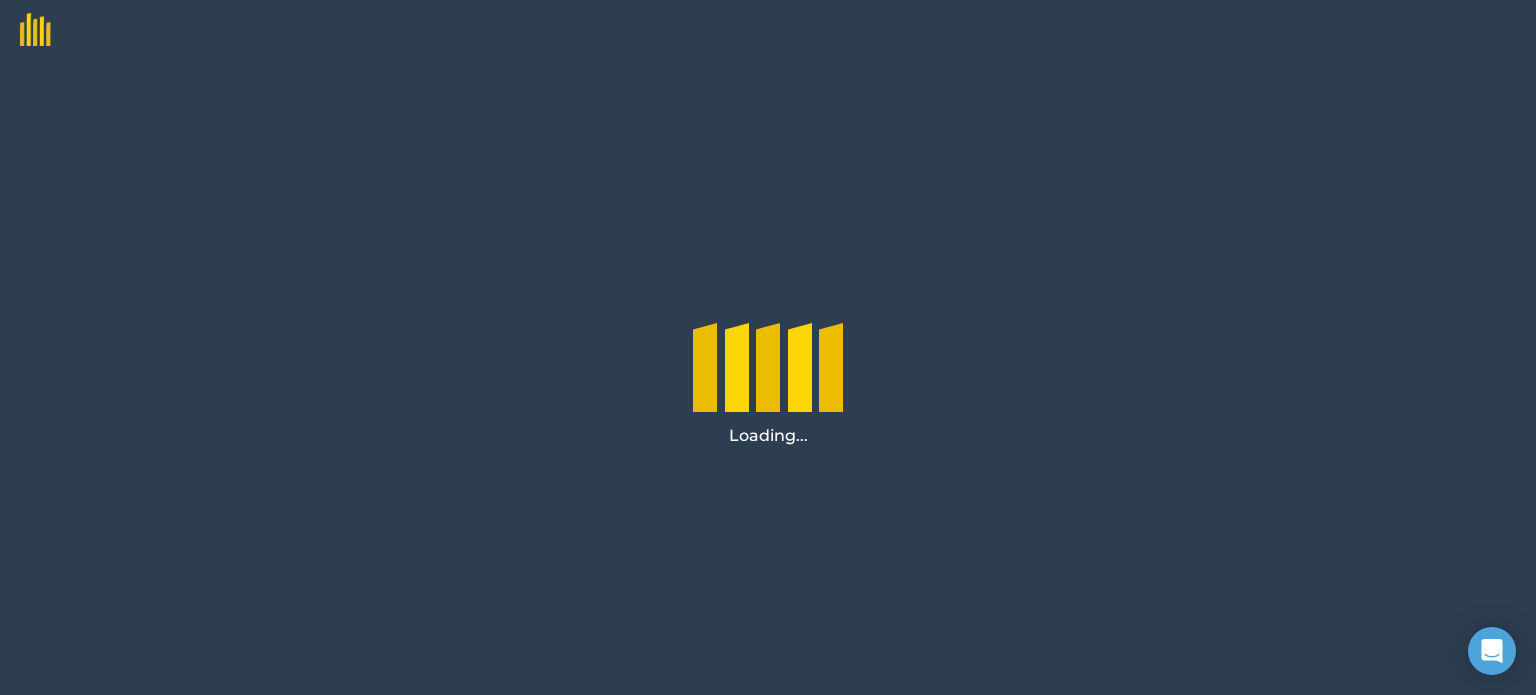 scroll, scrollTop: 0, scrollLeft: 0, axis: both 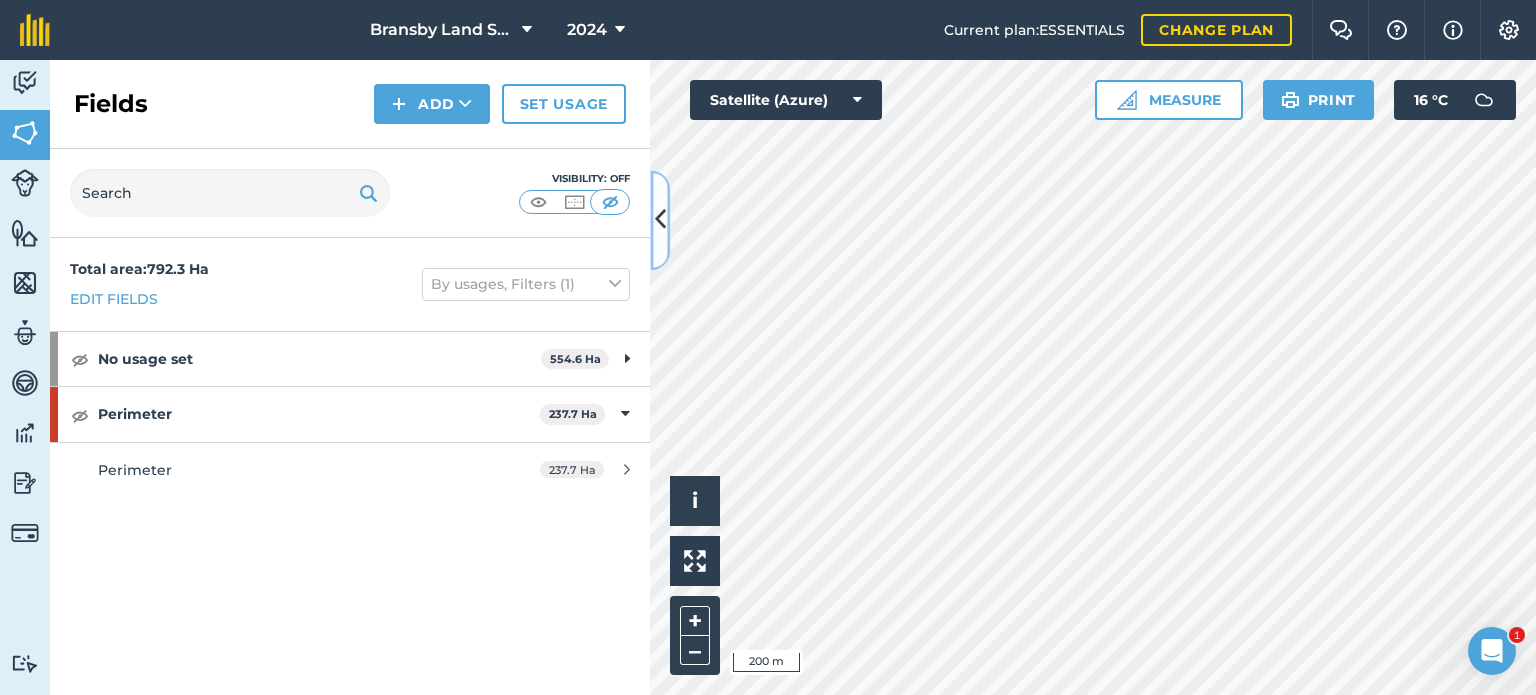 click at bounding box center (660, 220) 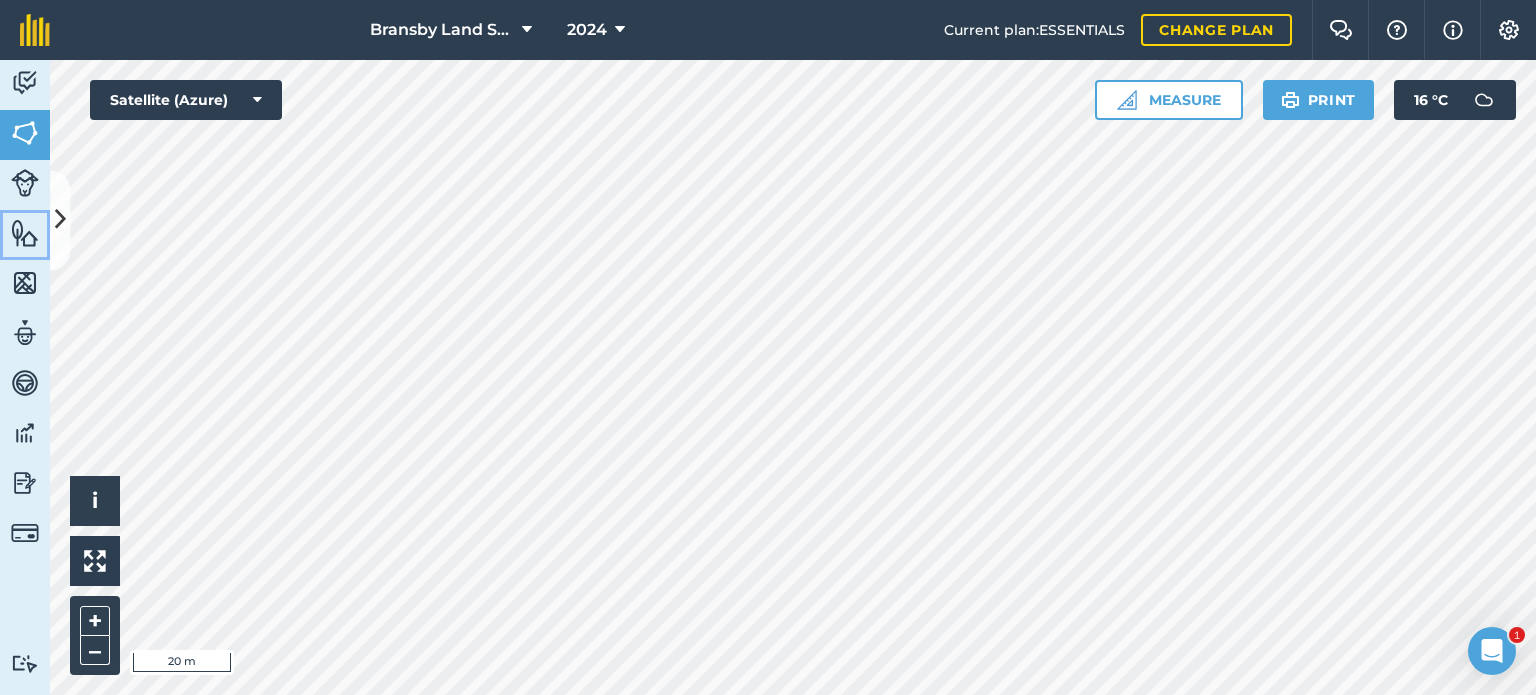 click on "Features" at bounding box center (25, 235) 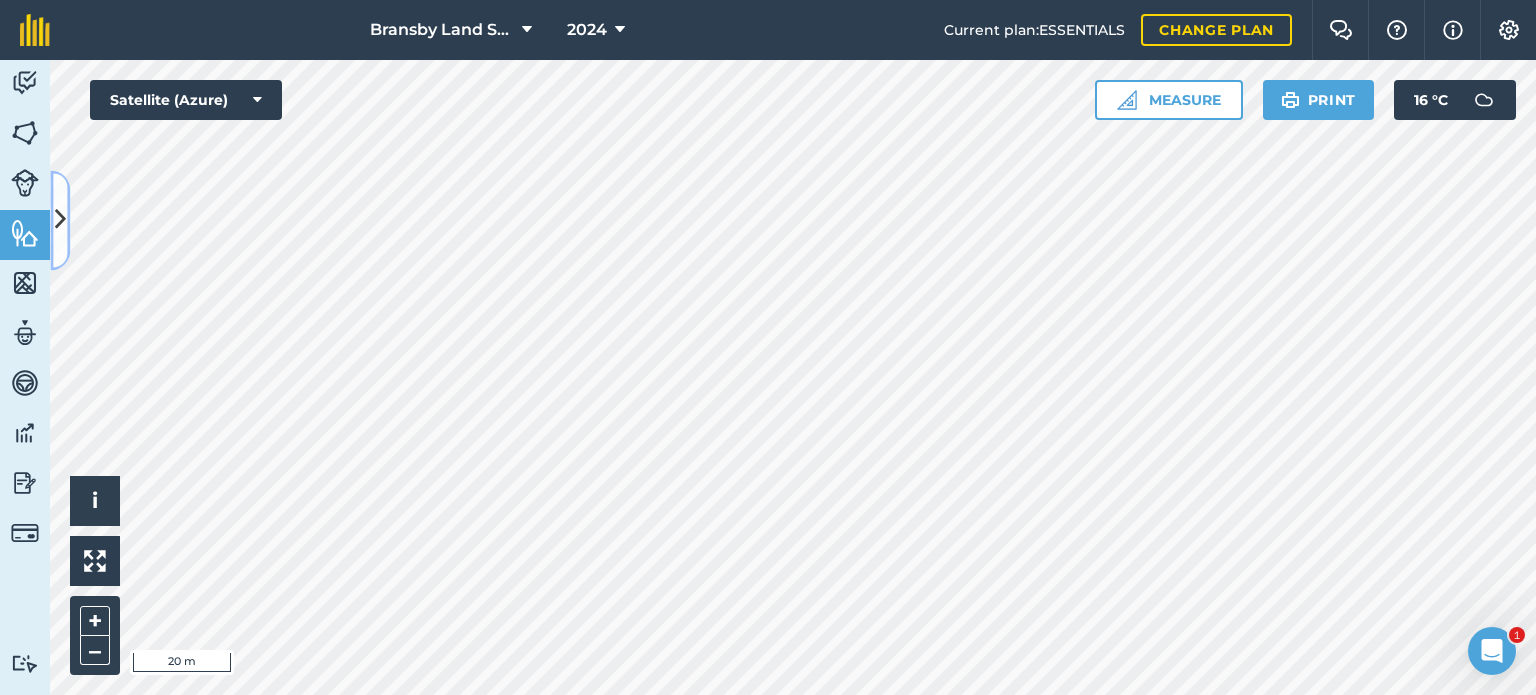 click at bounding box center [60, 220] 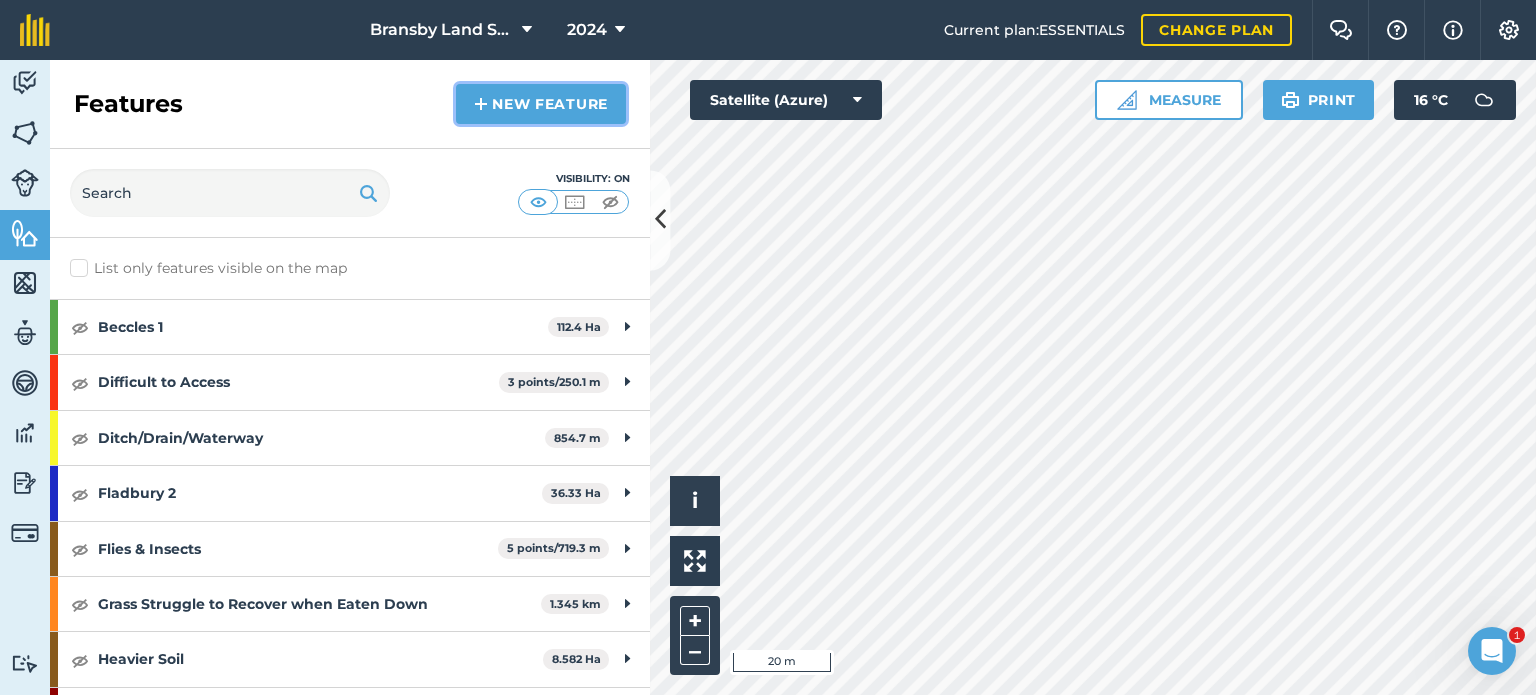 click at bounding box center (481, 104) 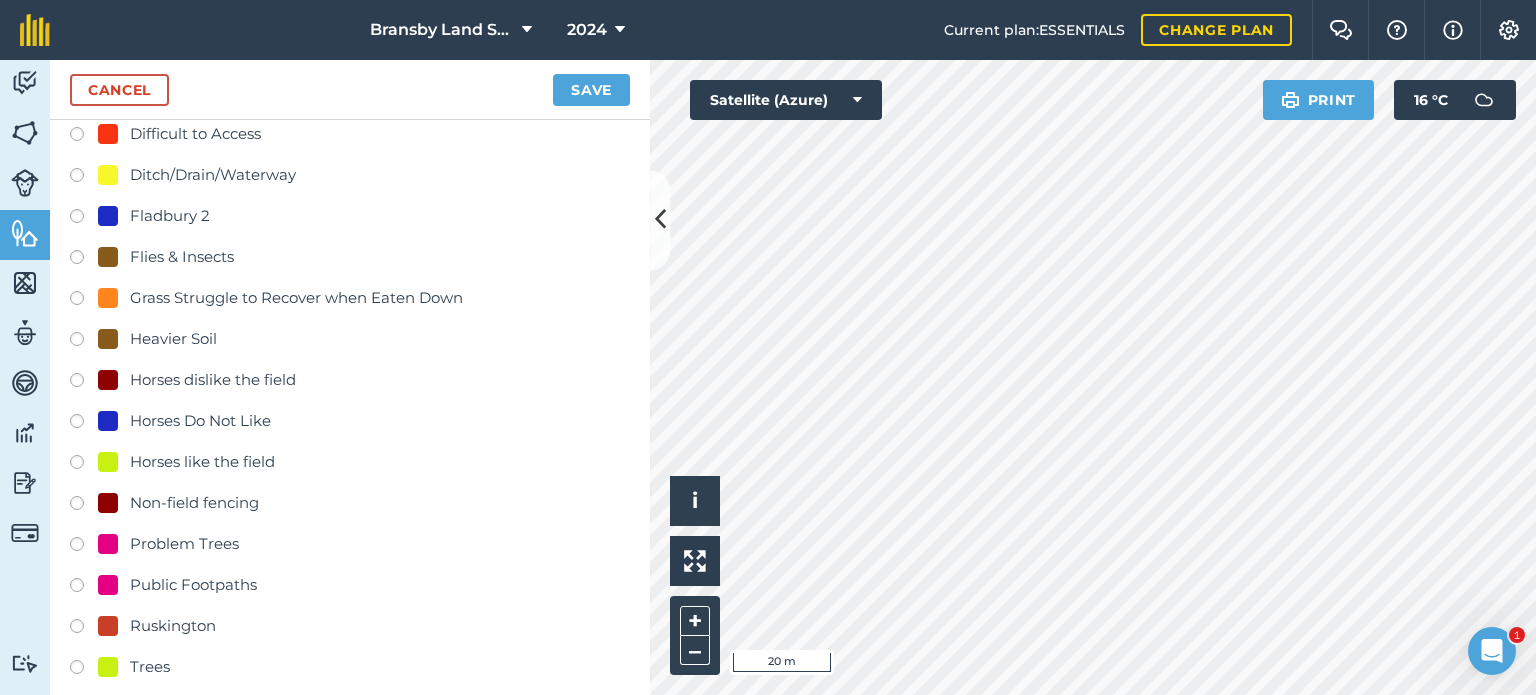 scroll, scrollTop: 48, scrollLeft: 0, axis: vertical 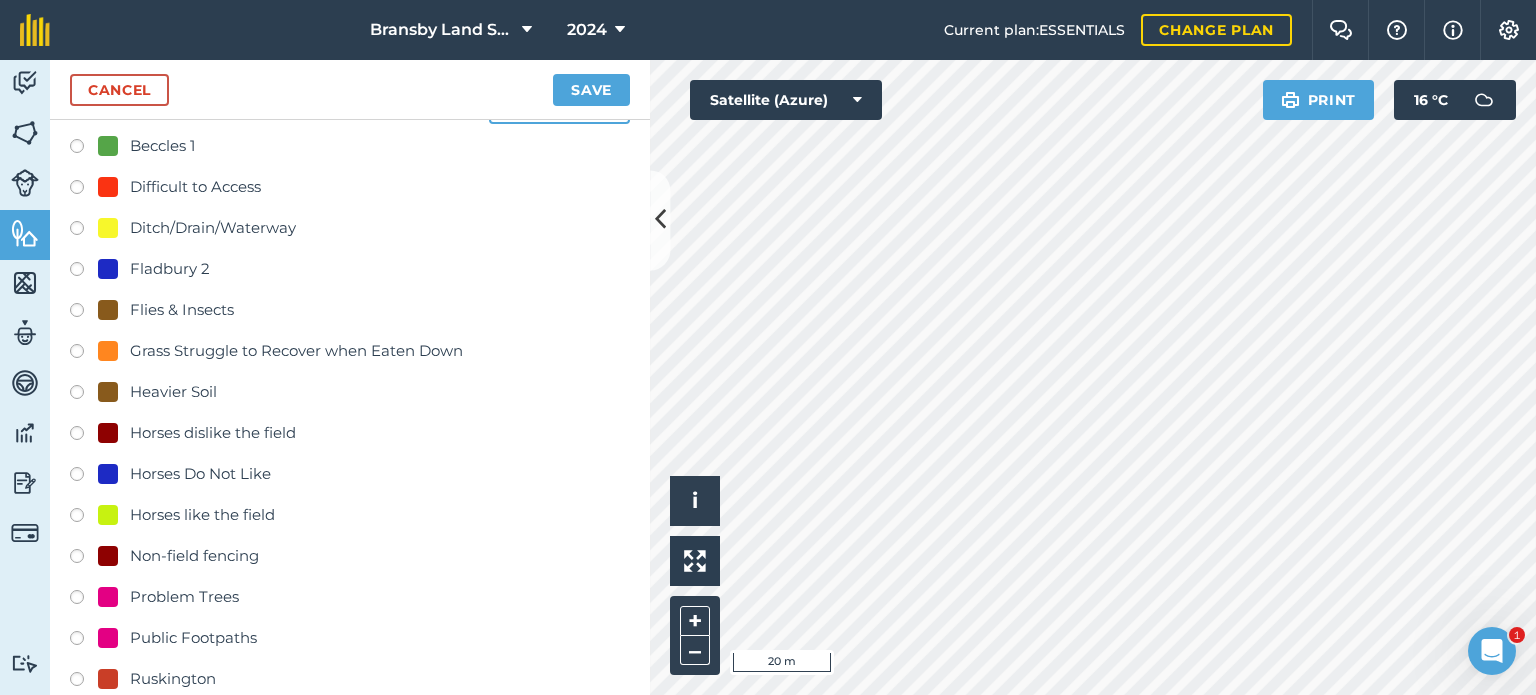 click at bounding box center [84, 559] 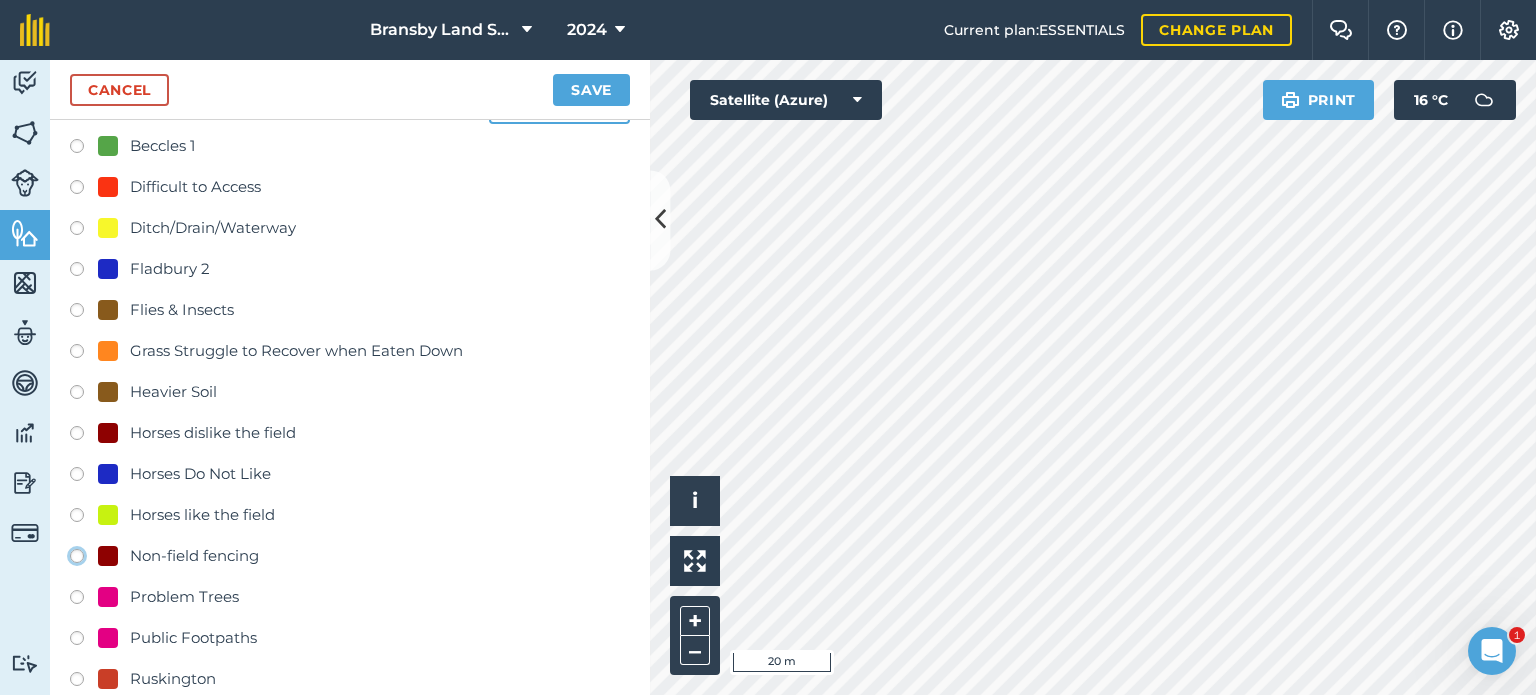 click on "Non-field fencing" at bounding box center [-9923, 555] 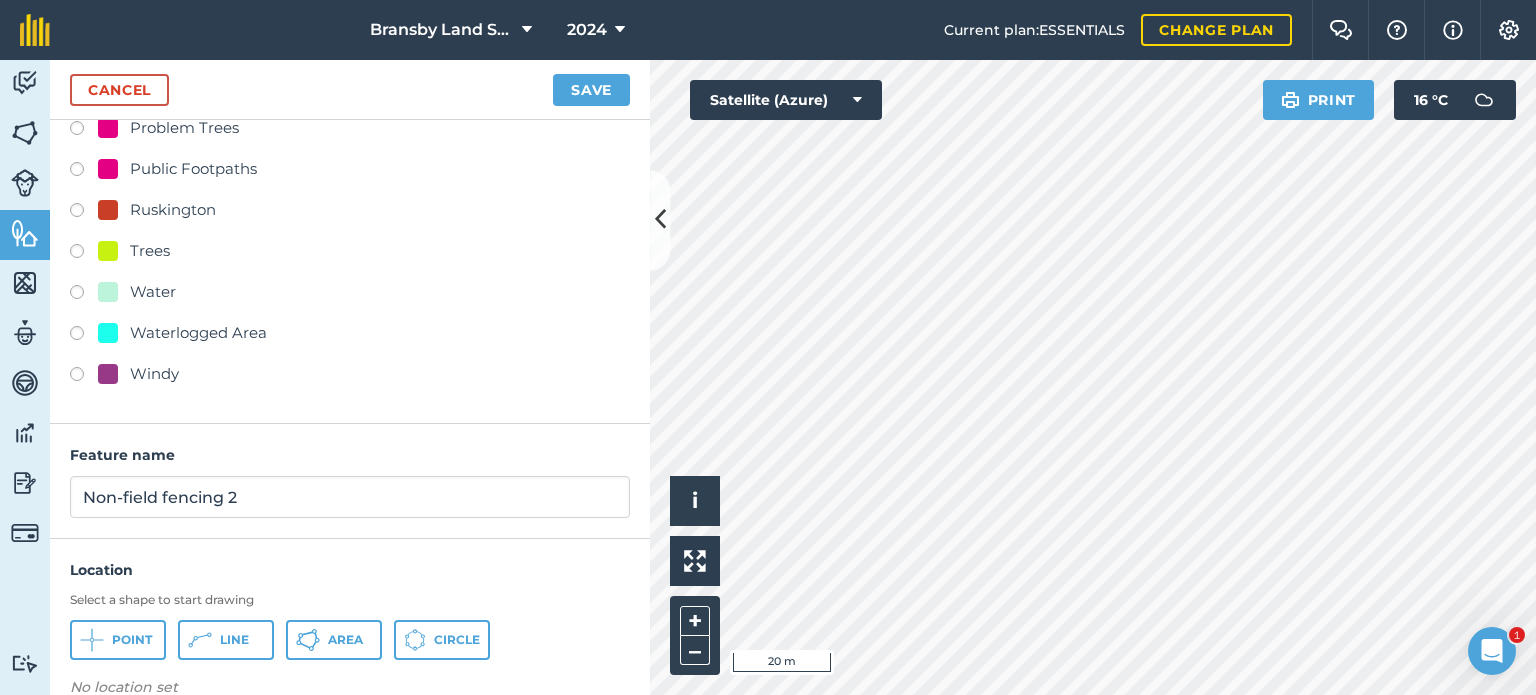 scroll, scrollTop: 548, scrollLeft: 0, axis: vertical 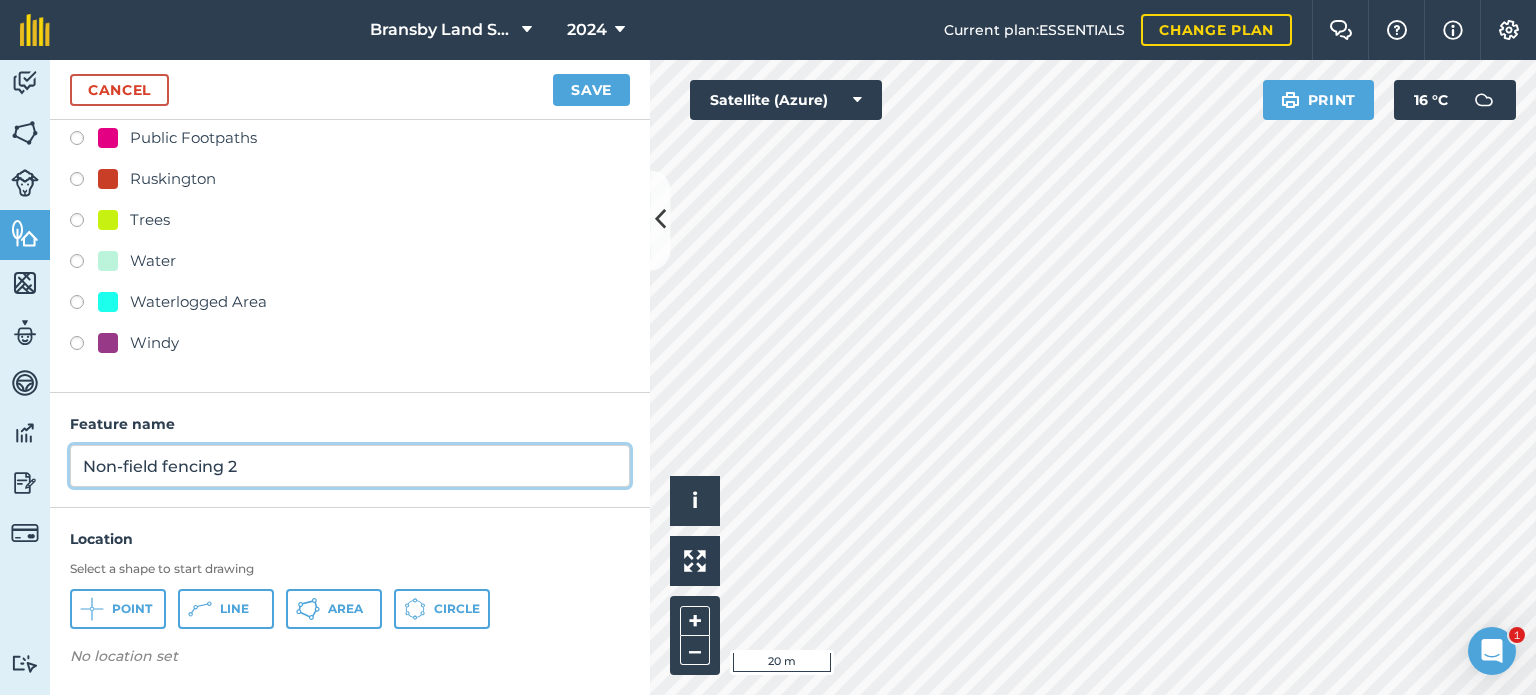 drag, startPoint x: 251, startPoint y: 463, endPoint x: 0, endPoint y: 433, distance: 252.78647 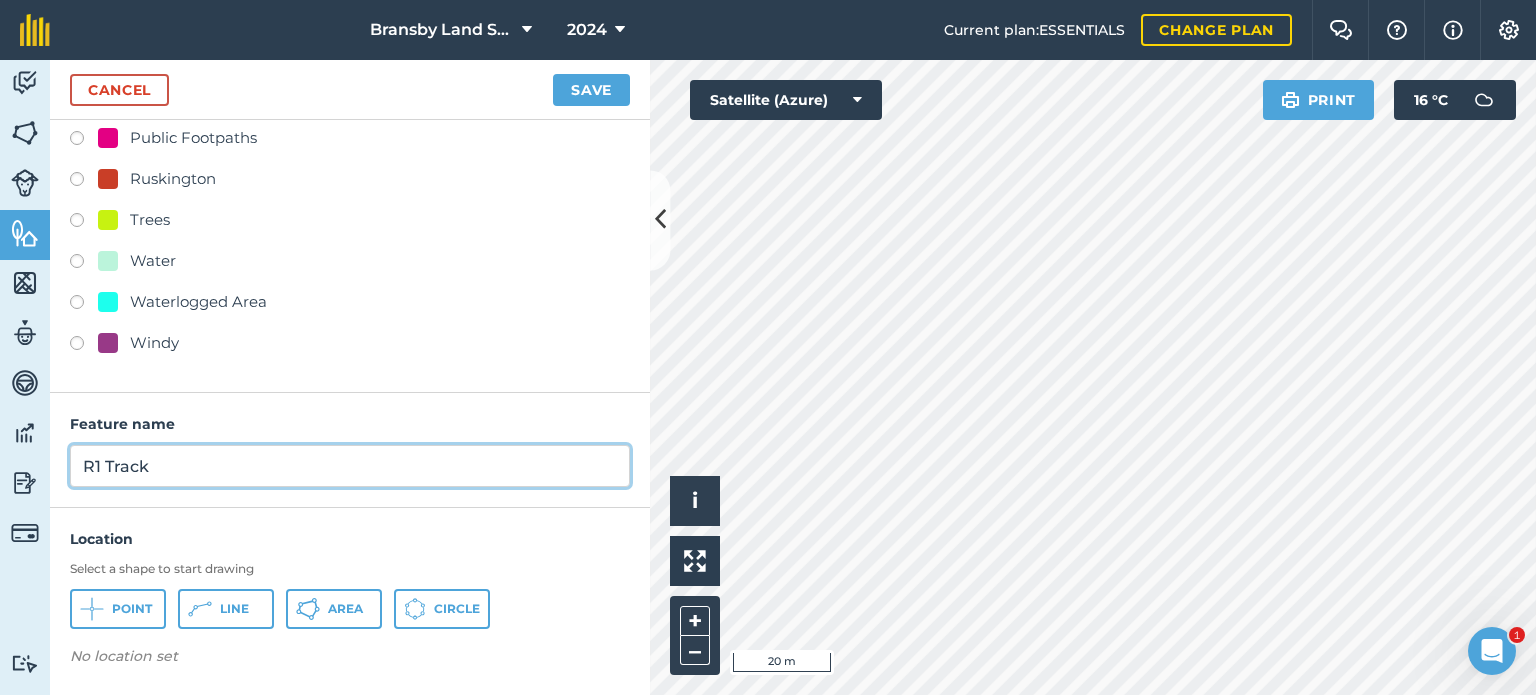 type on "R1 Track" 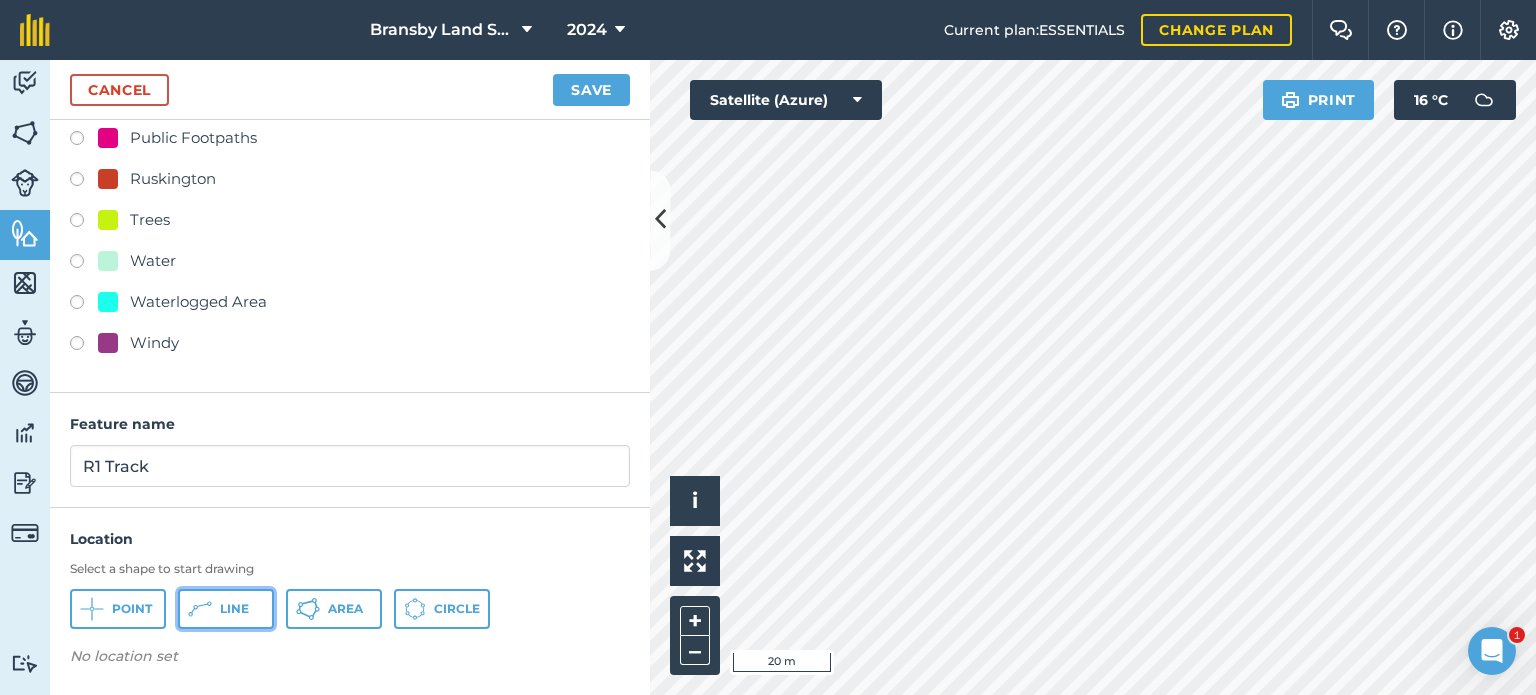 click on "Line" at bounding box center [234, 609] 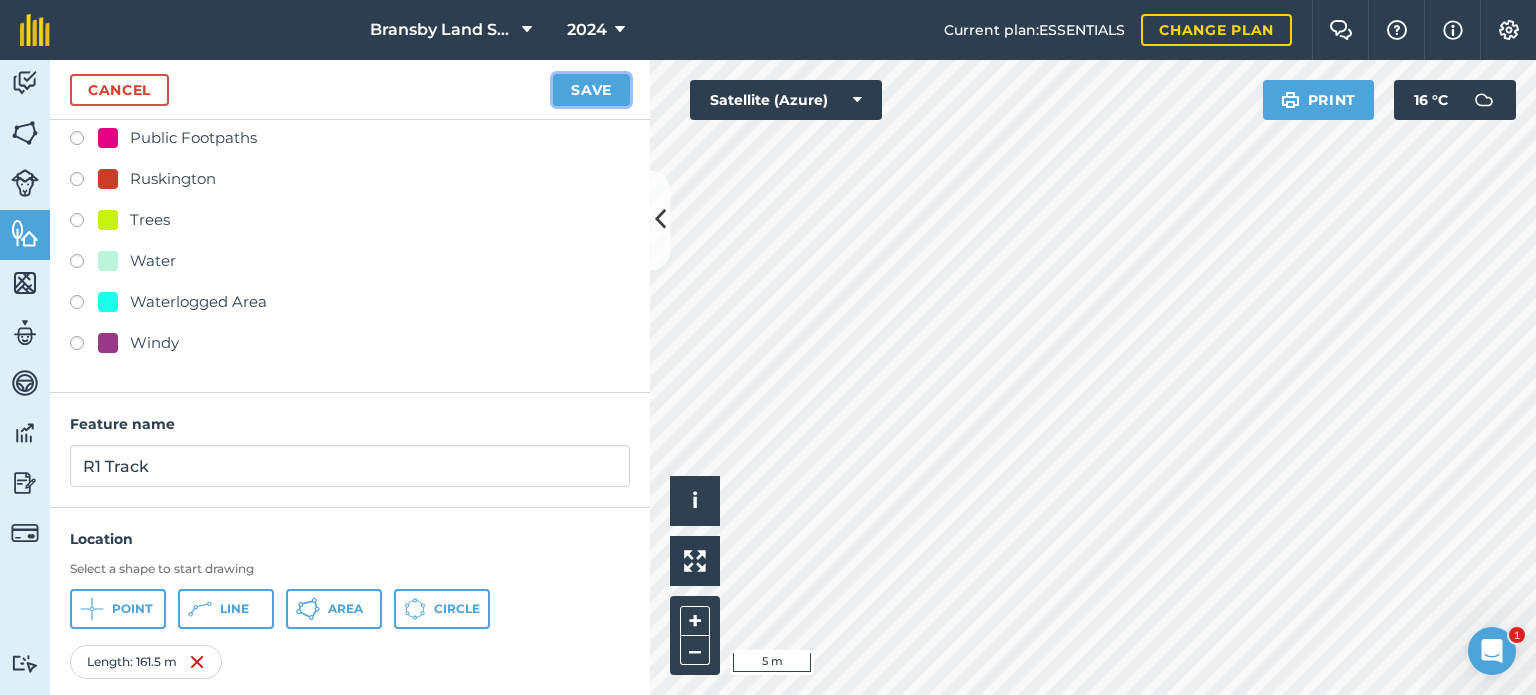 click on "Save" at bounding box center [591, 90] 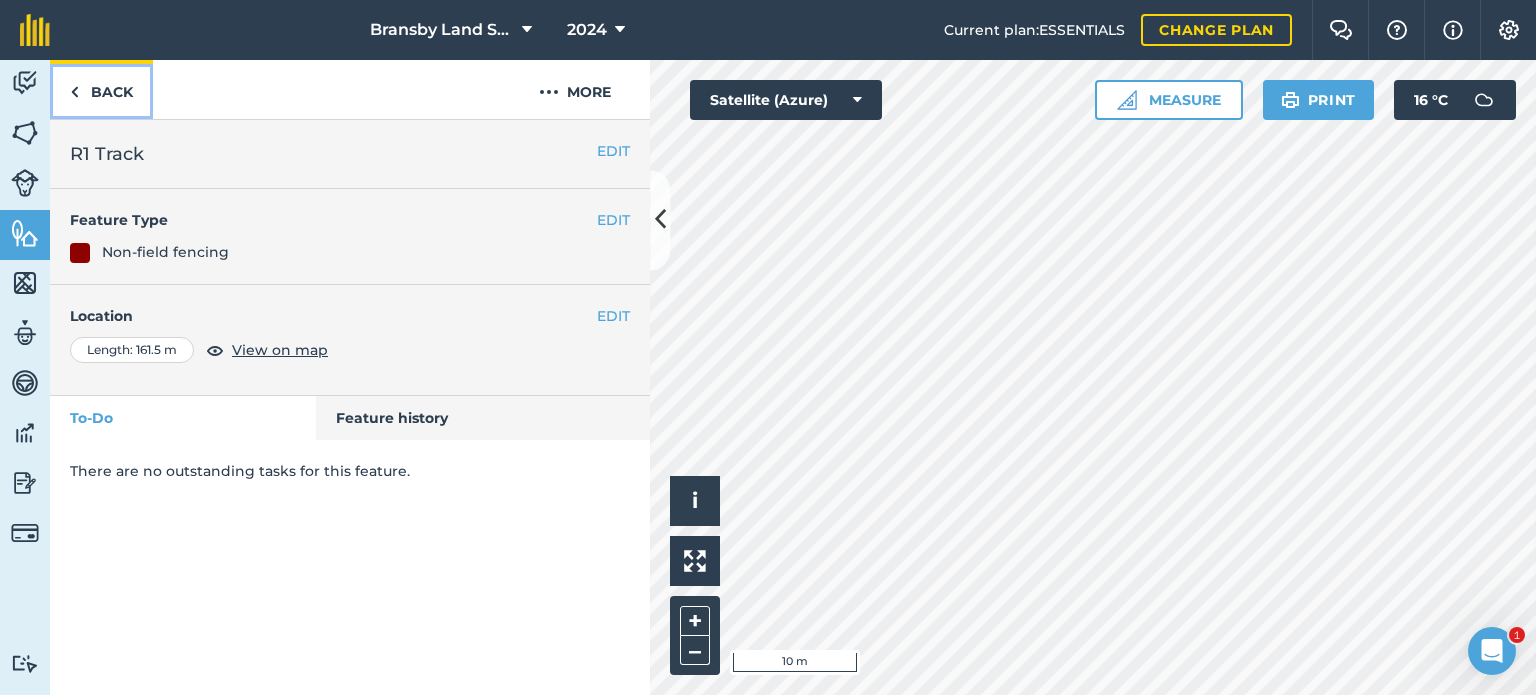 click on "Back" at bounding box center (101, 89) 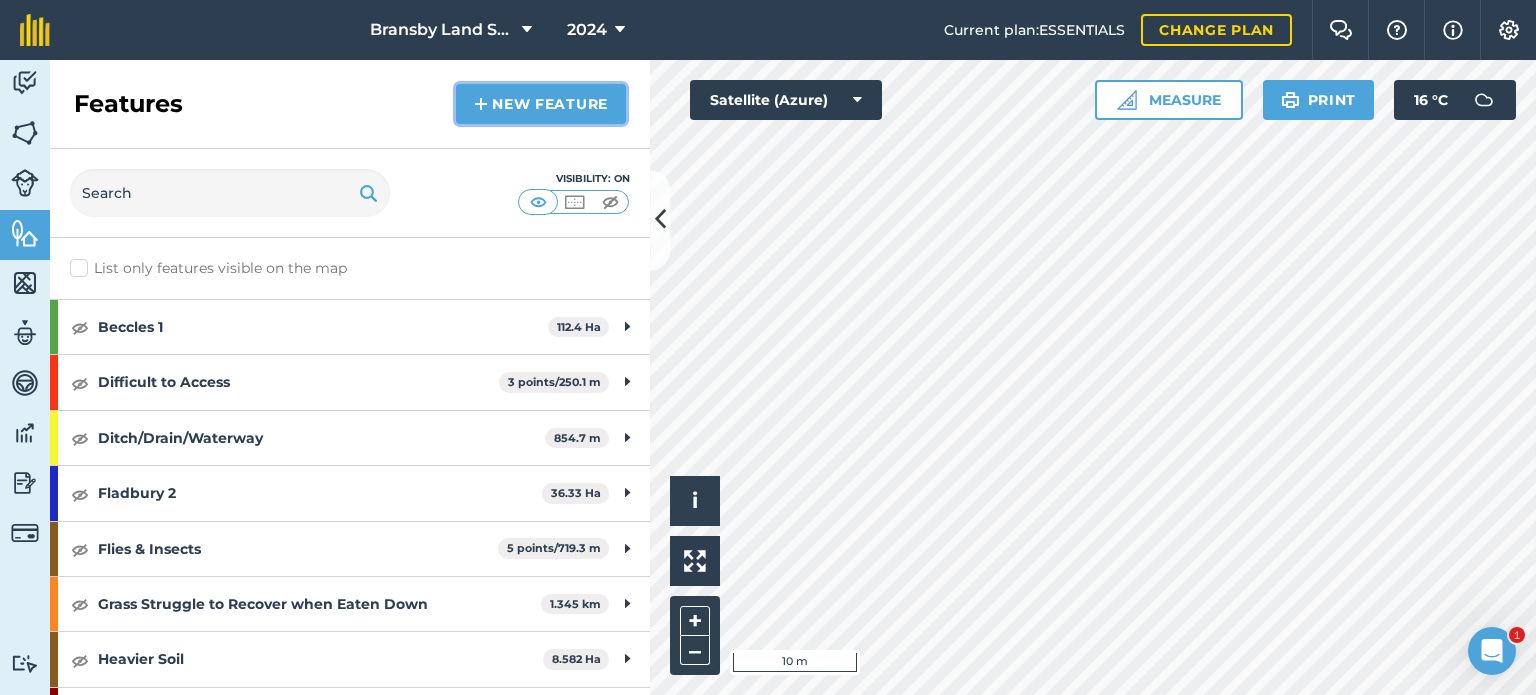 click on "New feature" at bounding box center [541, 104] 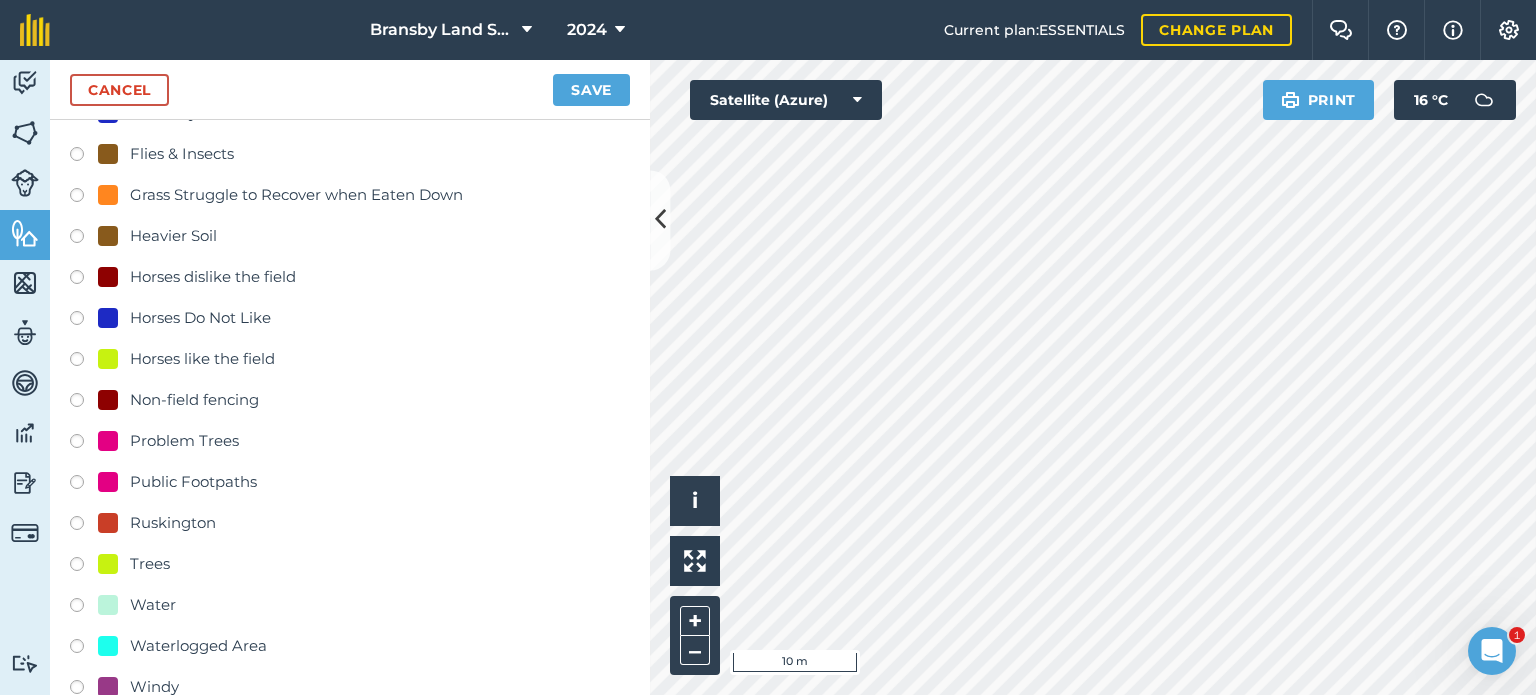 scroll, scrollTop: 200, scrollLeft: 0, axis: vertical 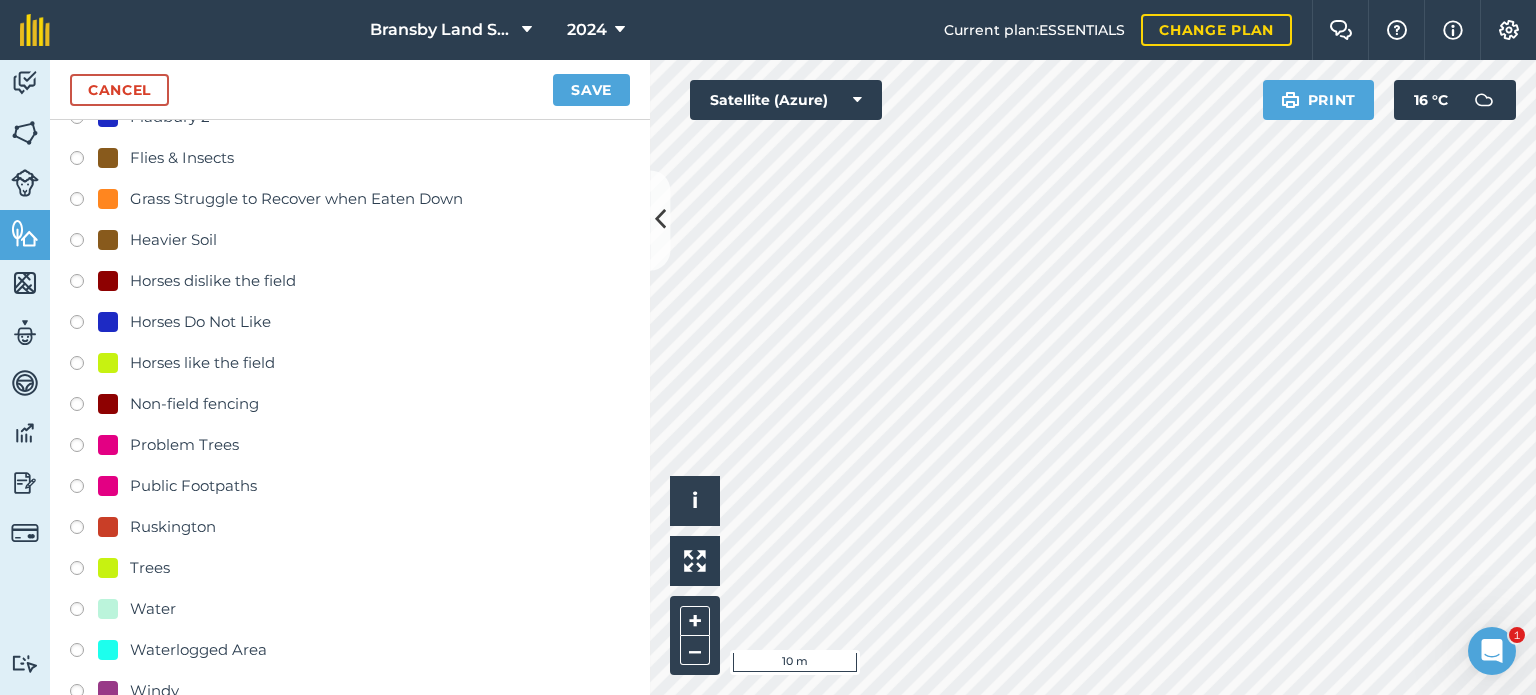 click at bounding box center (84, 407) 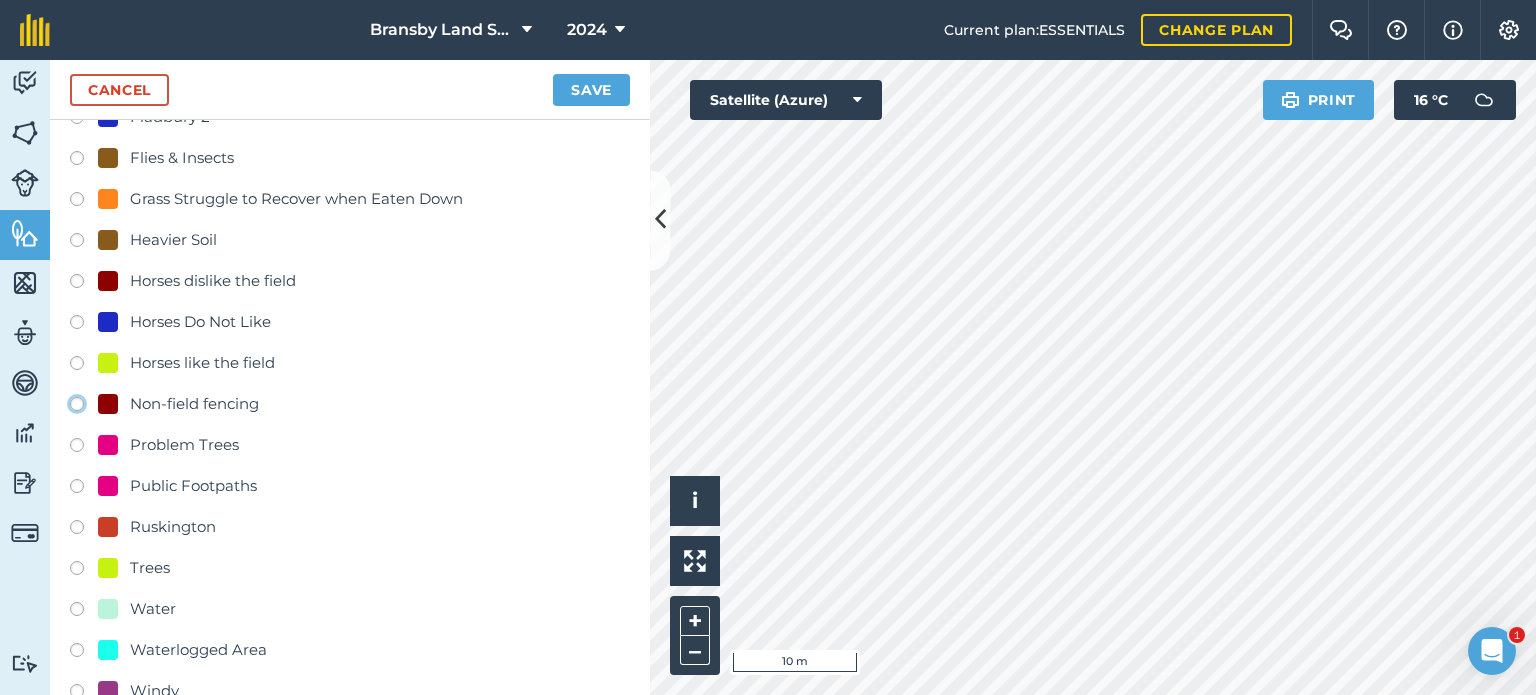 click on "Non-field fencing" at bounding box center (-9923, 403) 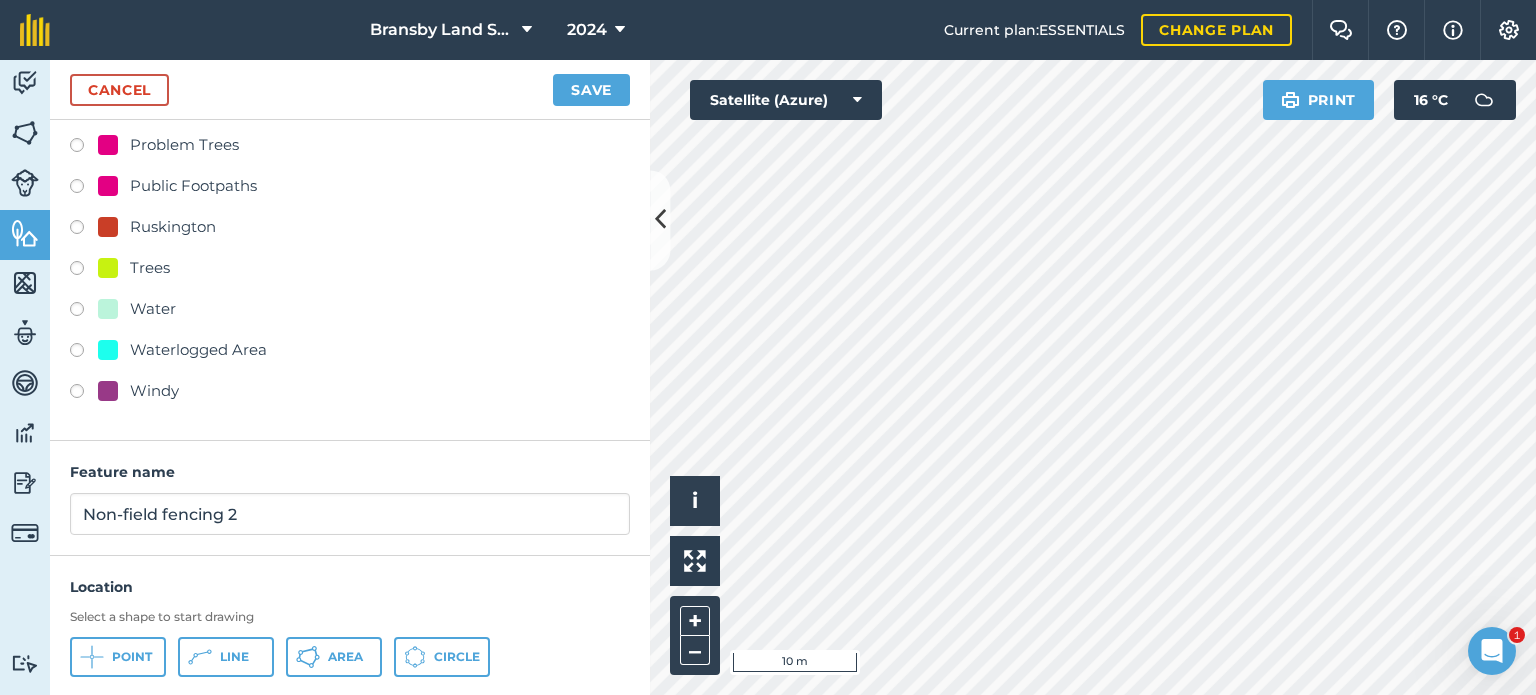 scroll, scrollTop: 548, scrollLeft: 0, axis: vertical 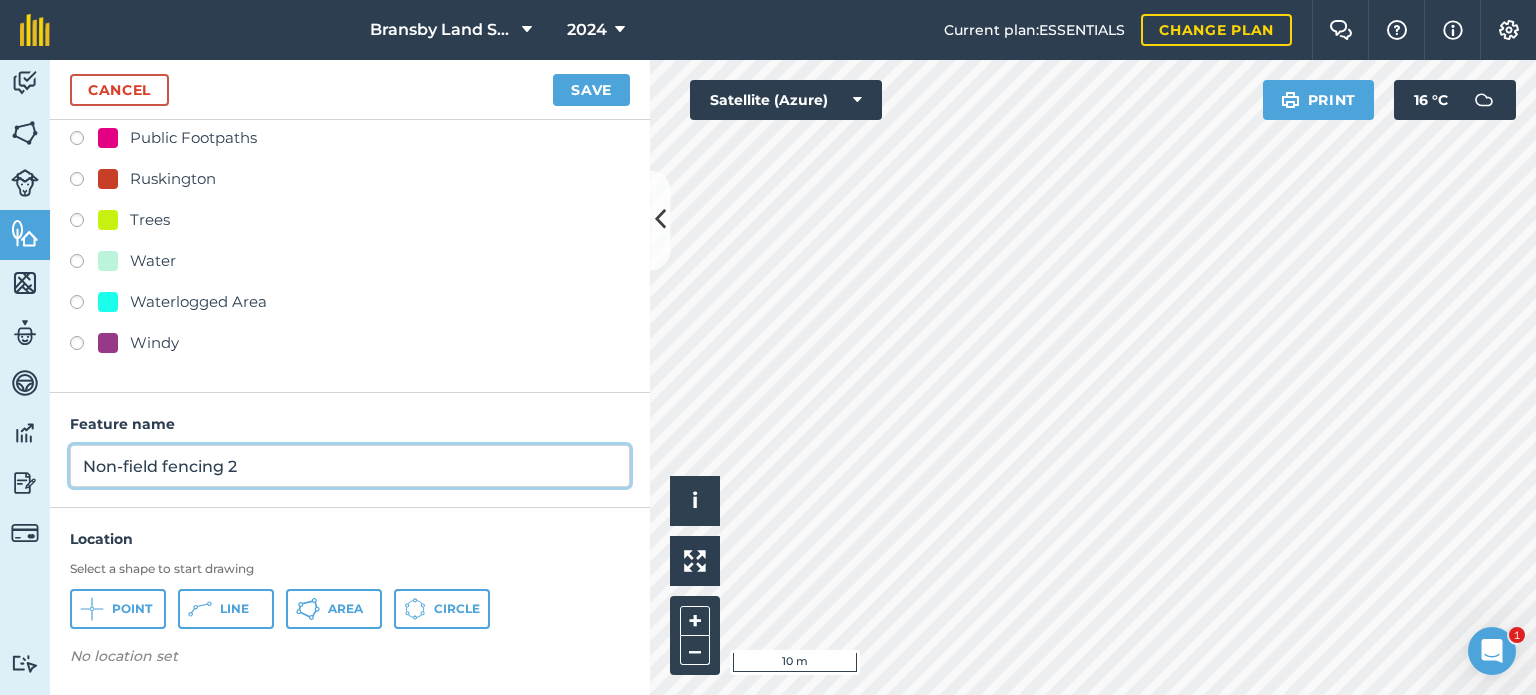 drag, startPoint x: 313, startPoint y: 471, endPoint x: 0, endPoint y: 456, distance: 313.35922 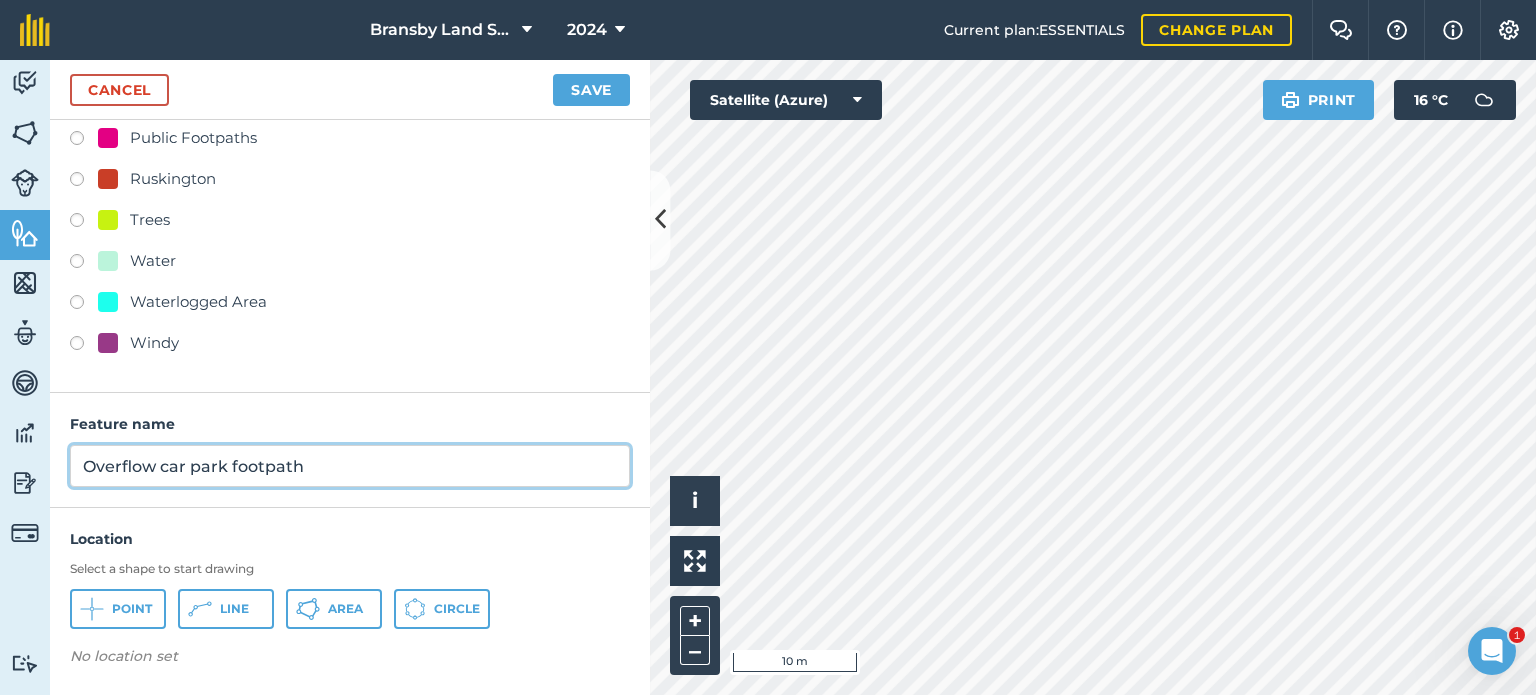 type on "Overflow car park footpath" 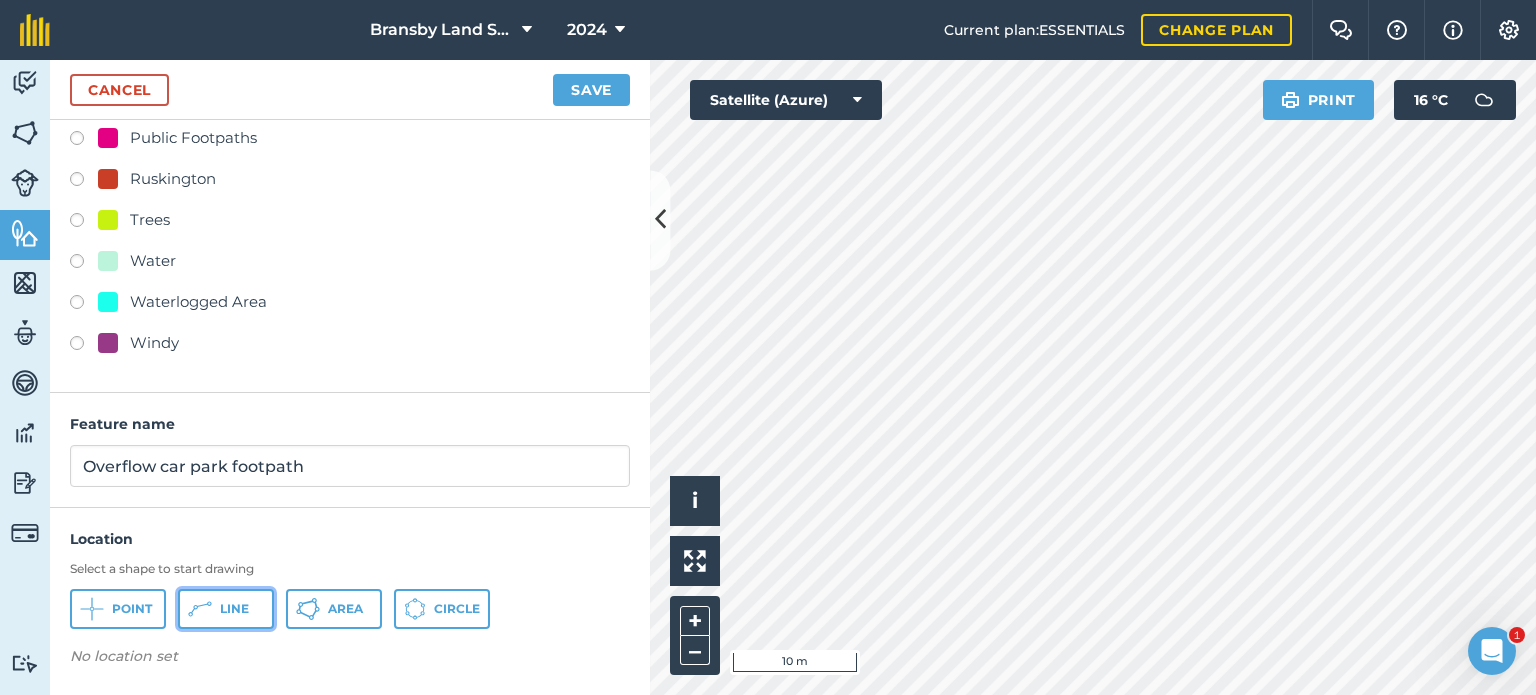 click on "Line" at bounding box center [226, 609] 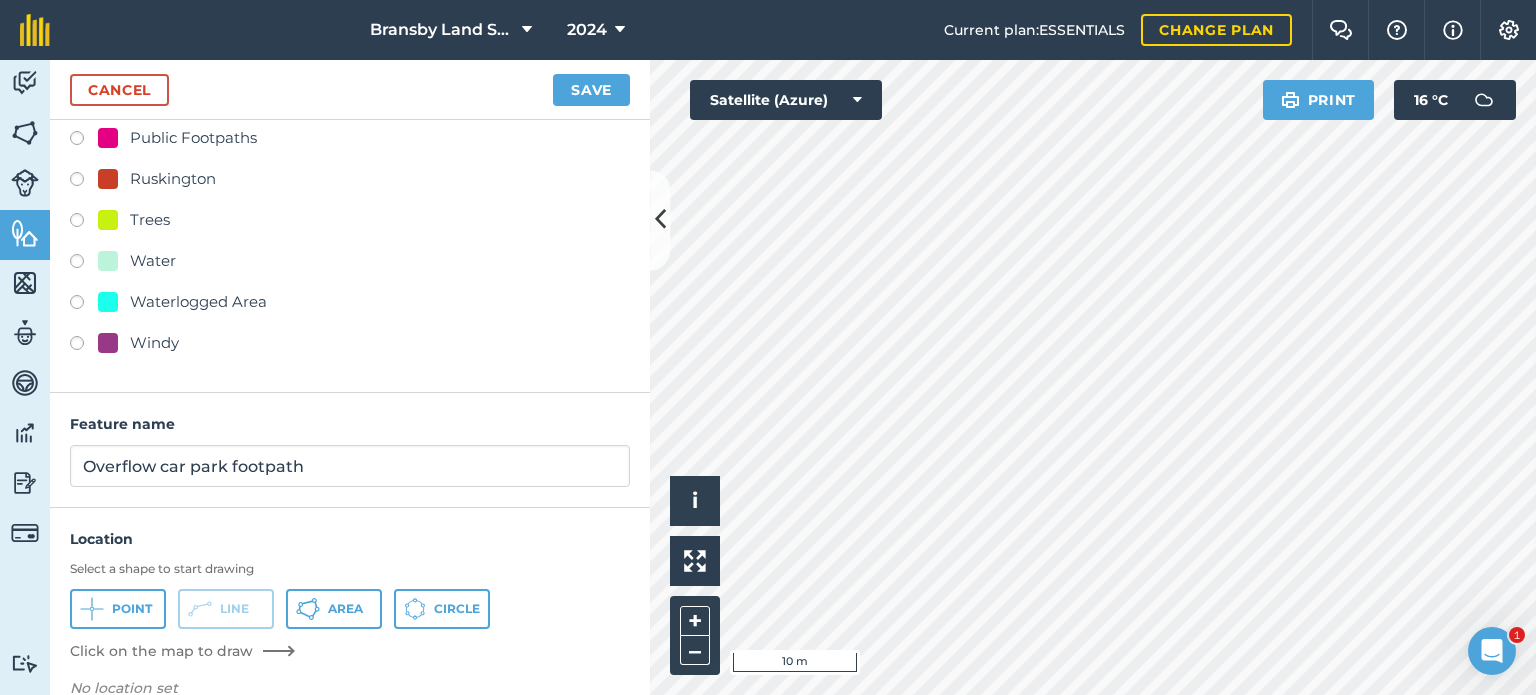 click on "Bransby Land Surveys 2024 Current plan :  ESSENTIALS   Change plan Farm Chat Help Info Settings Bransby Land Surveys  -  2024 Reproduced with the permission of  Microsoft Printed on  15/07/2025 Field usages No usage set Good Ground Medium Ground Perimeter Poor Ground Prone to Wet Feature types Beccles 1 Difficult to Access Ditch/Drain/Waterway Fladbury 2 Flies & Insects Grass Struggle to Recover when Eaten Down Heavier Soil Horses dislike the field Horses Do Not Like Horses like the field Non-field fencing Problem Trees Public Footpaths Ruskington Trees Water Waterlogged Area Windy Activity Fields Livestock Features Maps Team Vehicles Data Reporting Billing Tutorials Tutorials Cancel Save Feature Type   Create new Beccles 1 Difficult to Access Ditch/Drain/Waterway Fladbury 2 Flies & Insects Grass Struggle to Recover when Eaten Down Heavier Soil Horses dislike the field Horses Do Not Like Horses like the field Non-field fencing Problem Trees Public Footpaths Ruskington Trees Water Windy Point i" at bounding box center (768, 347) 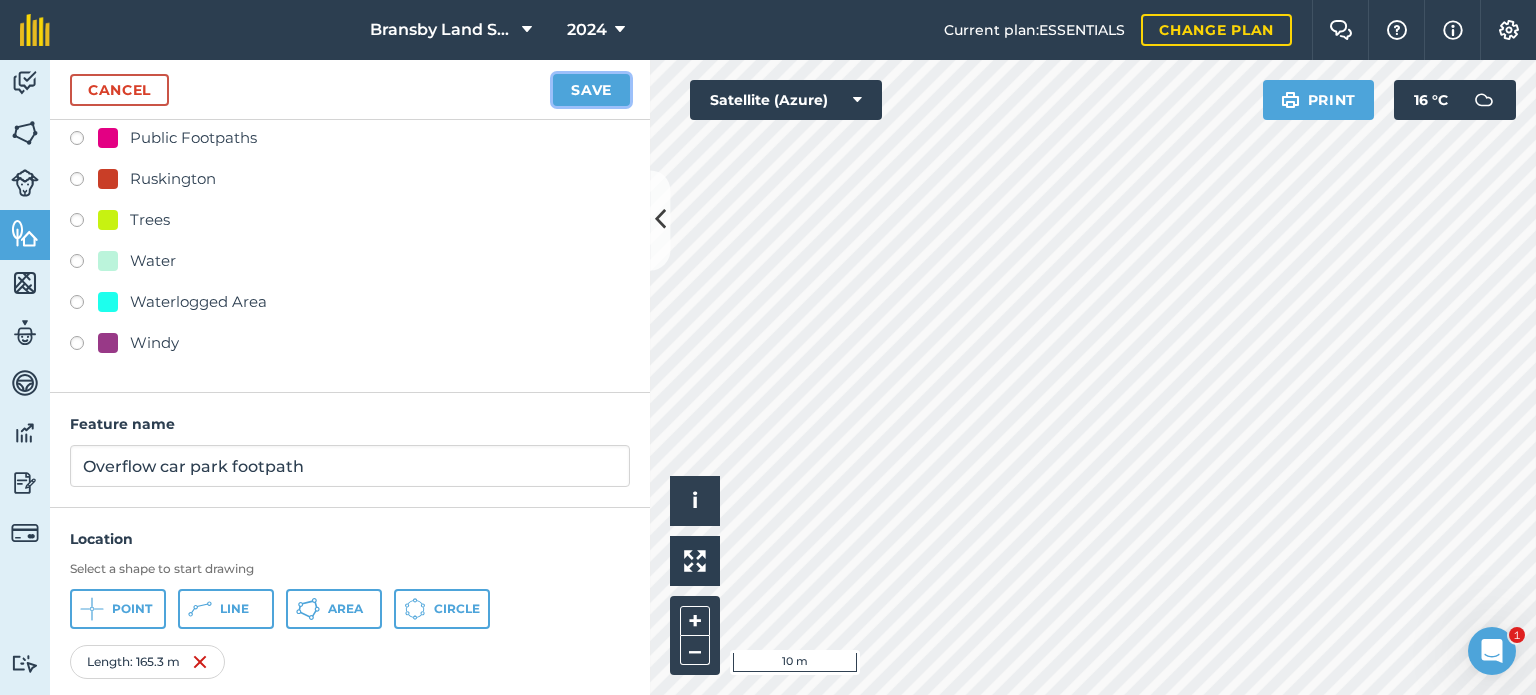 click on "Save" at bounding box center [591, 90] 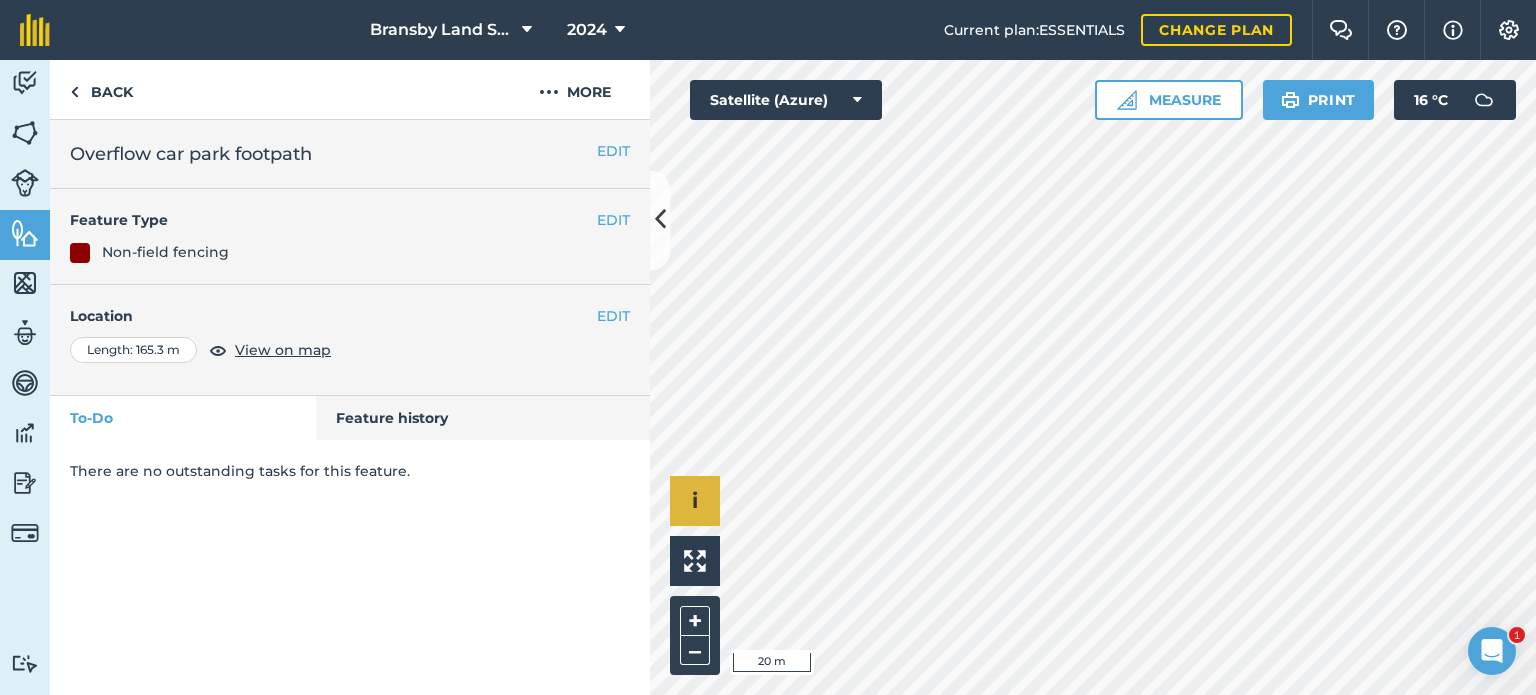 click at bounding box center (1093, 377) 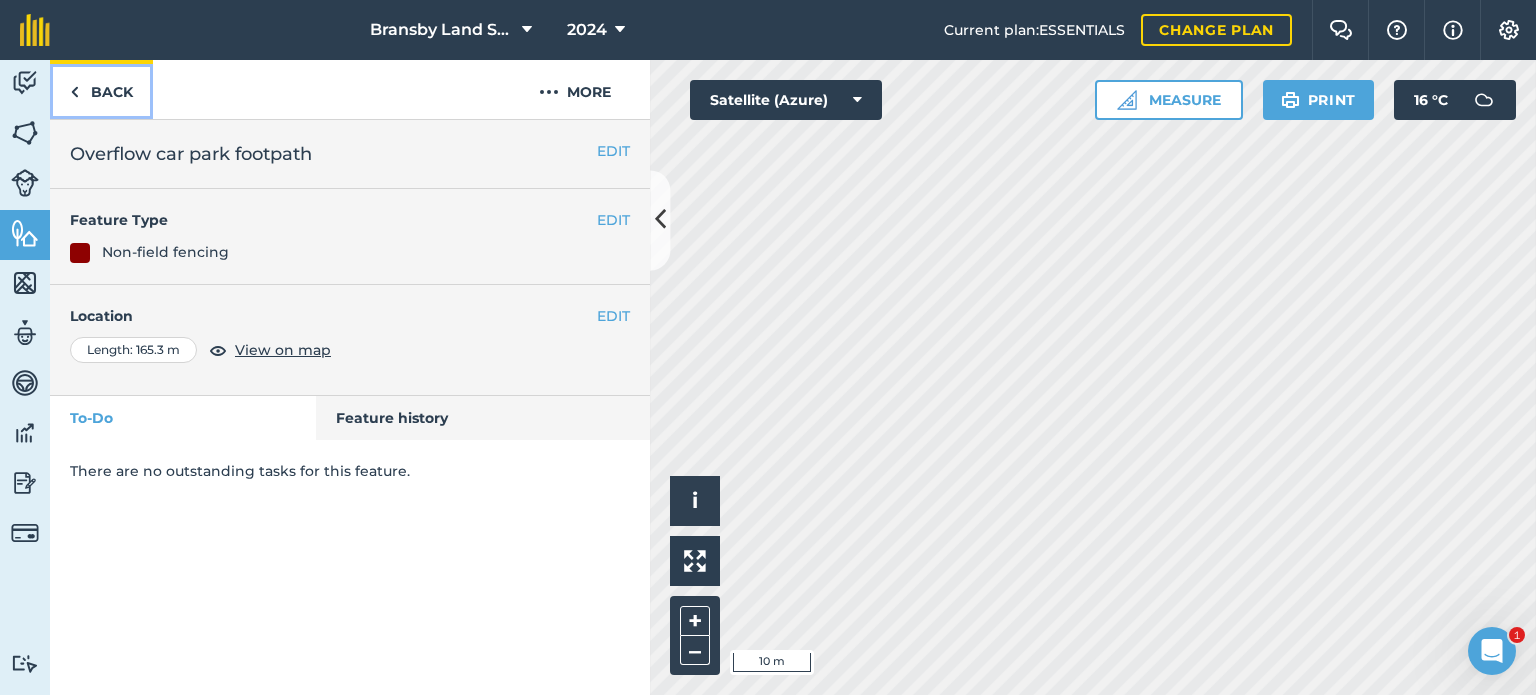 click on "Back" at bounding box center (101, 89) 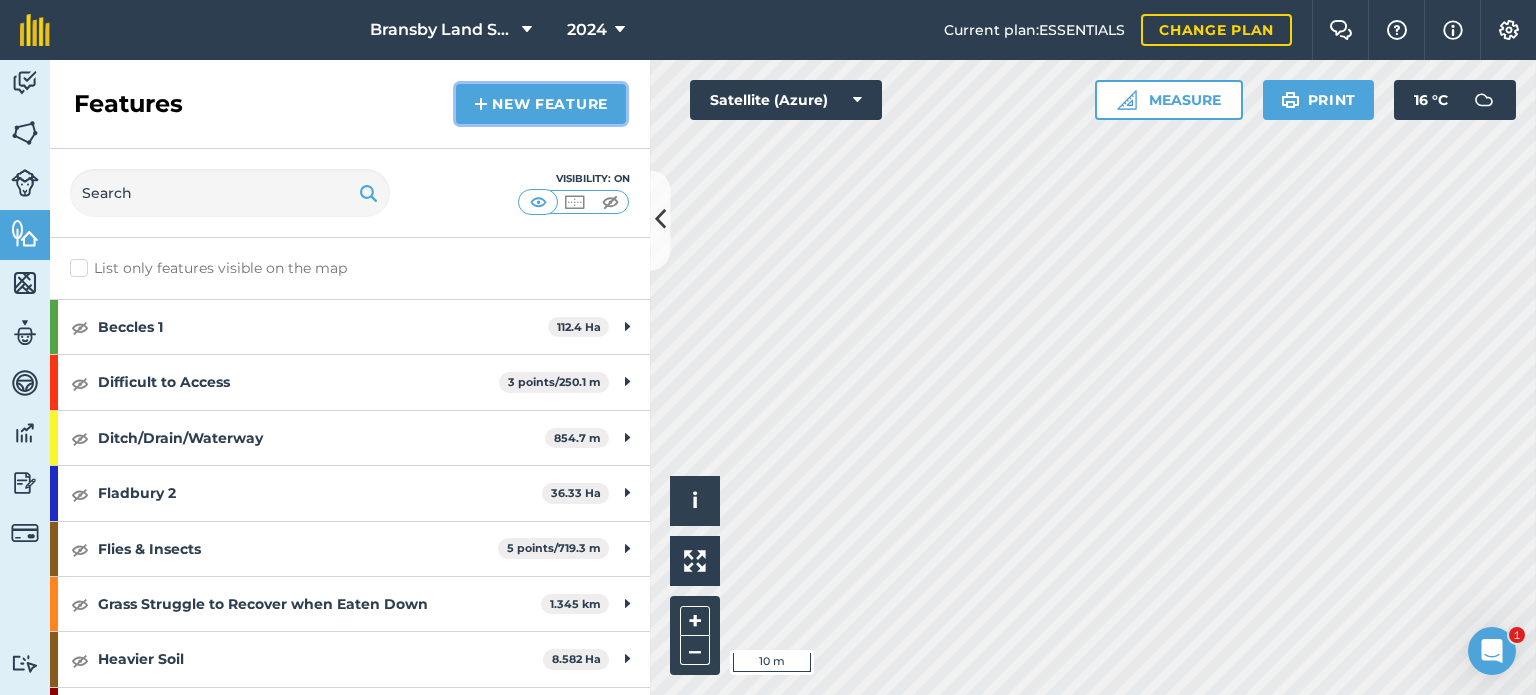click on "New feature" at bounding box center (541, 104) 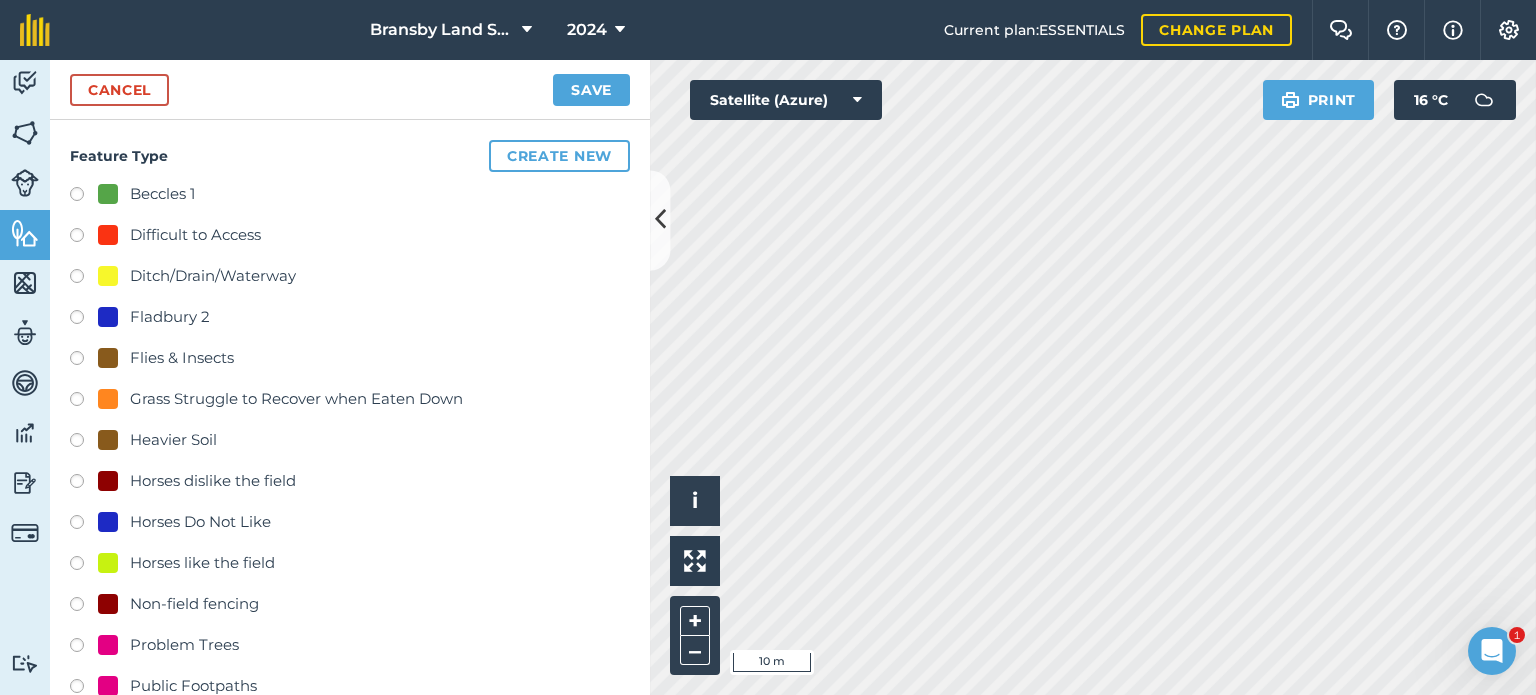 click at bounding box center (84, 607) 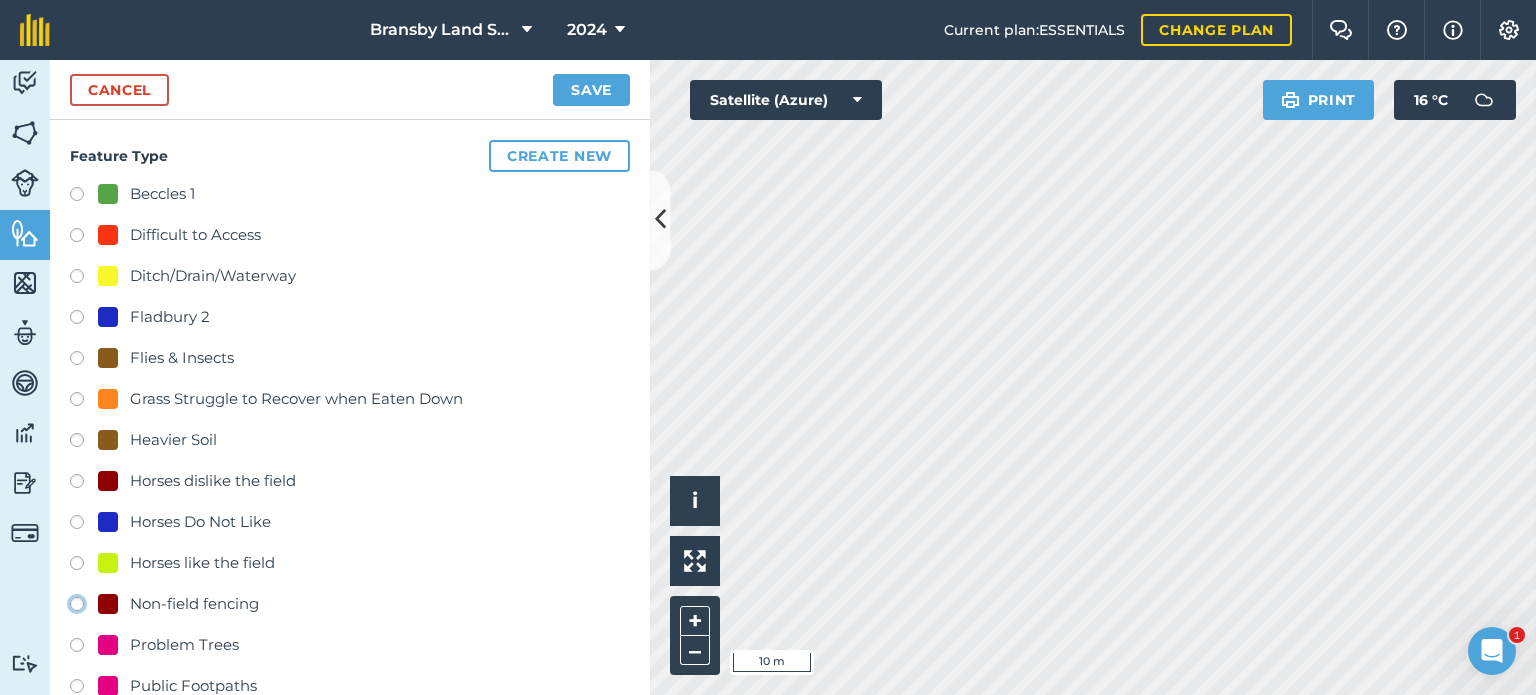 click on "Non-field fencing" at bounding box center (-9923, 603) 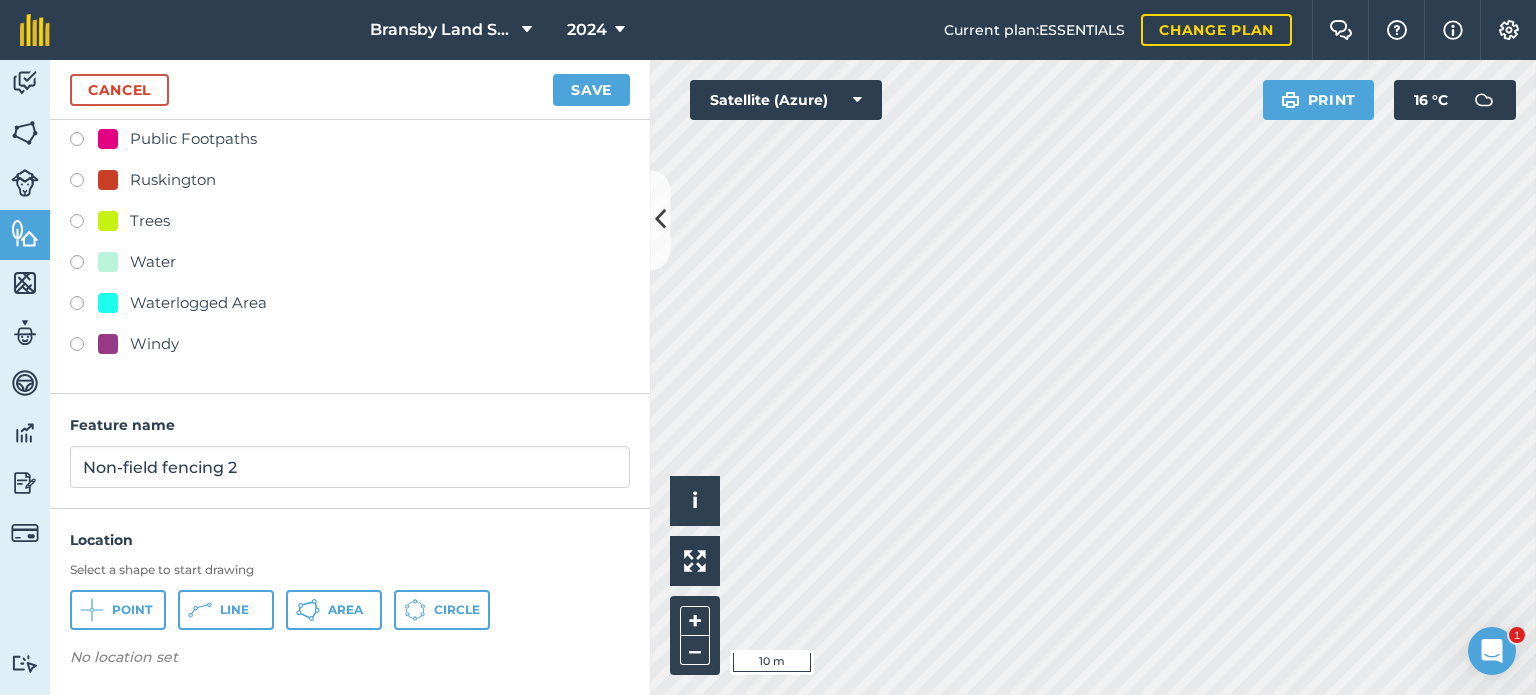 scroll, scrollTop: 548, scrollLeft: 0, axis: vertical 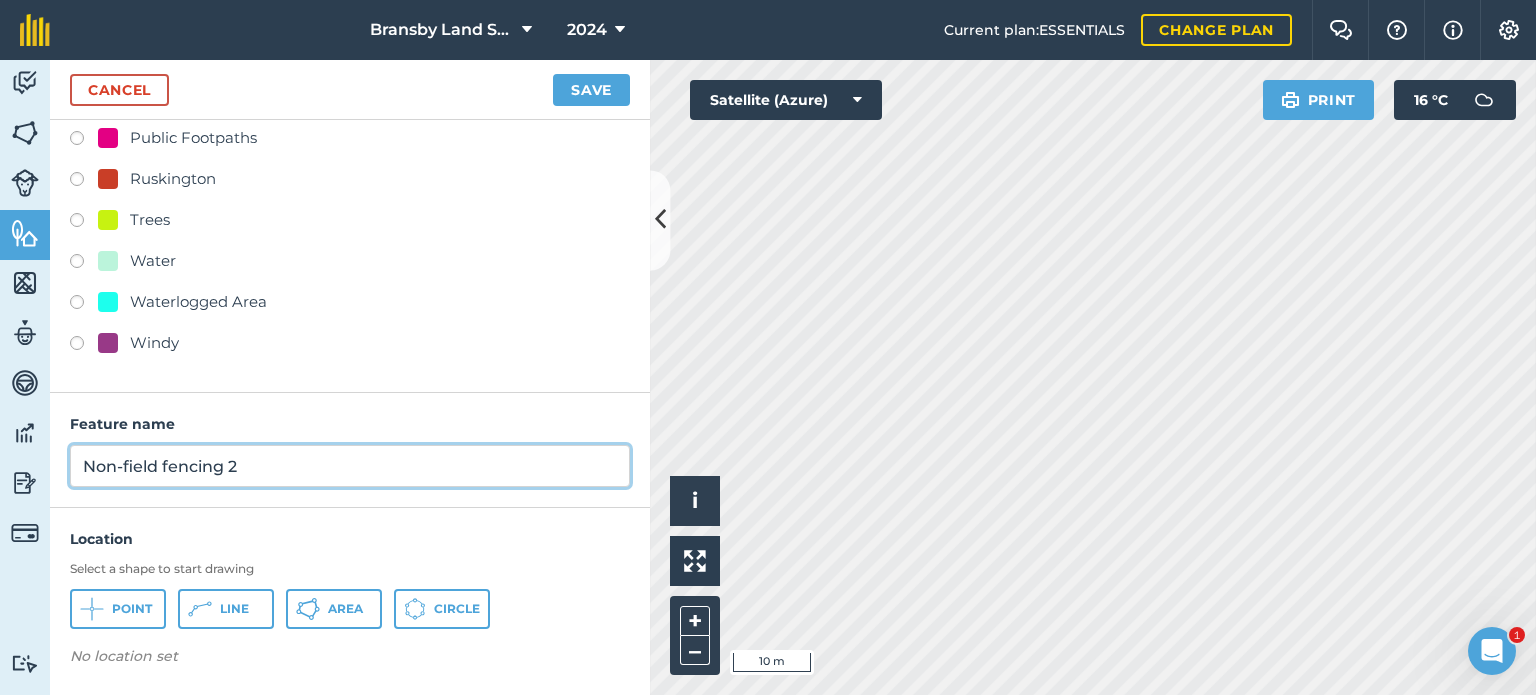 drag, startPoint x: 268, startPoint y: 469, endPoint x: 32, endPoint y: 450, distance: 236.7636 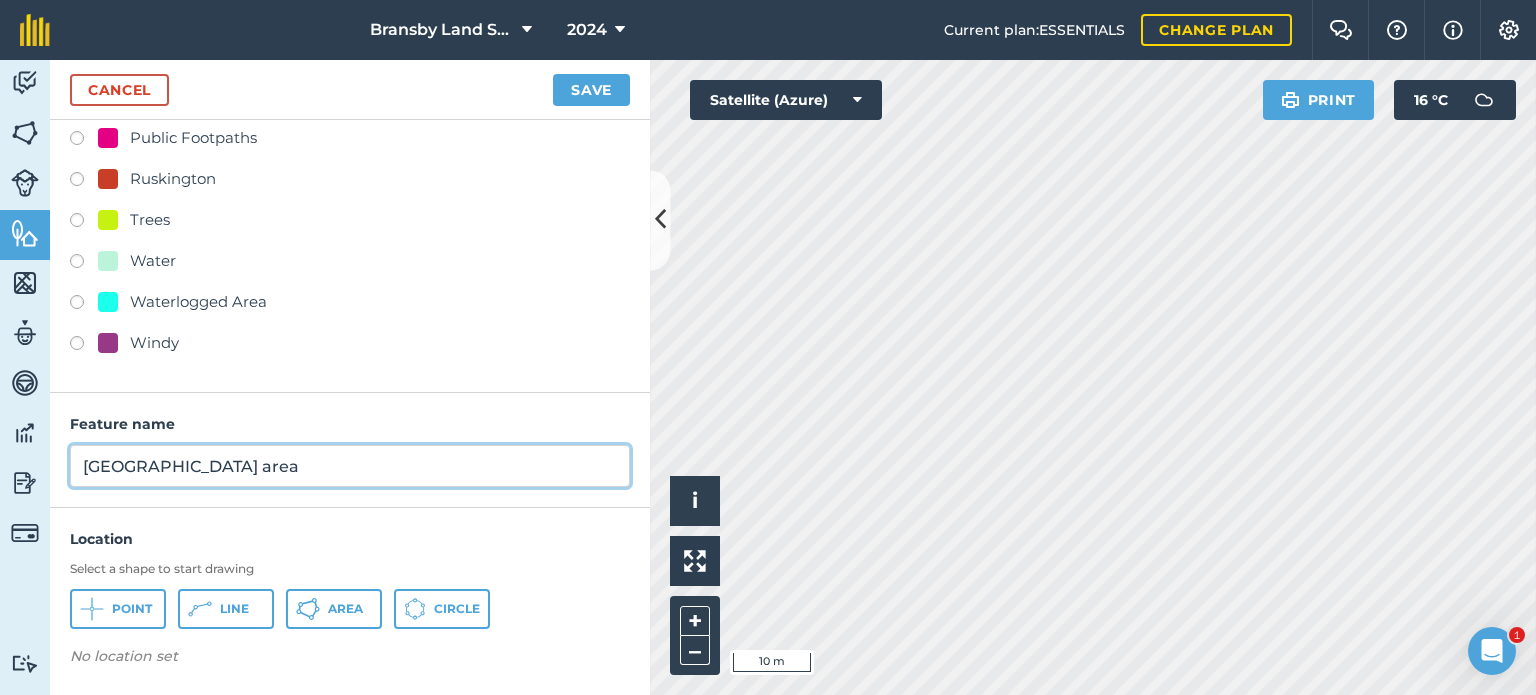 type on "ARC Yard area" 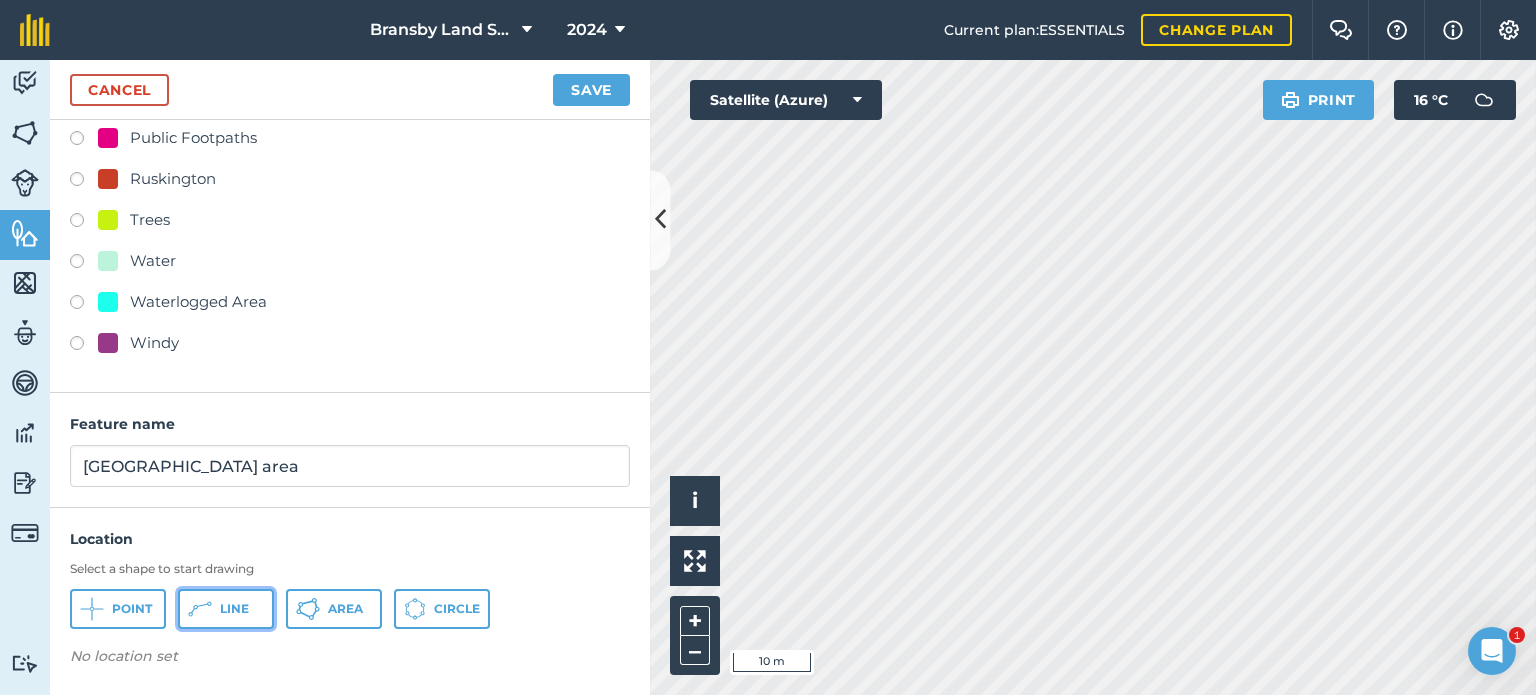 click on "Line" at bounding box center [234, 609] 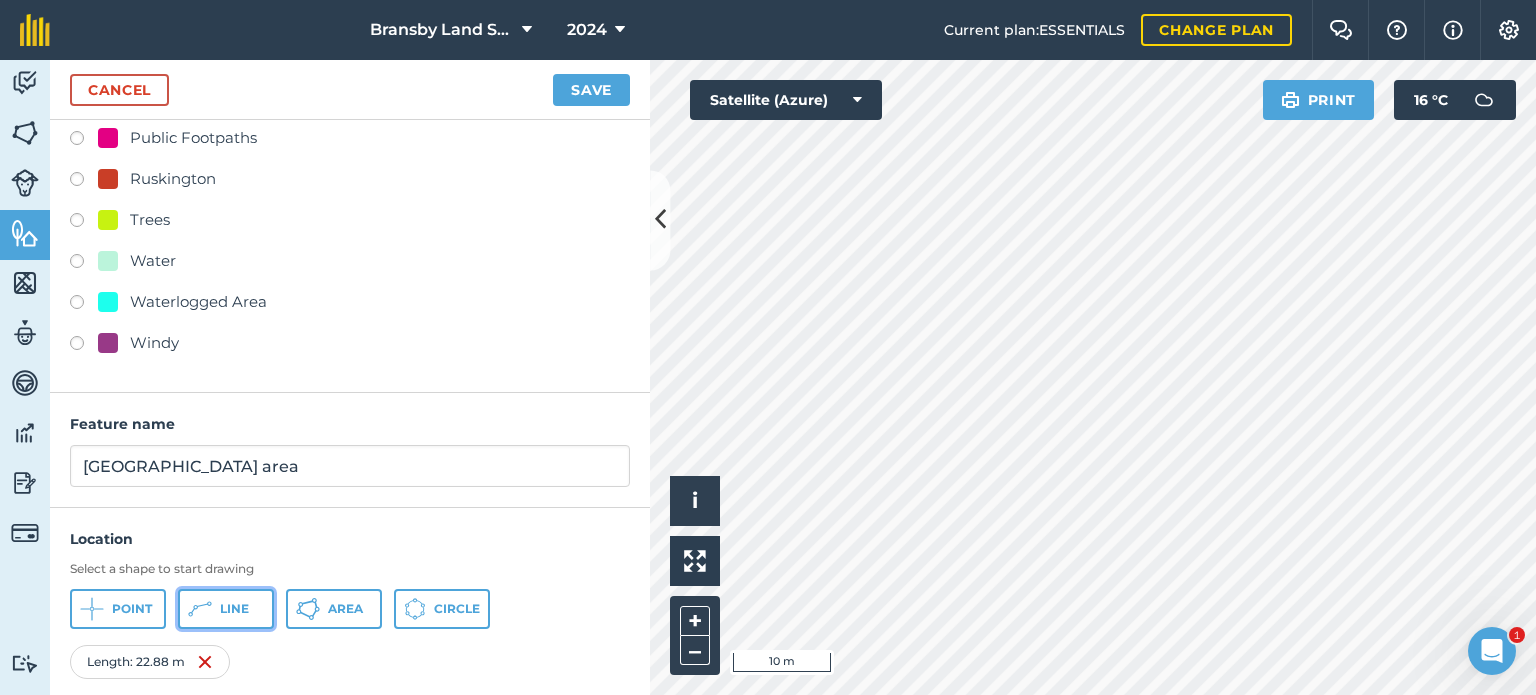 click on "Line" at bounding box center (226, 609) 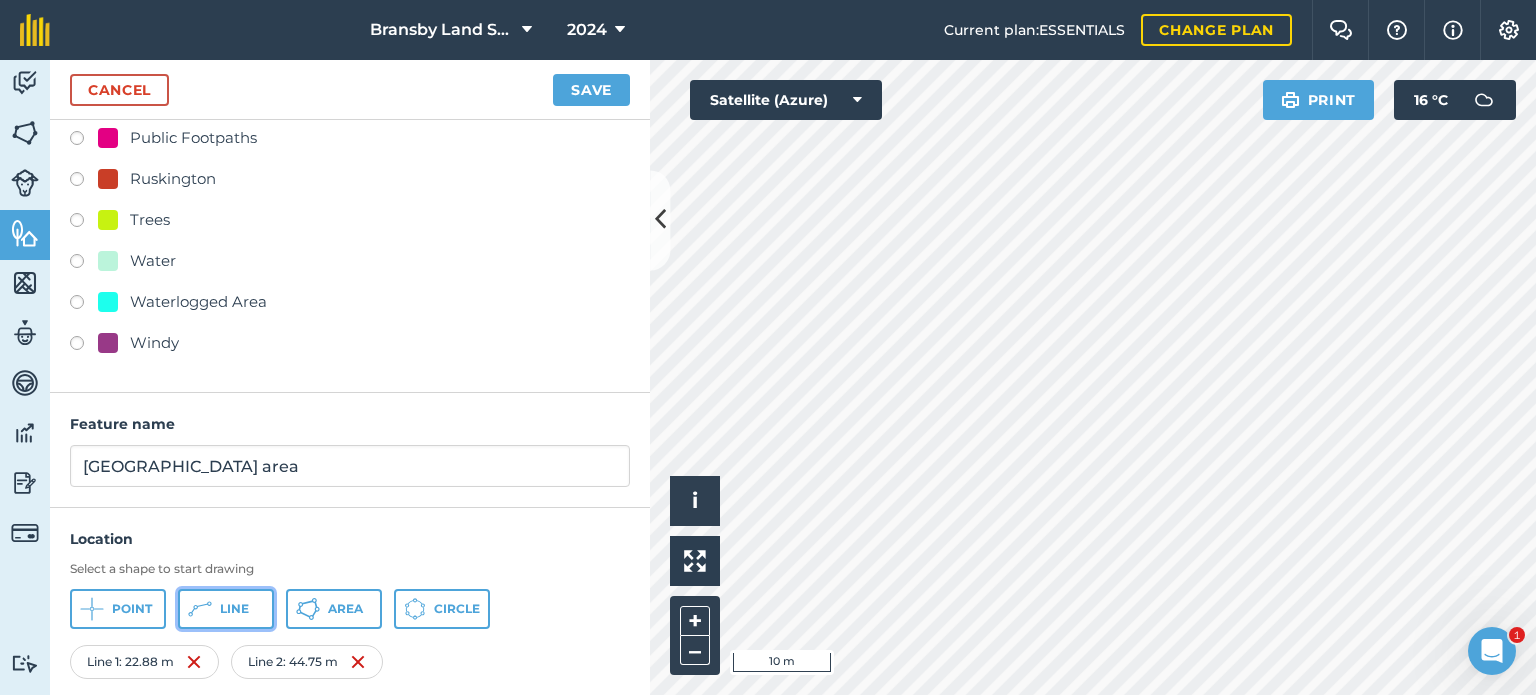 click on "Line" at bounding box center [234, 609] 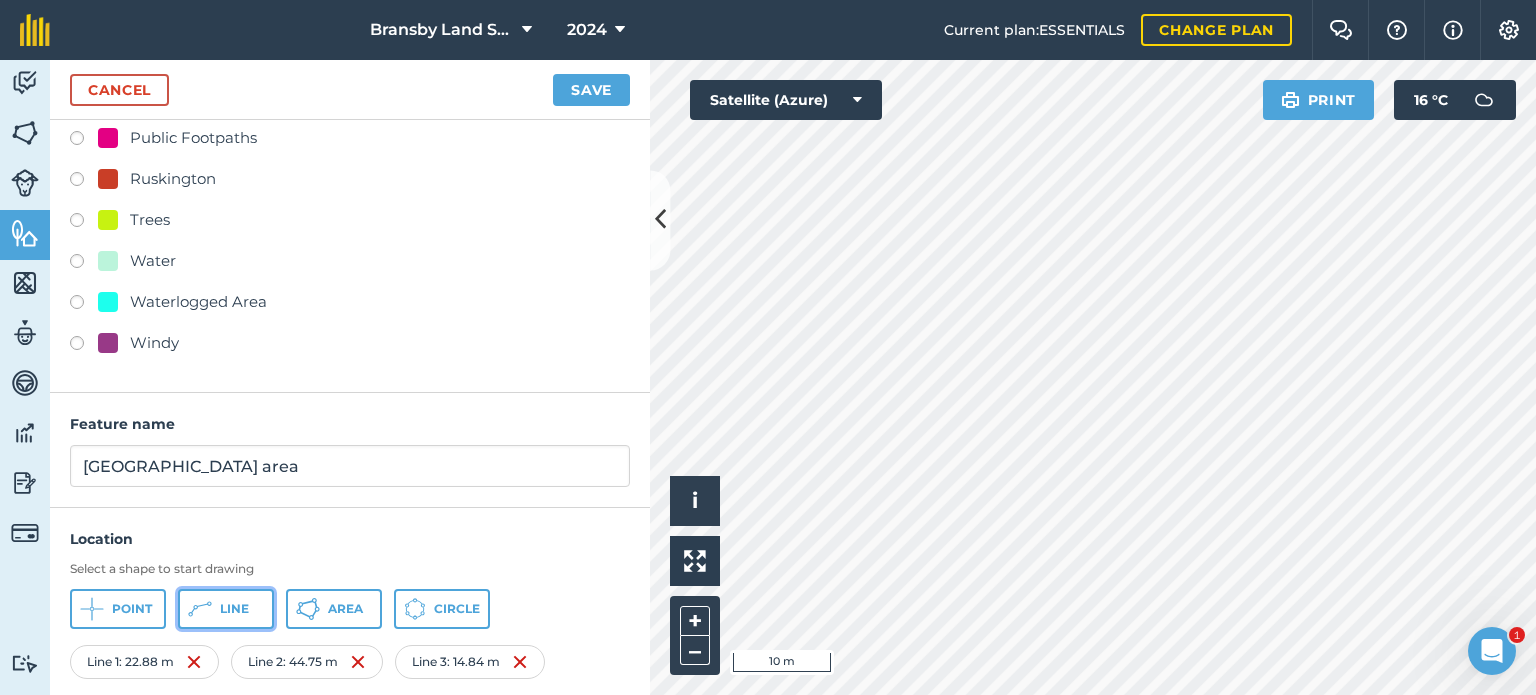 click on "Line" at bounding box center [226, 609] 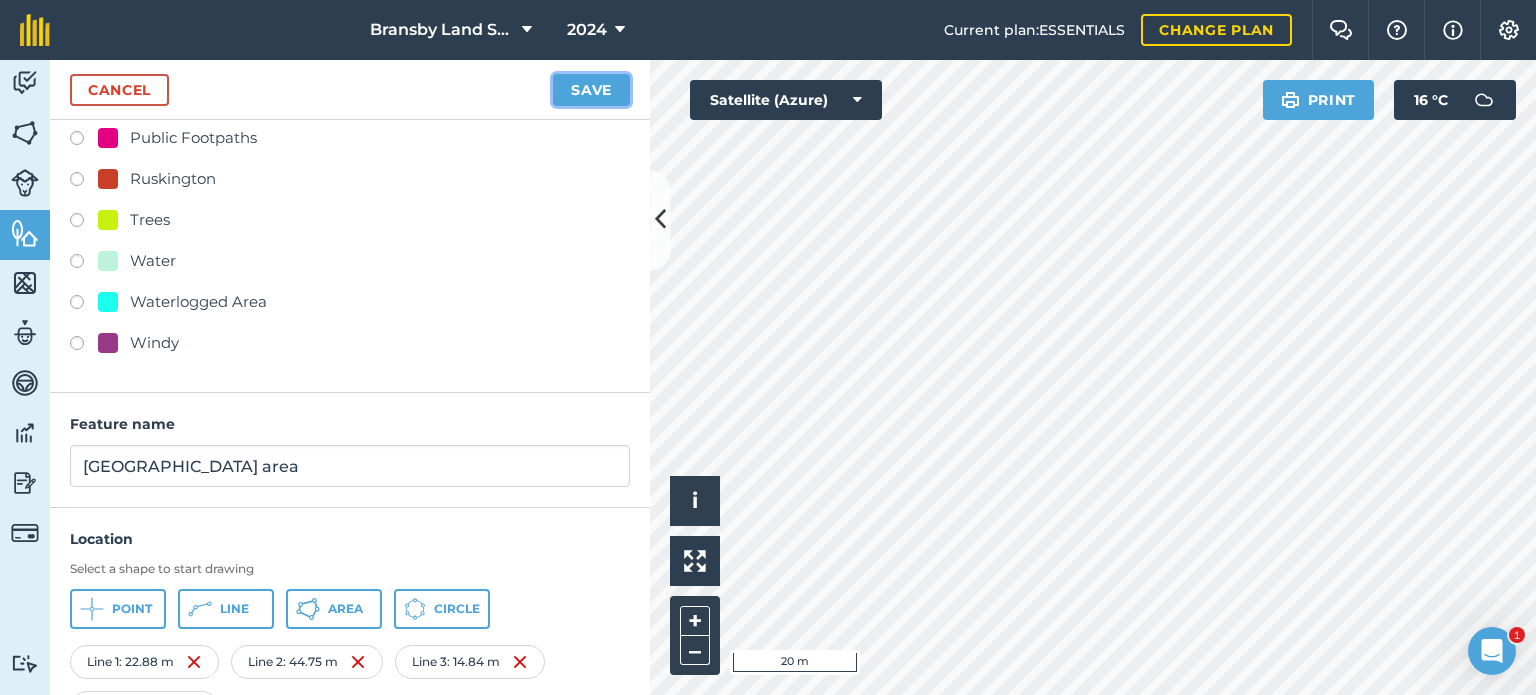 click on "Save" at bounding box center [591, 90] 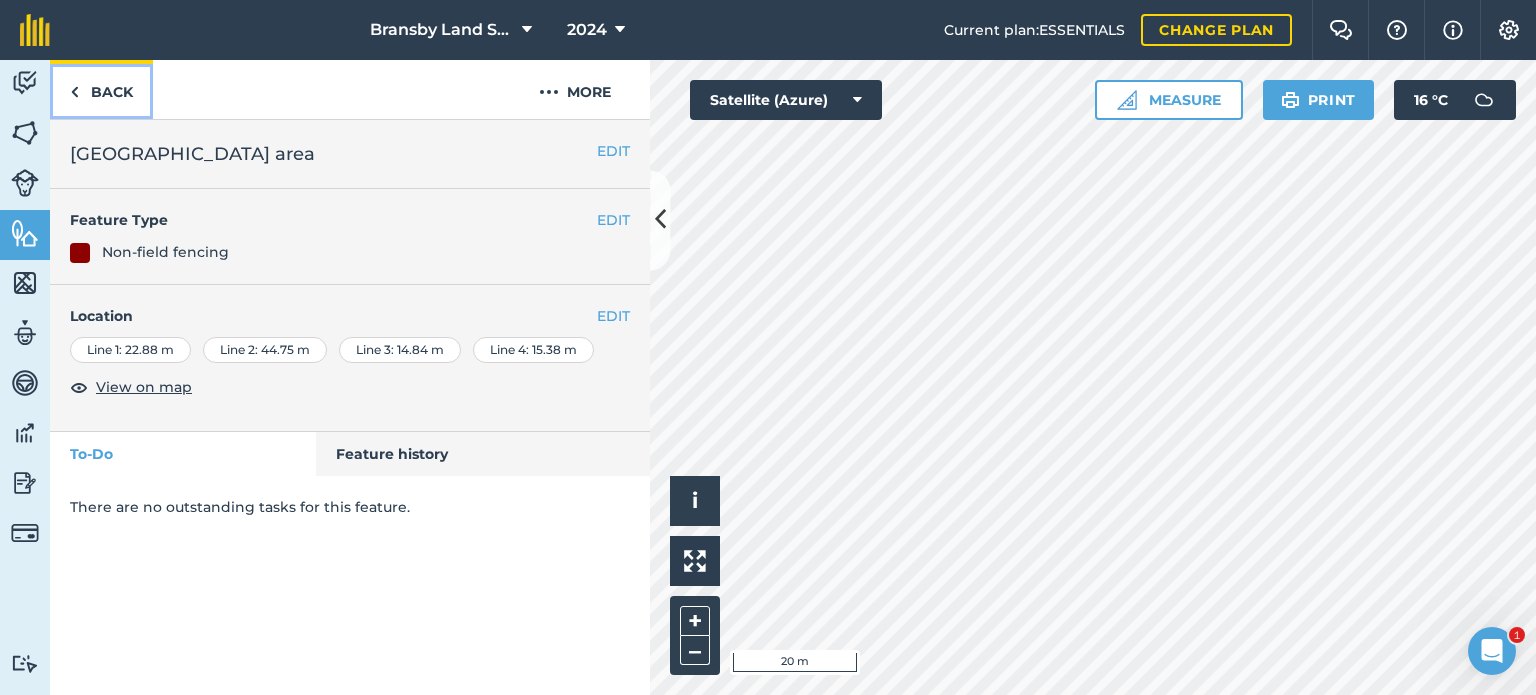 click on "Back" at bounding box center [101, 89] 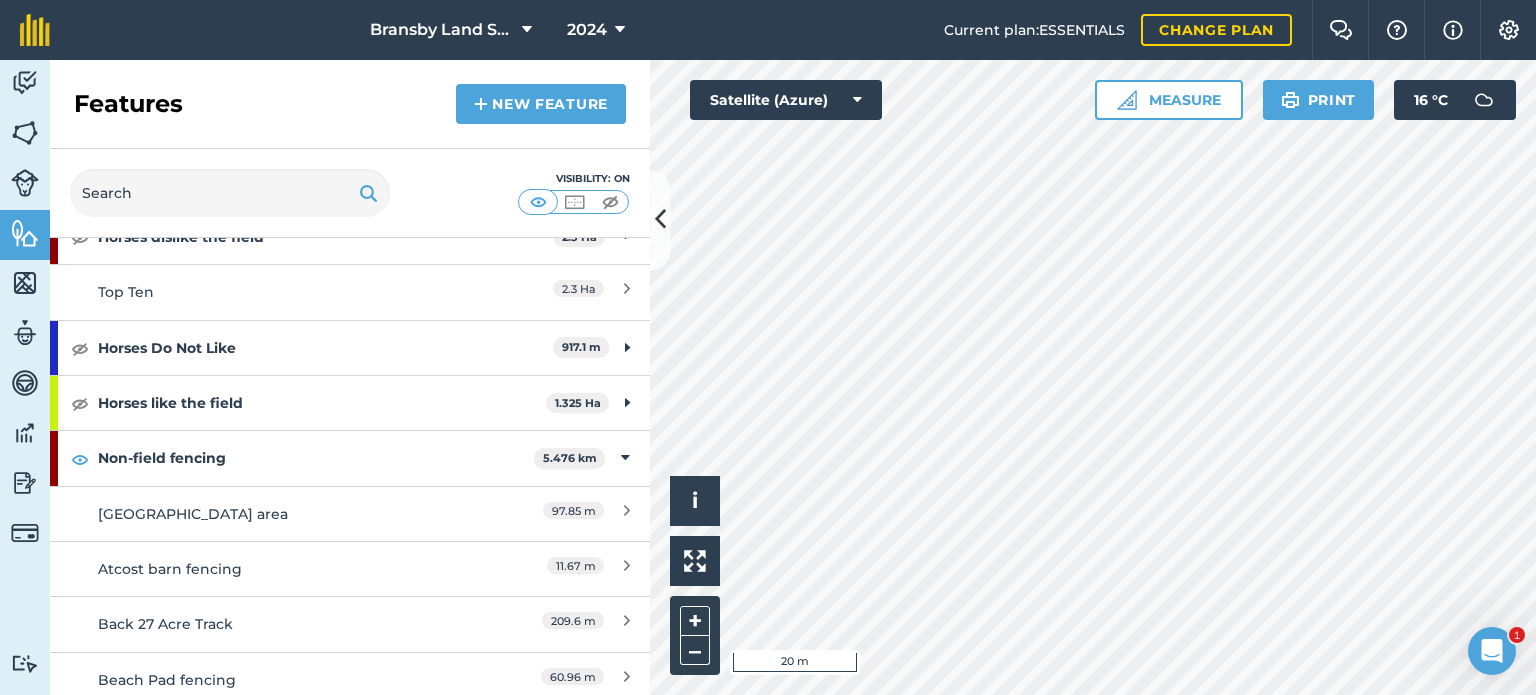 scroll, scrollTop: 500, scrollLeft: 0, axis: vertical 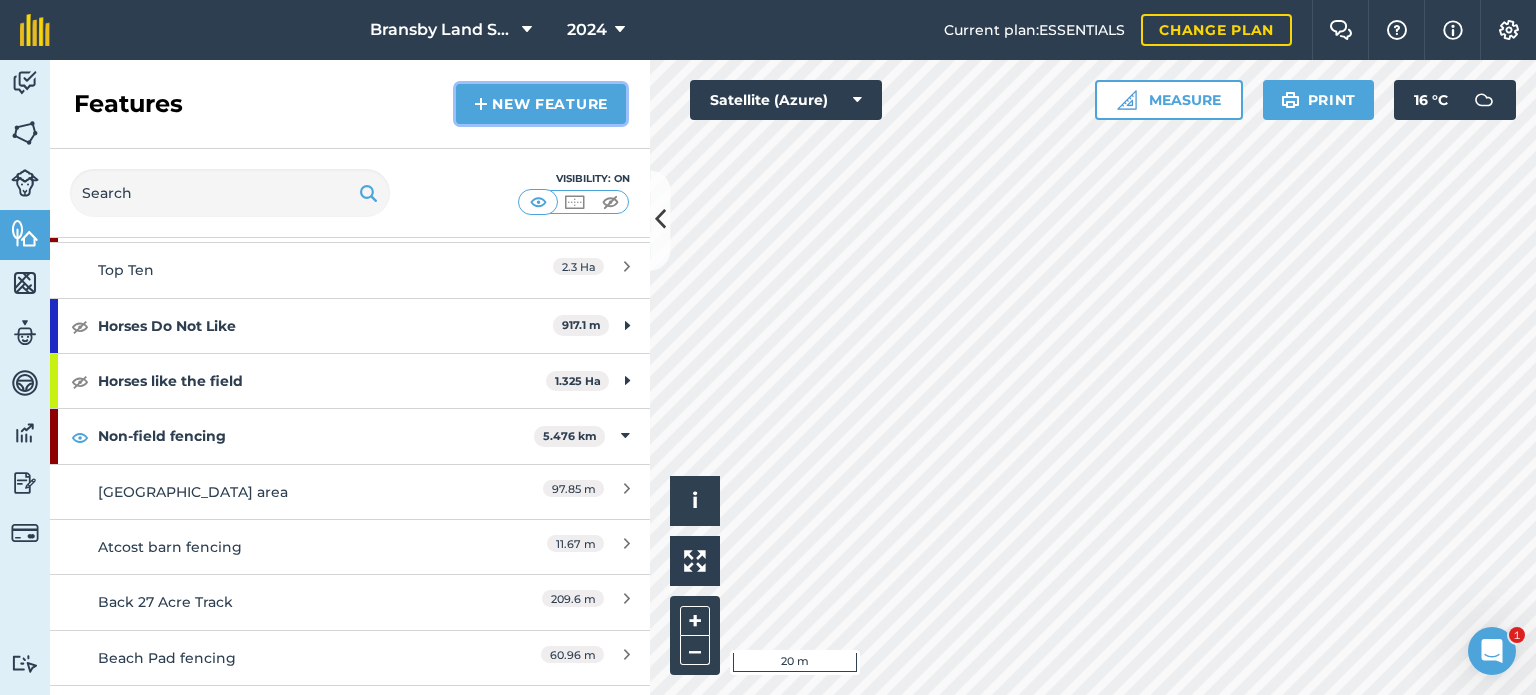 click on "New feature" at bounding box center (541, 104) 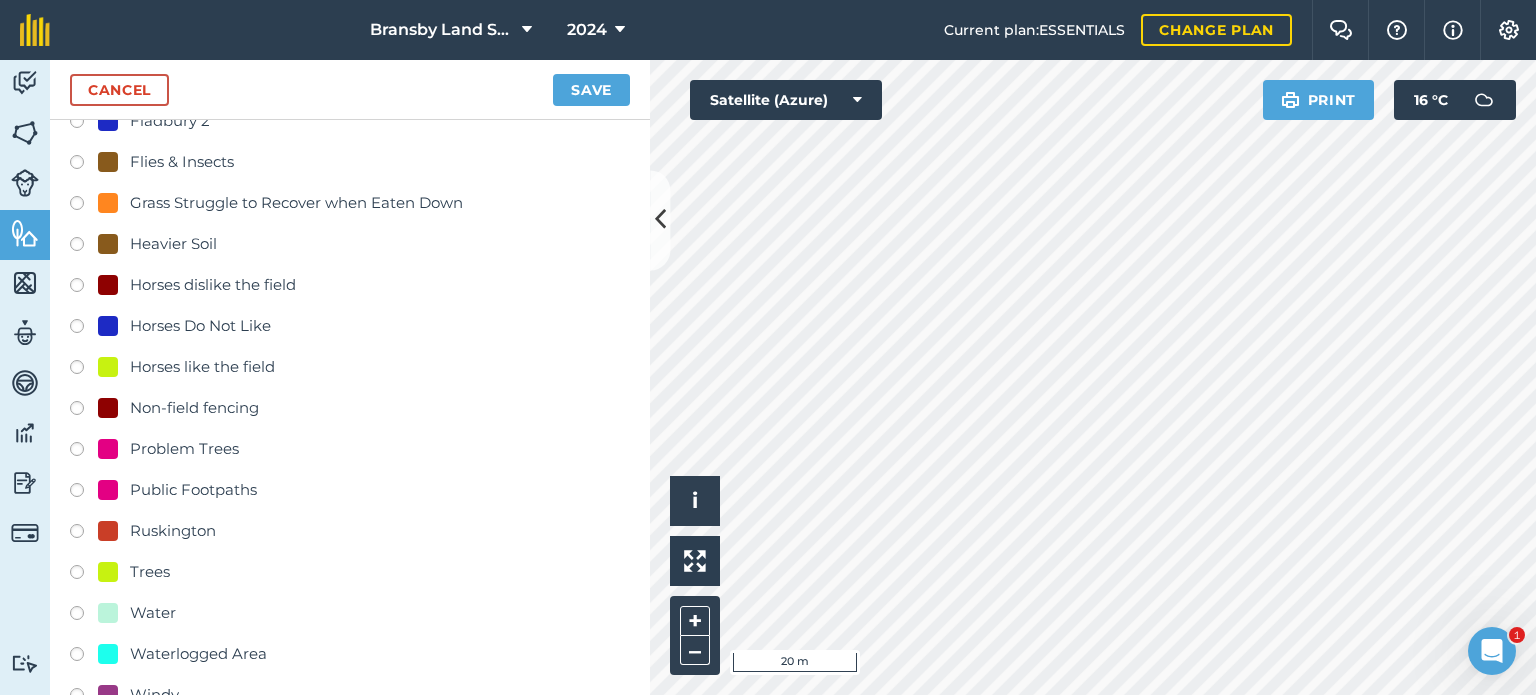 scroll, scrollTop: 200, scrollLeft: 0, axis: vertical 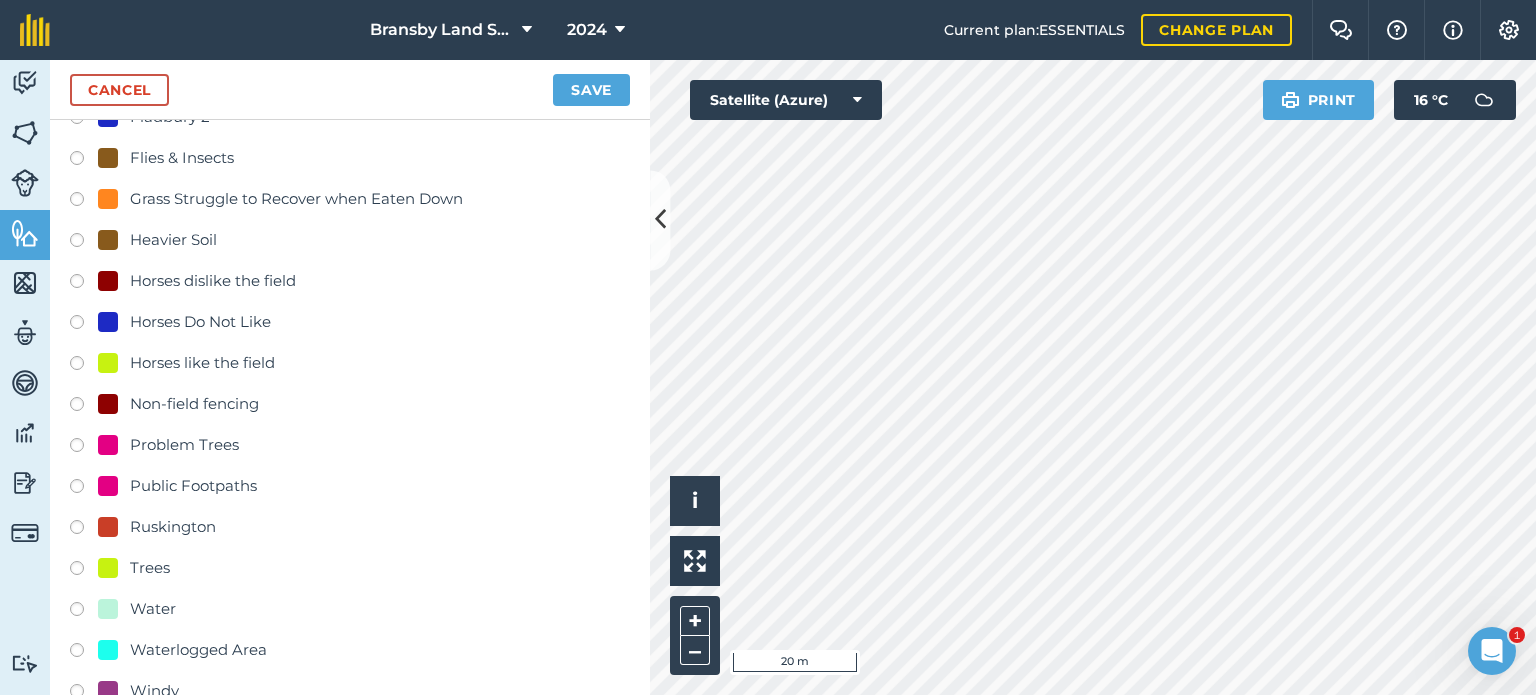 click at bounding box center [84, 407] 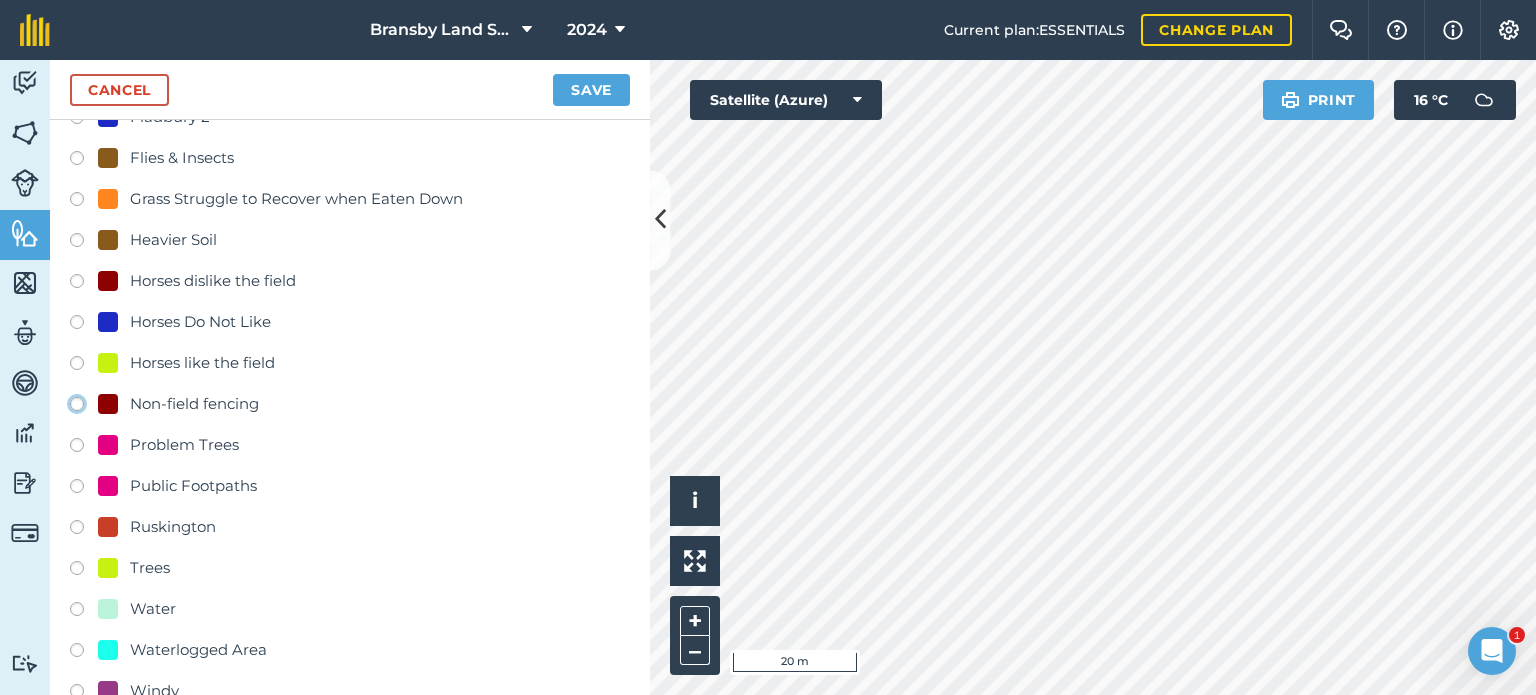 radio on "true" 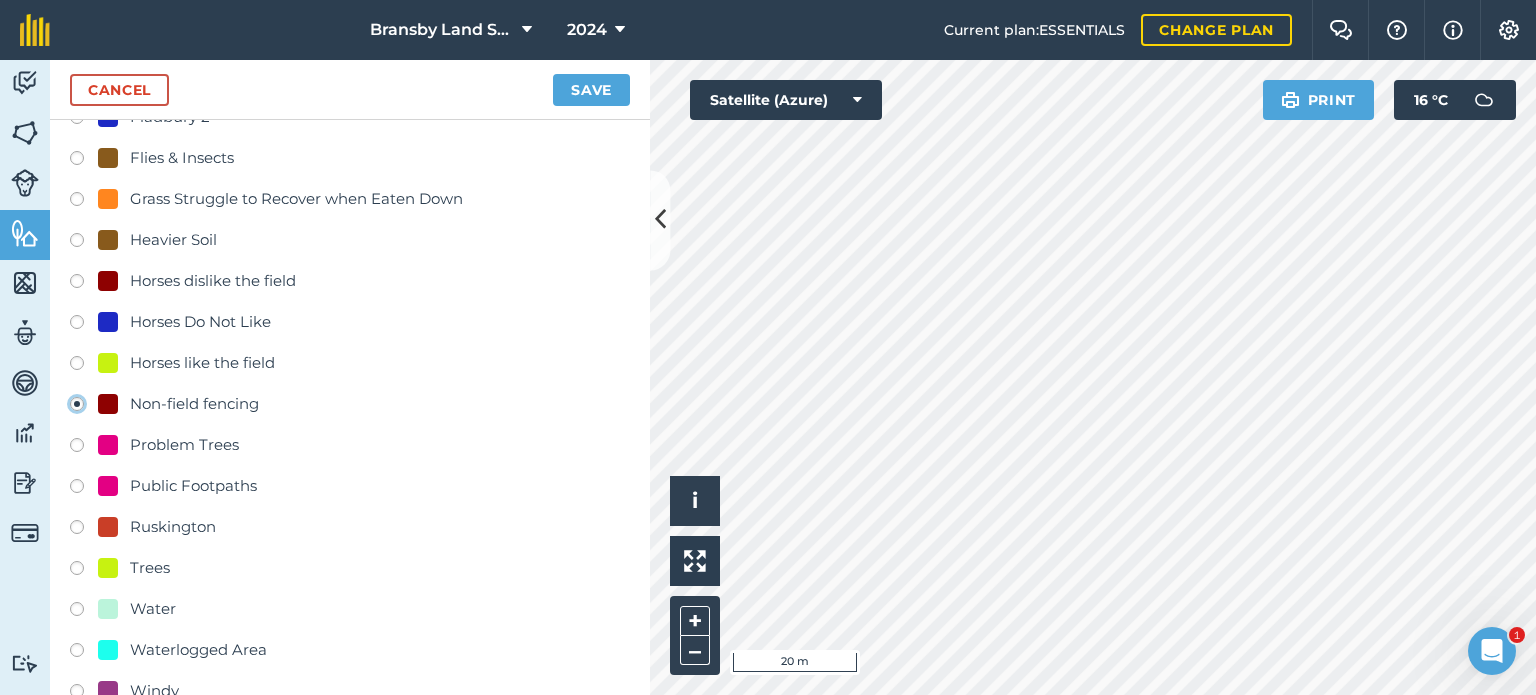 scroll, scrollTop: 548, scrollLeft: 0, axis: vertical 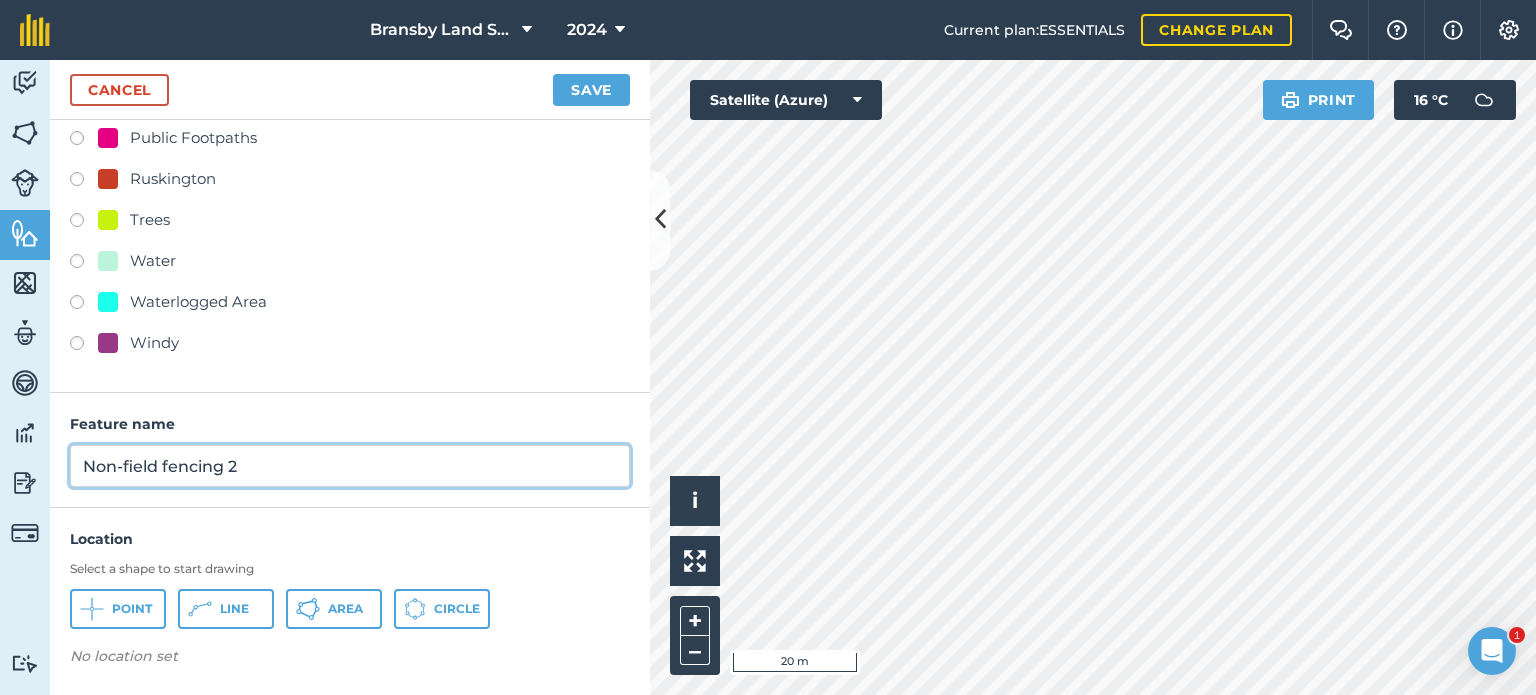 drag, startPoint x: 282, startPoint y: 460, endPoint x: 61, endPoint y: 453, distance: 221.11082 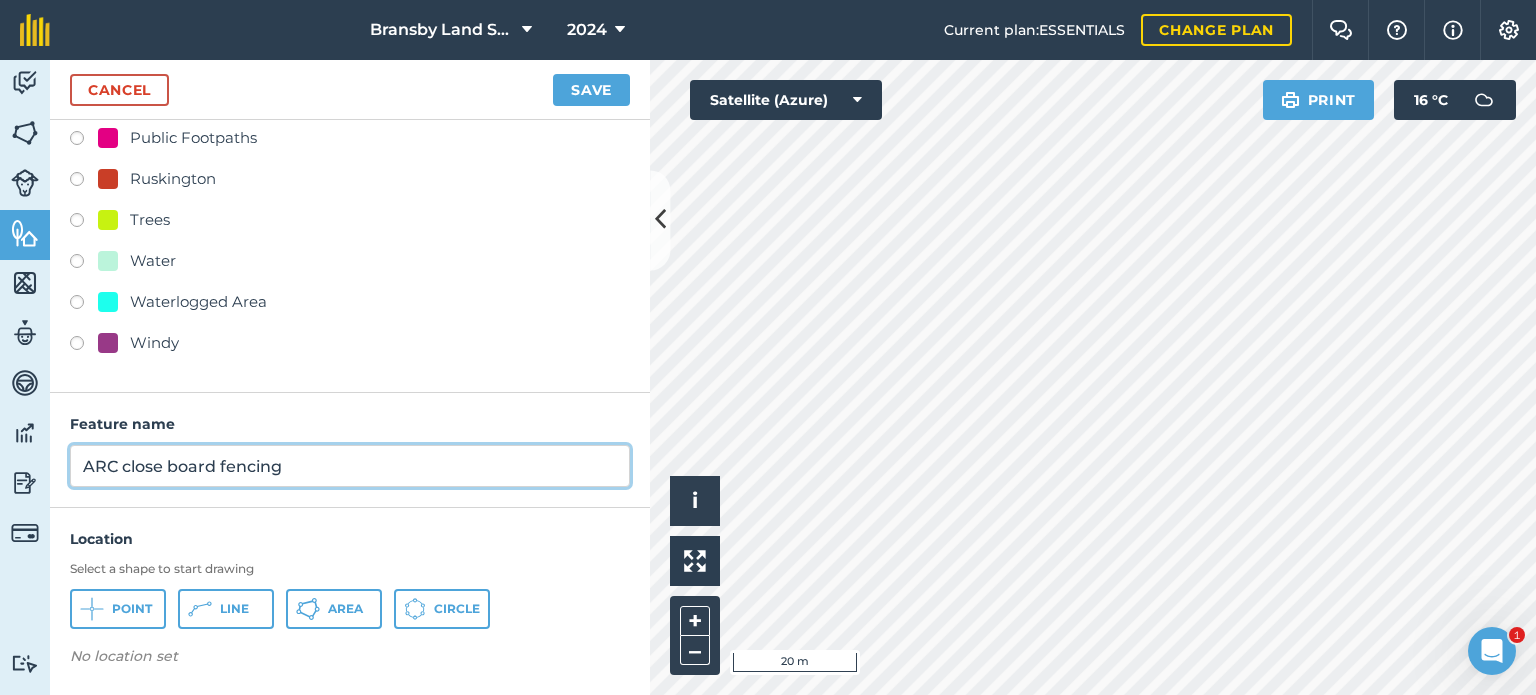 type on "ARC close board fencing" 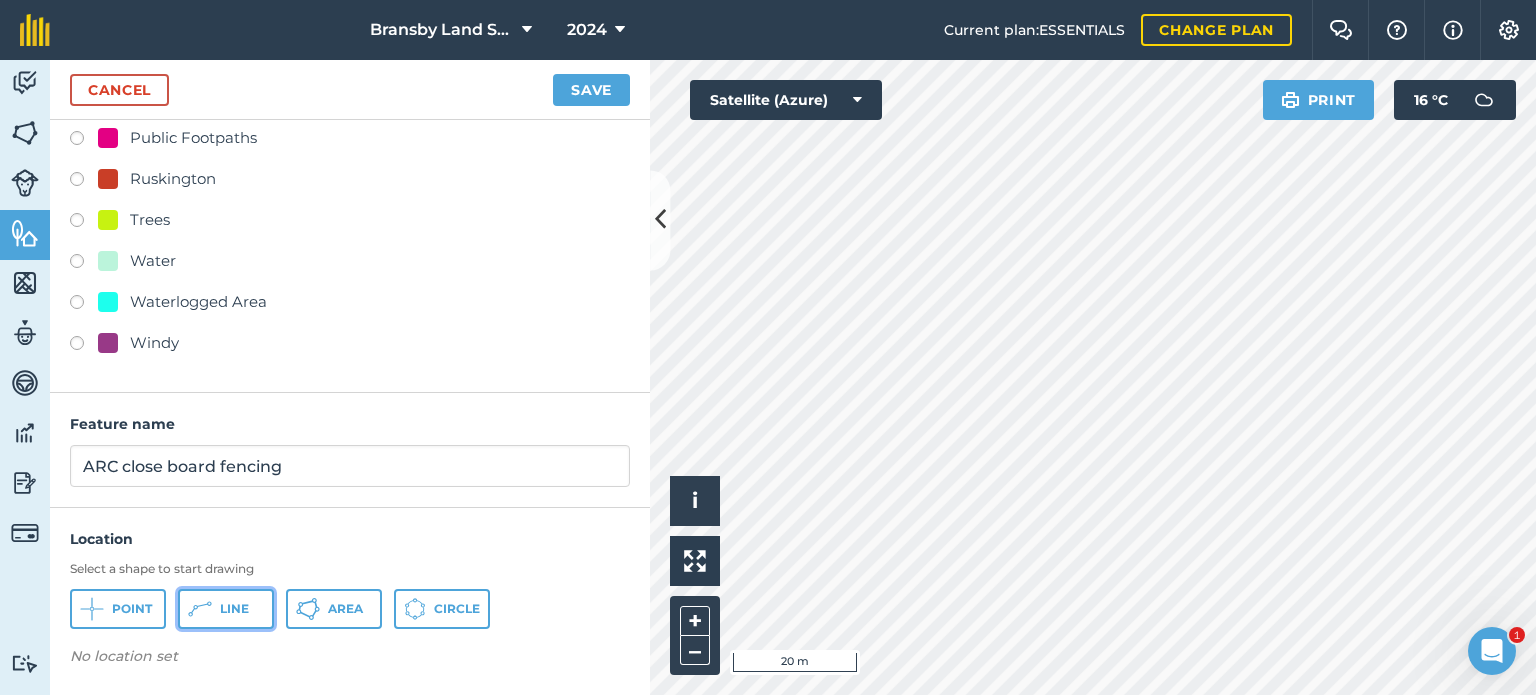 click on "Line" at bounding box center [226, 609] 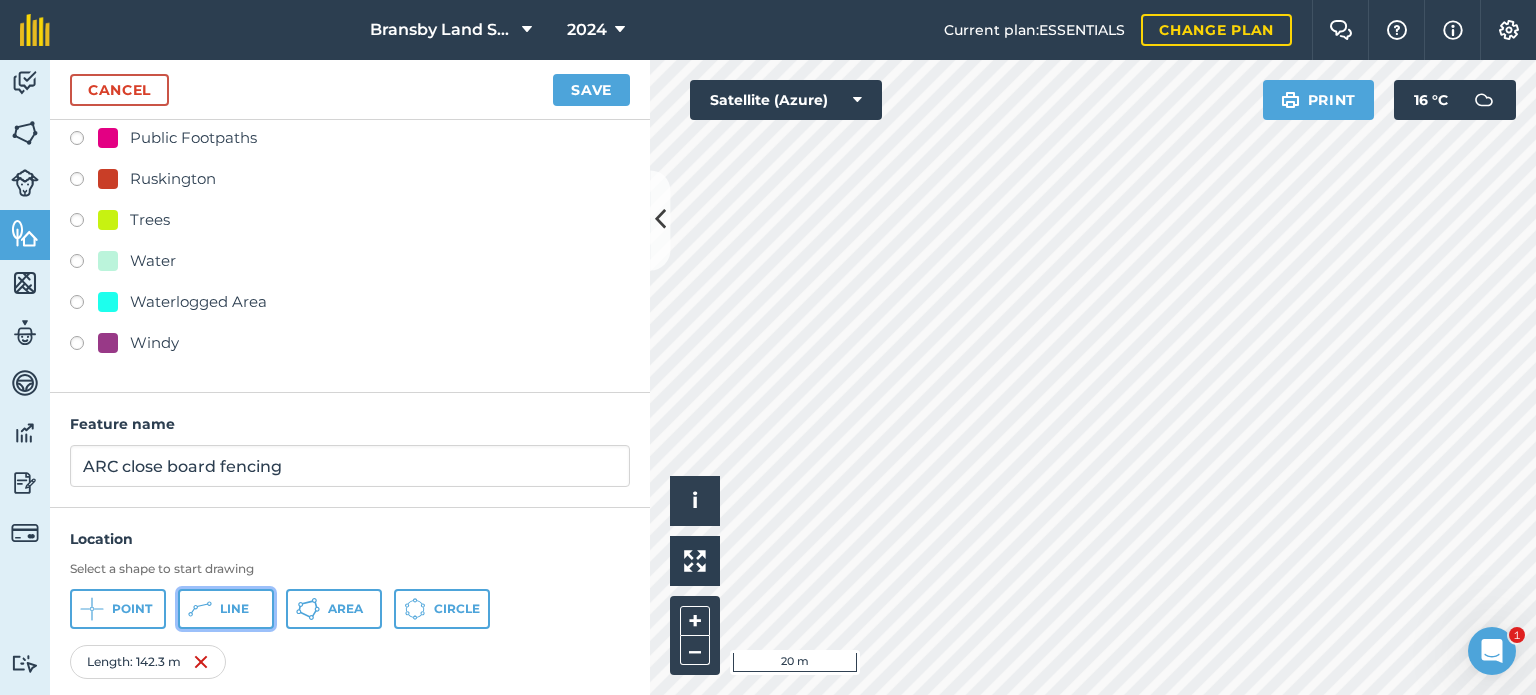 click 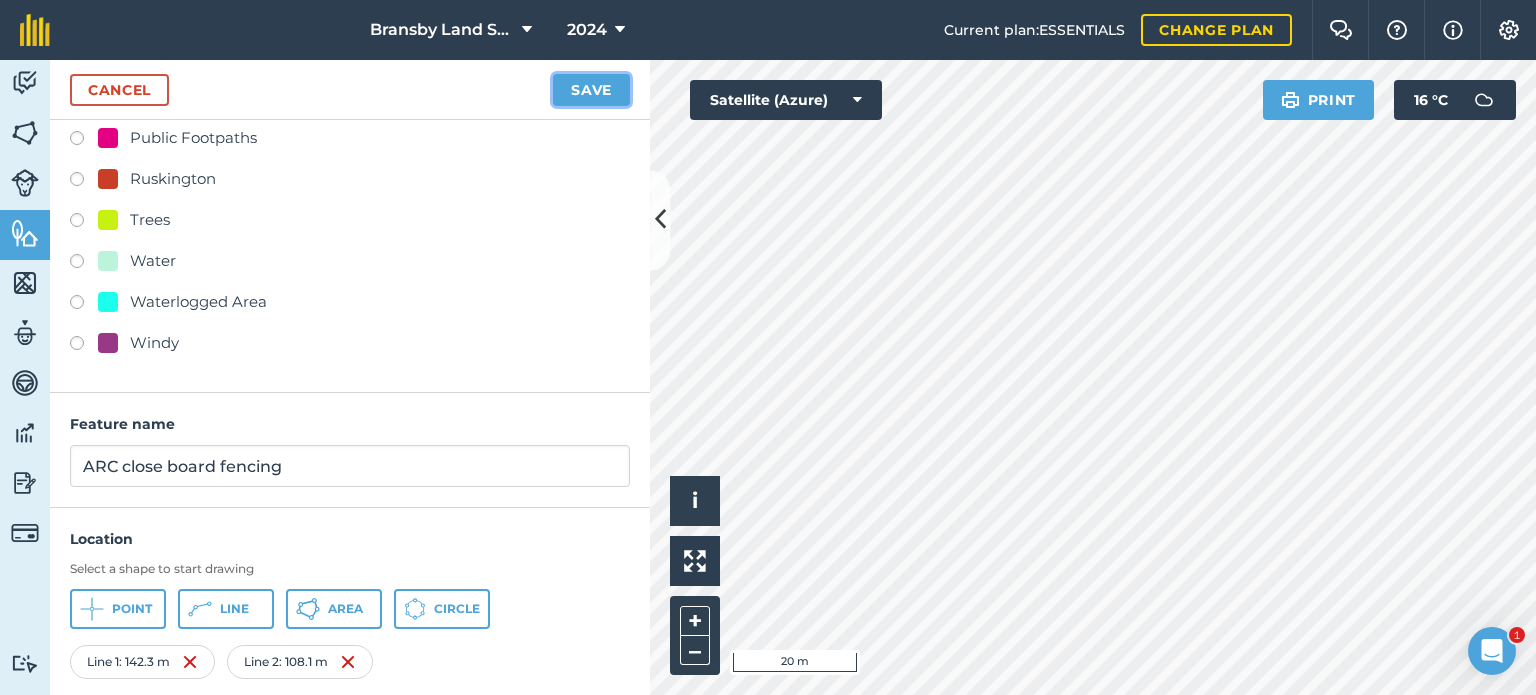 click on "Save" at bounding box center (591, 90) 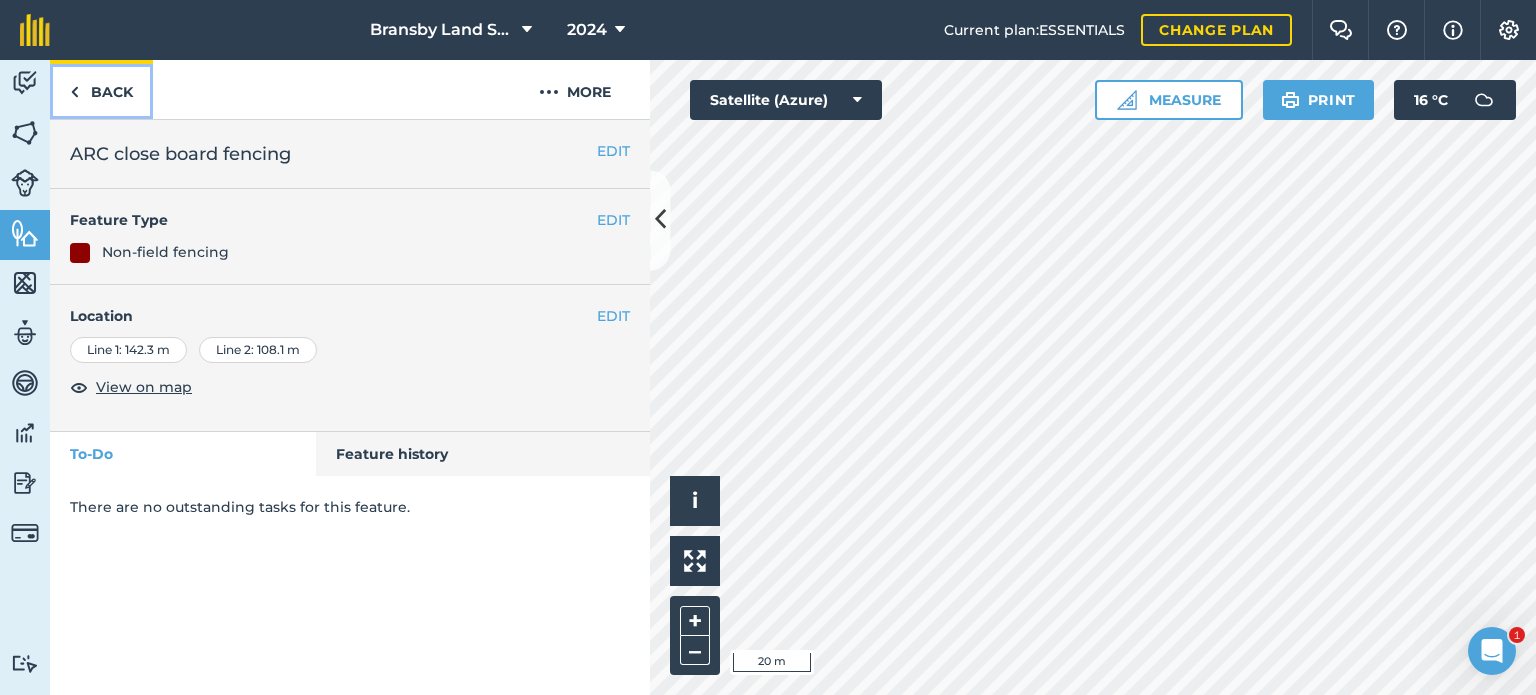 click on "Back" at bounding box center (101, 89) 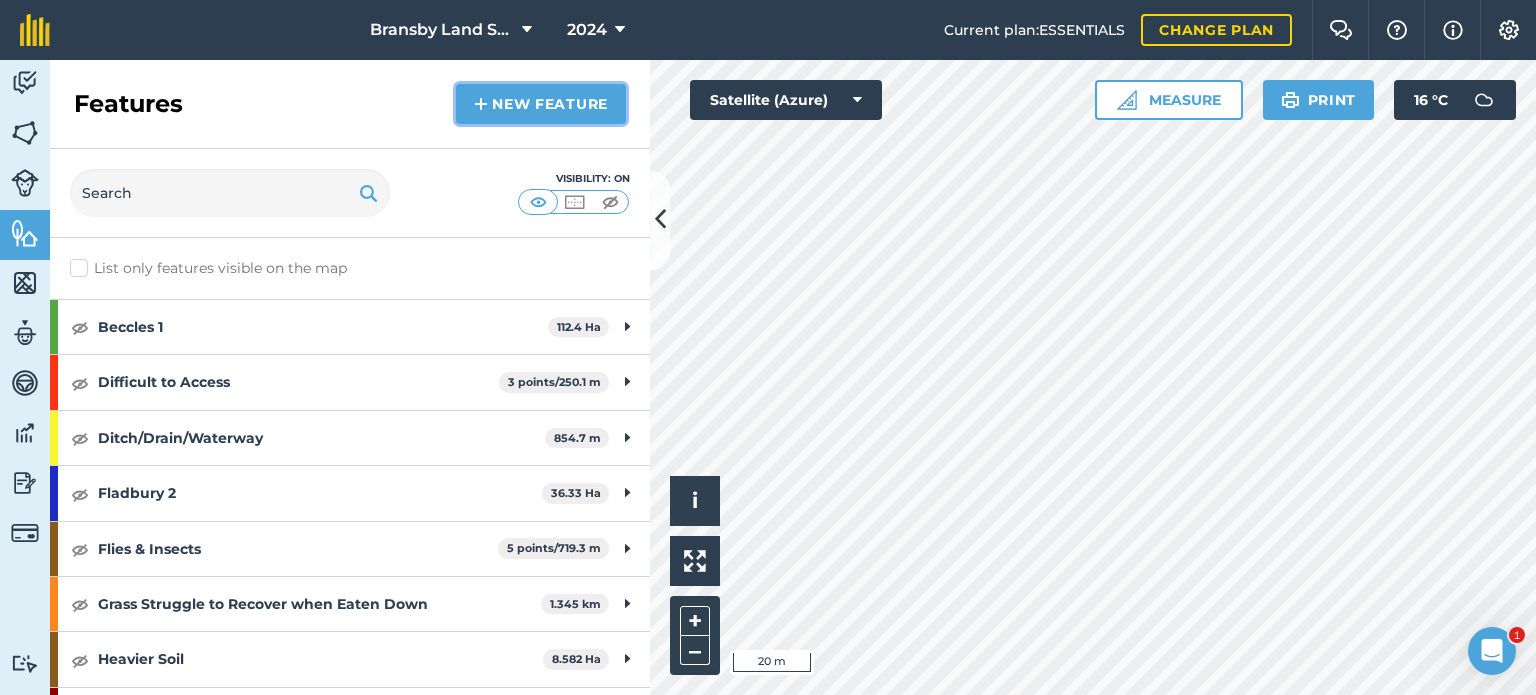 click on "New feature" at bounding box center (541, 104) 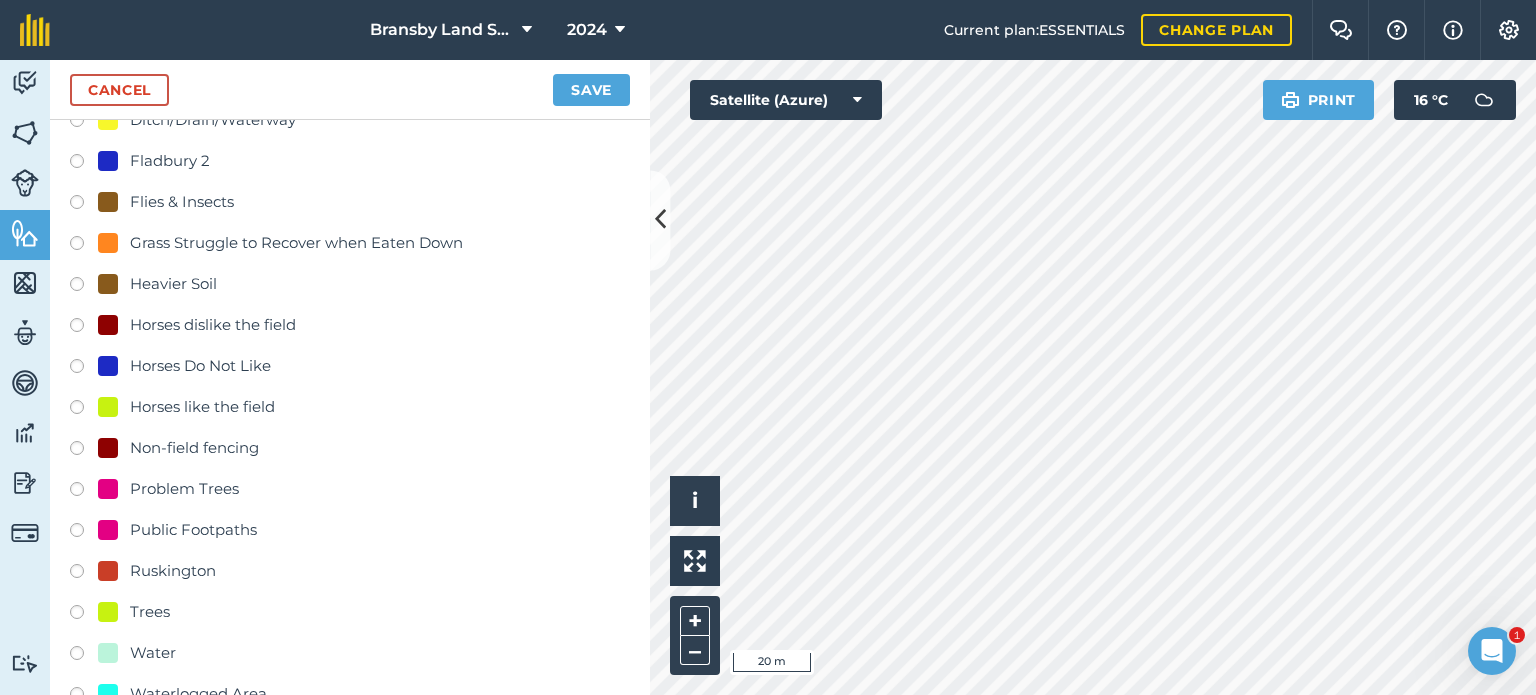 scroll, scrollTop: 300, scrollLeft: 0, axis: vertical 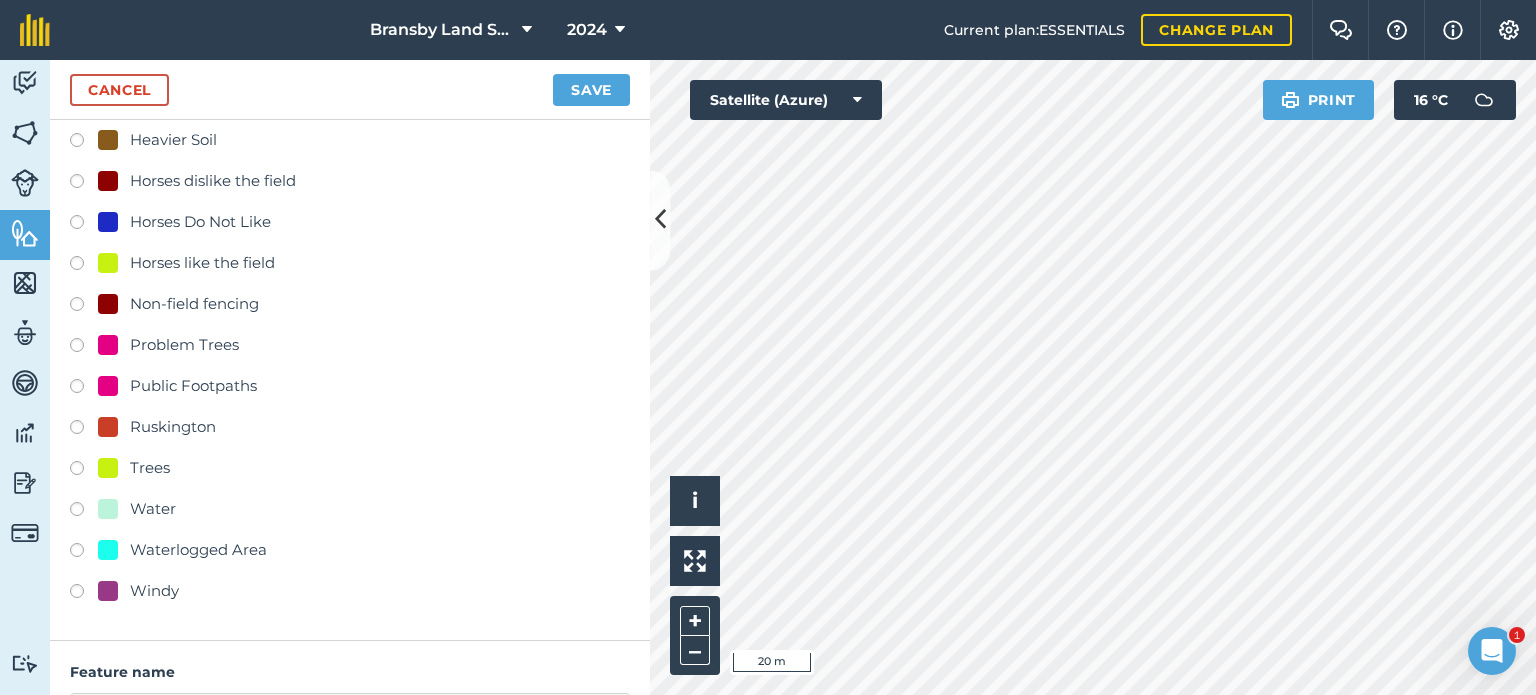 click at bounding box center (84, 307) 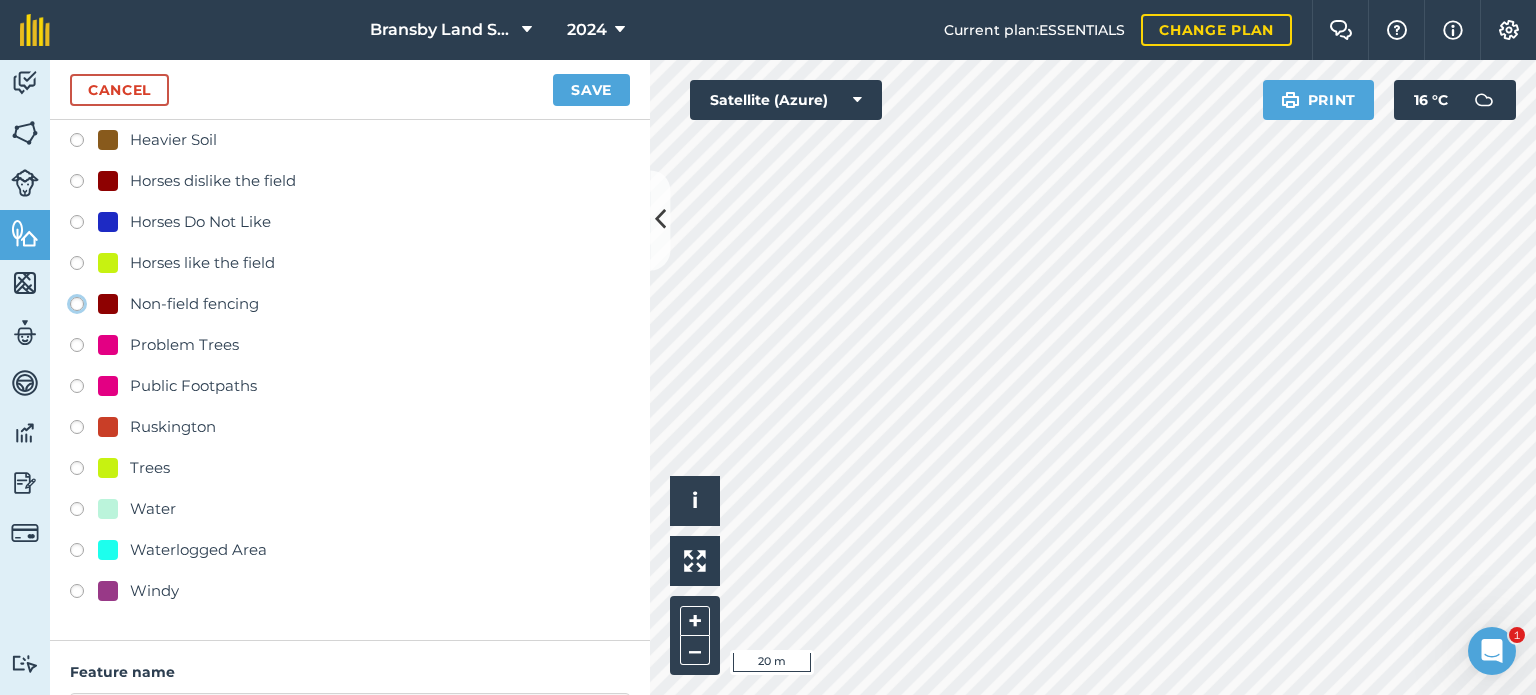 radio on "true" 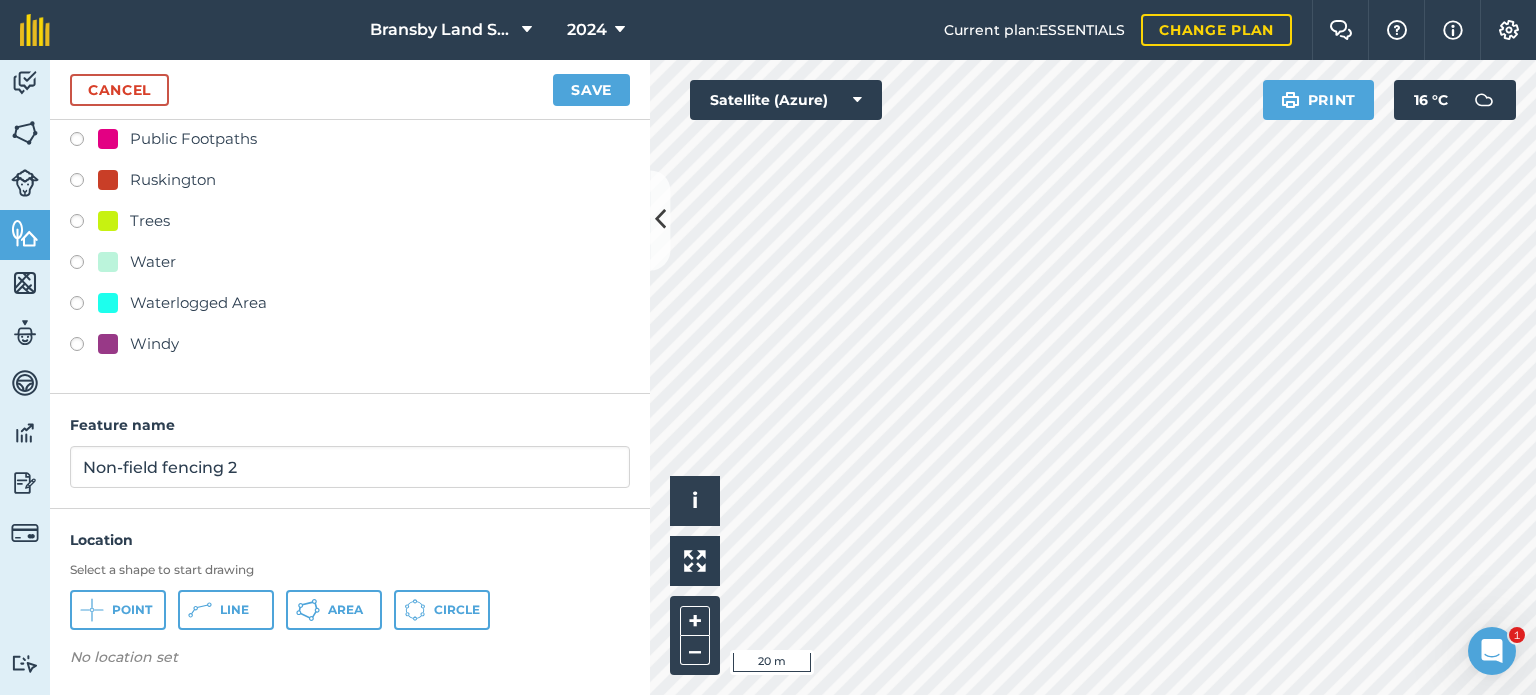 scroll, scrollTop: 548, scrollLeft: 0, axis: vertical 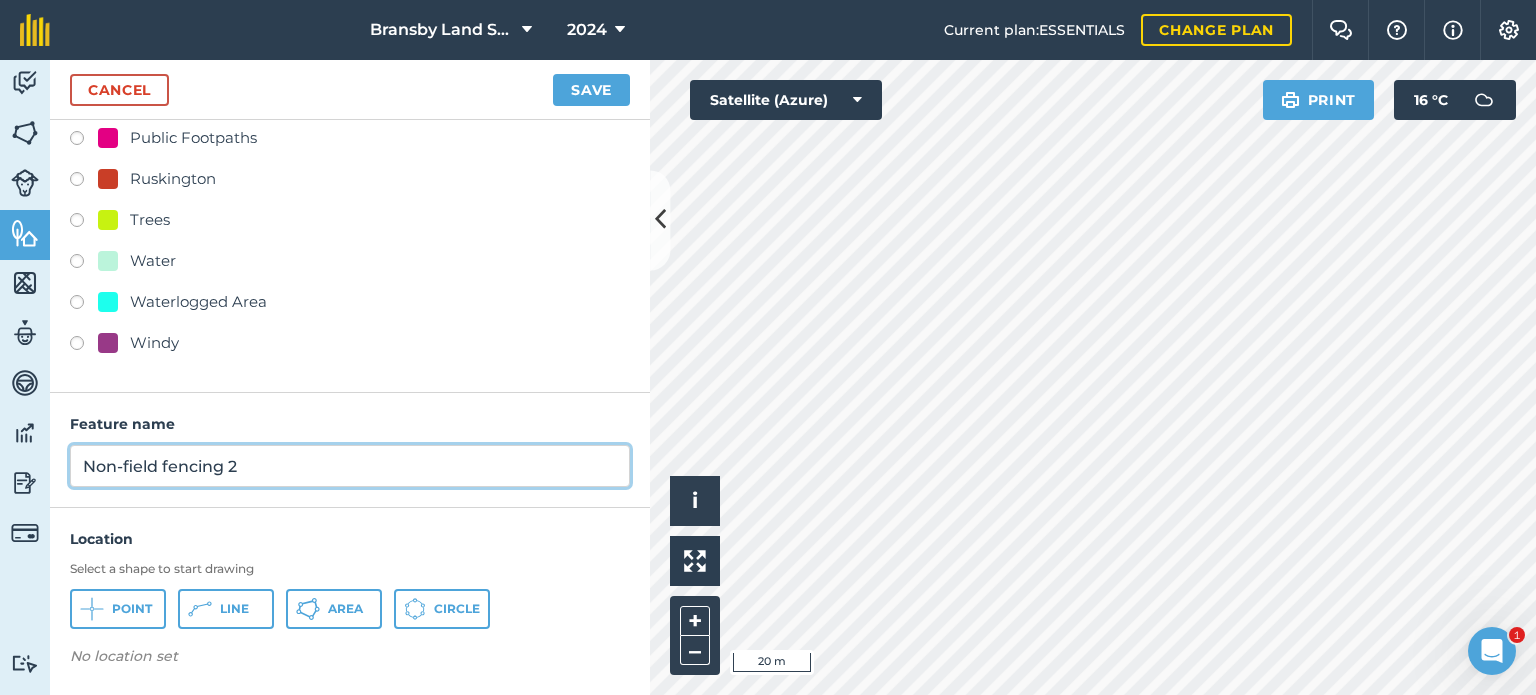 drag, startPoint x: 255, startPoint y: 466, endPoint x: 12, endPoint y: 459, distance: 243.1008 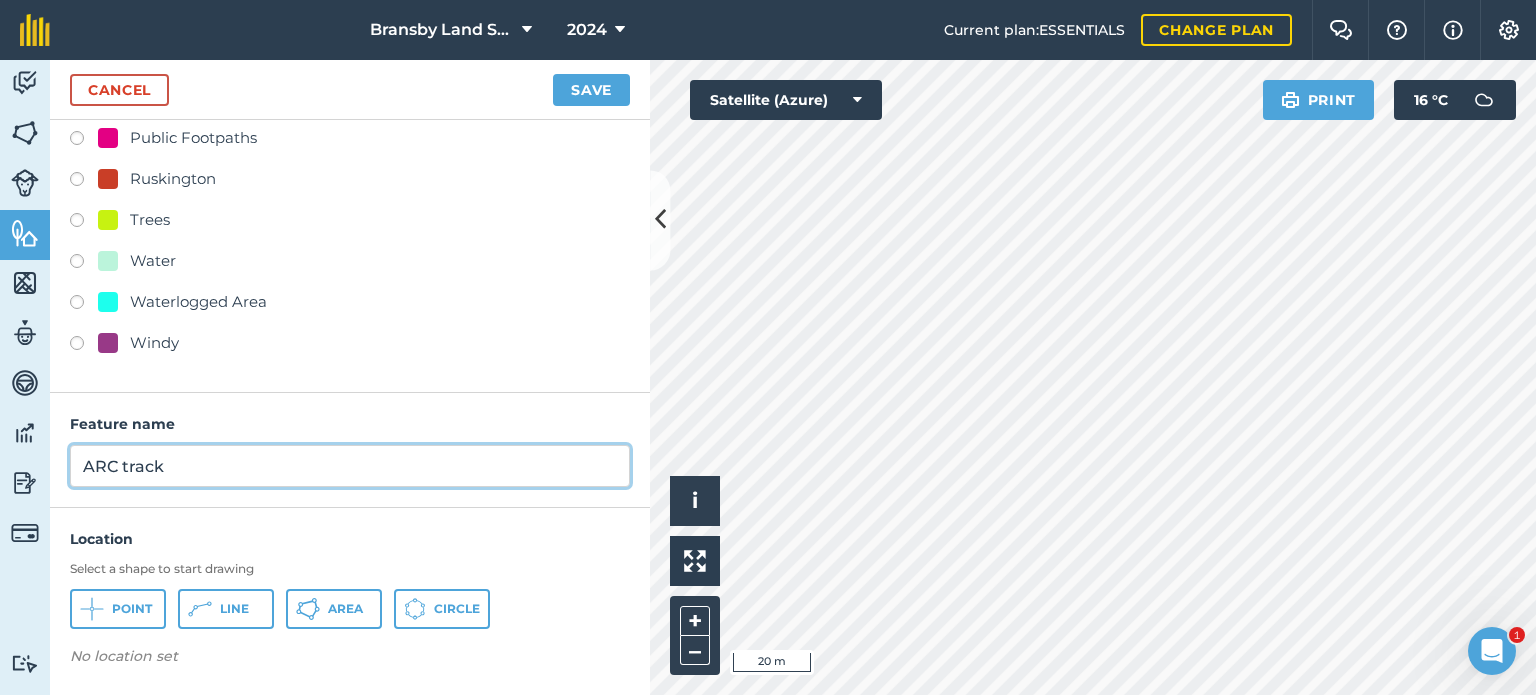 type on "ARC track" 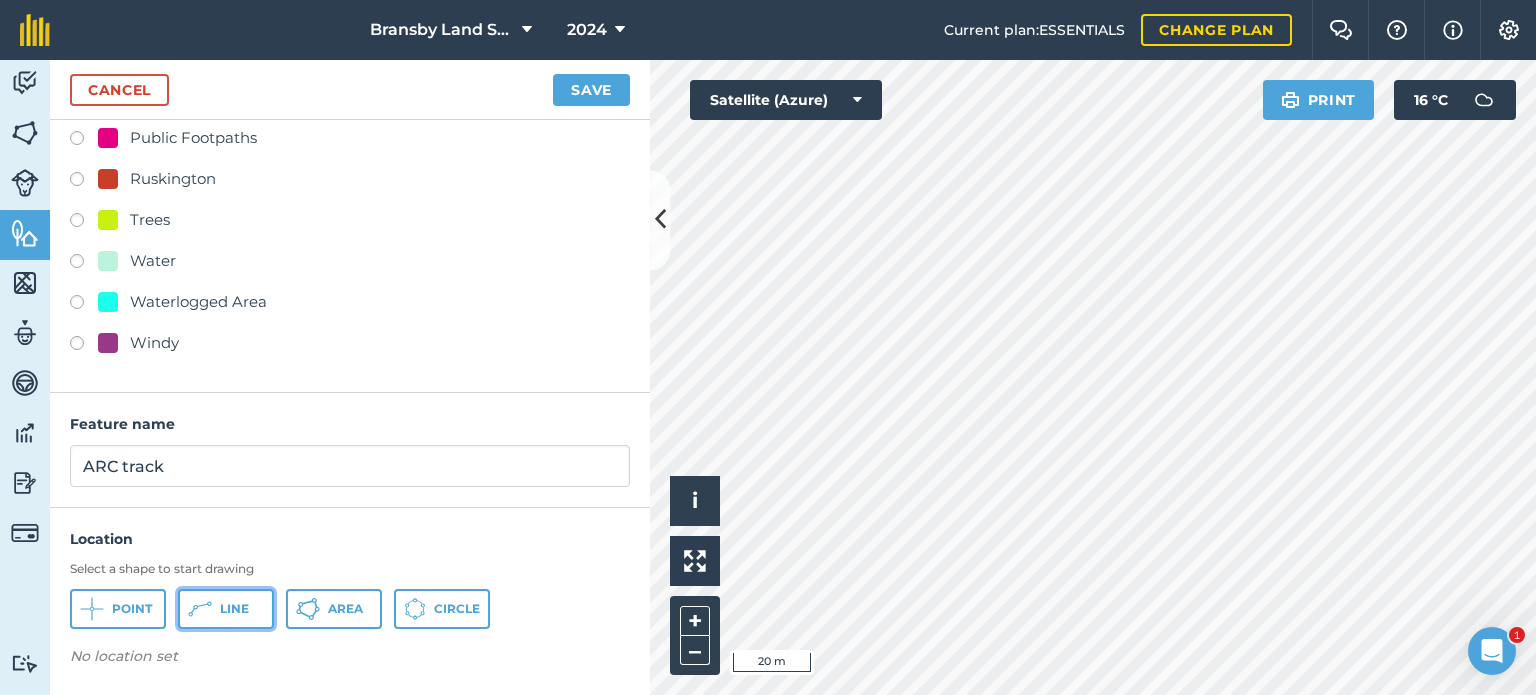click on "Line" at bounding box center (226, 609) 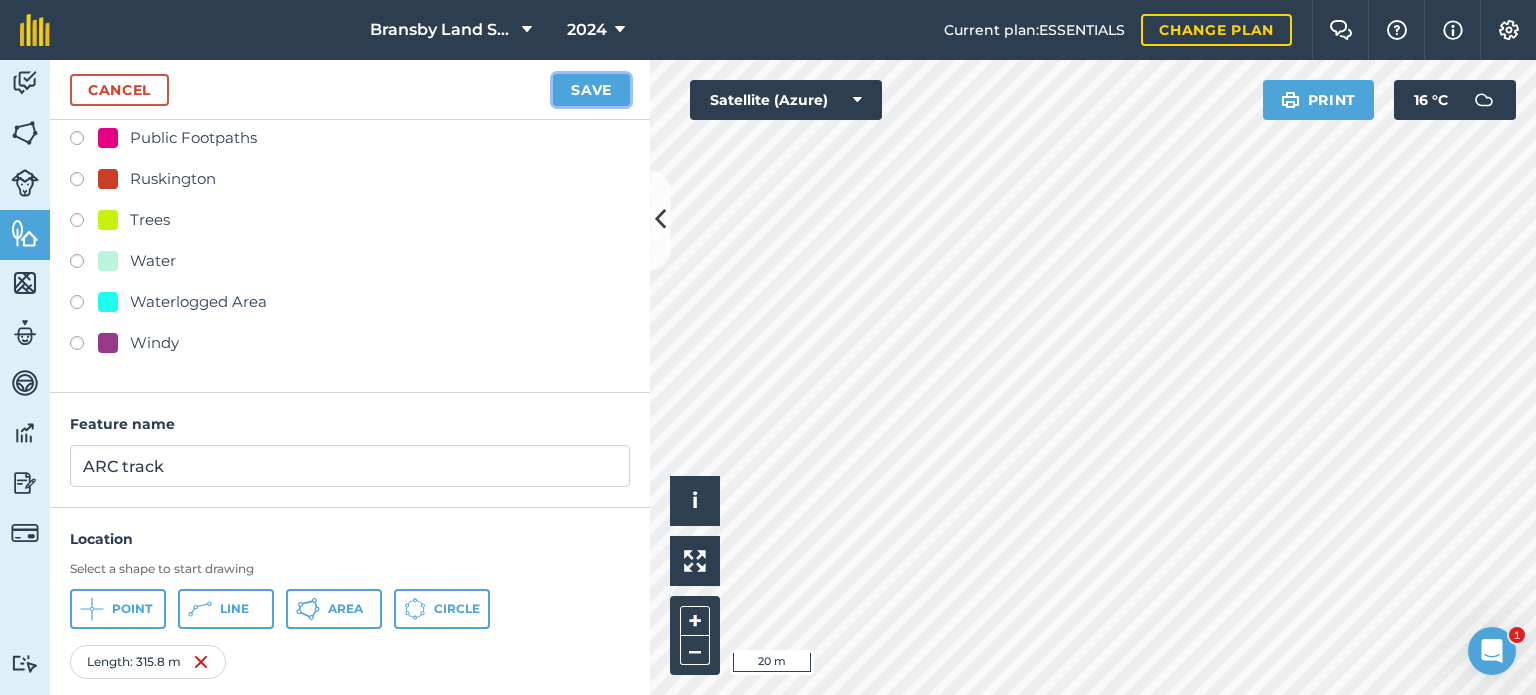 click on "Save" at bounding box center (591, 90) 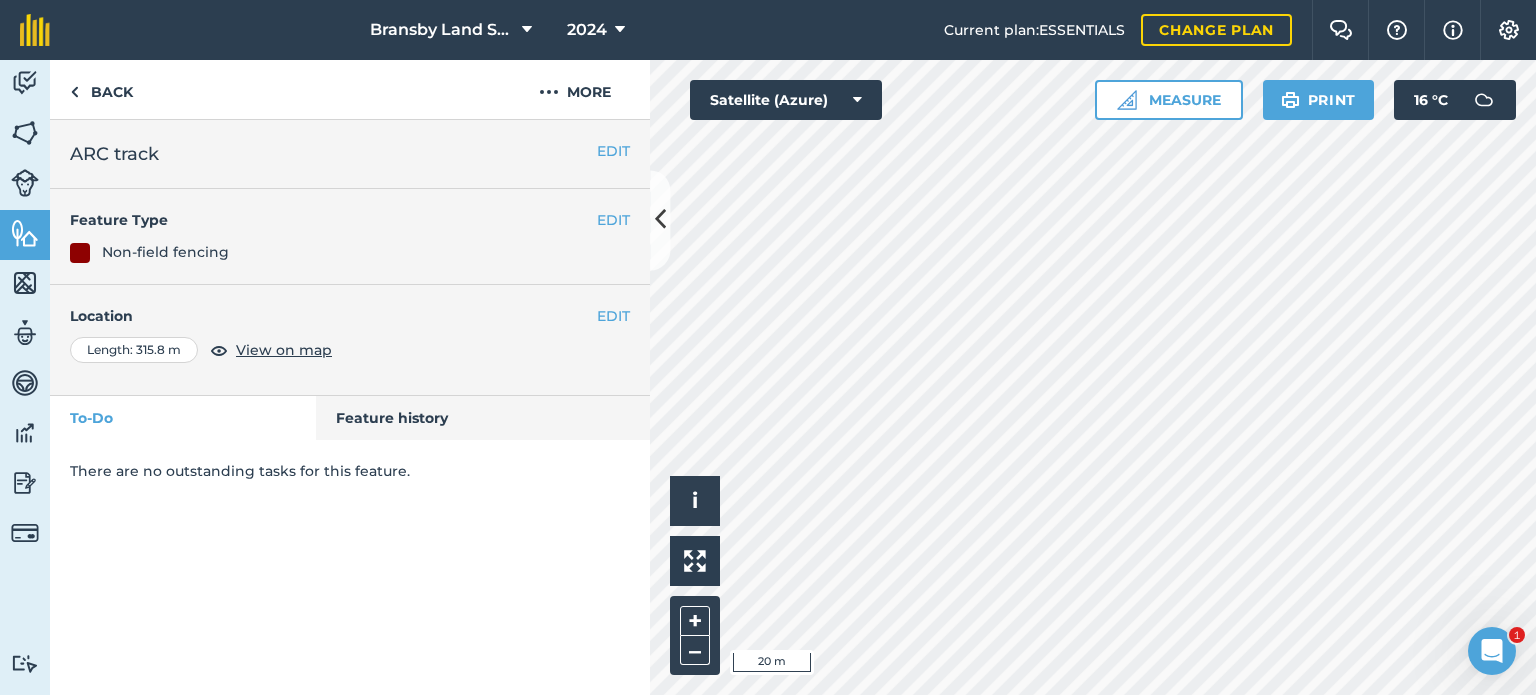 click on "Activity Fields Livestock Features Maps Team Vehicles Data Reporting Billing Tutorials Tutorials   Back   More EDIT ARC track EDIT Feature Type Non-field fencing EDIT Location Length :   315.8   m   View on map To-Do Feature history There are no outstanding tasks for this feature. Click to start drawing i © 2025 TomTom, Microsoft 20 m + – Satellite (Azure) Measure Print 16   ° C" at bounding box center [768, 377] 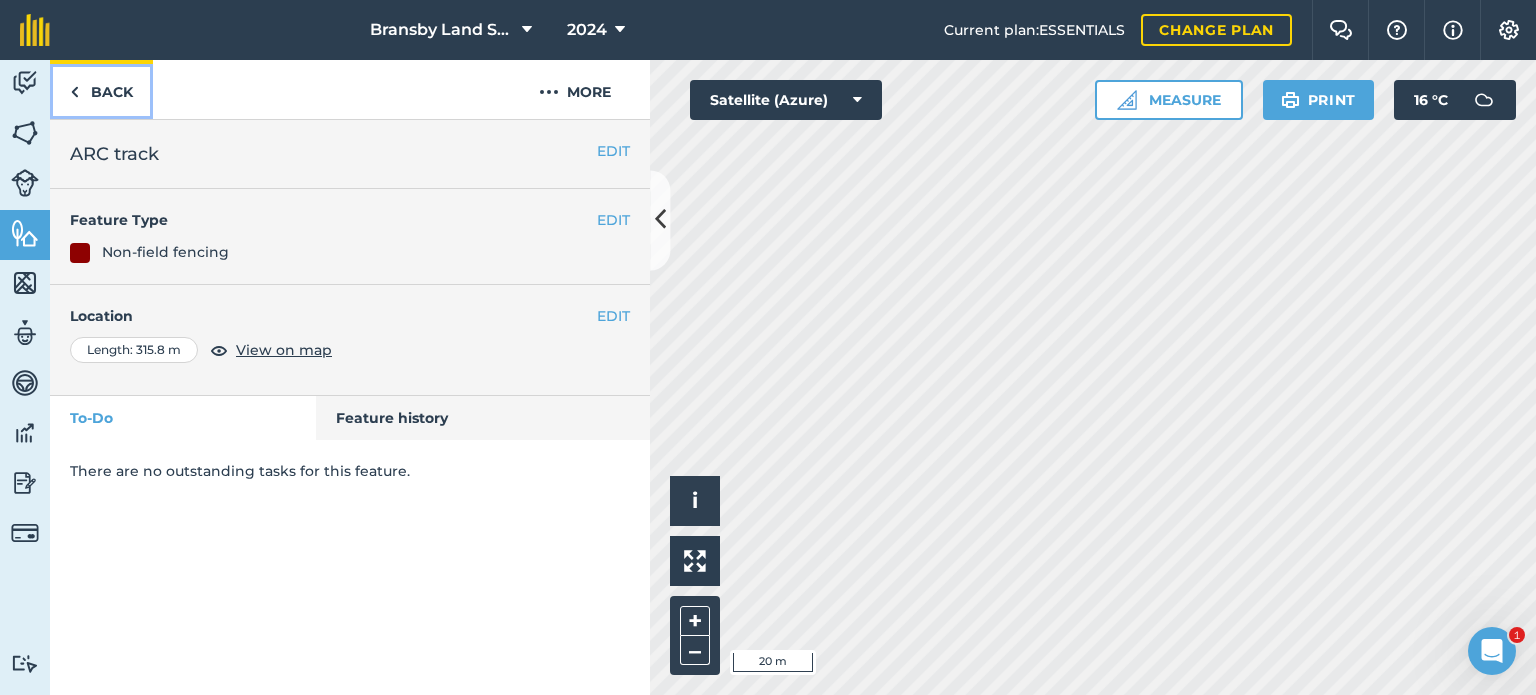 click on "Back" at bounding box center [101, 89] 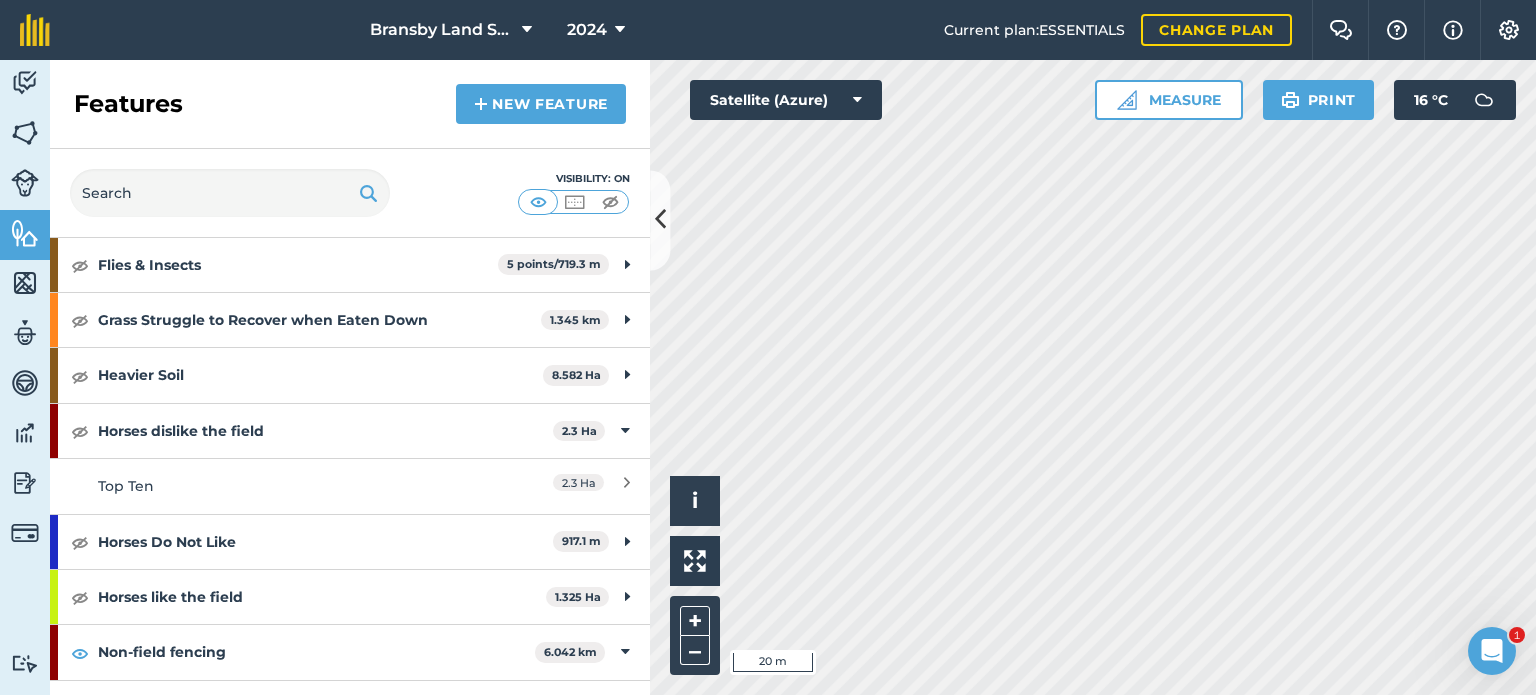 scroll, scrollTop: 500, scrollLeft: 0, axis: vertical 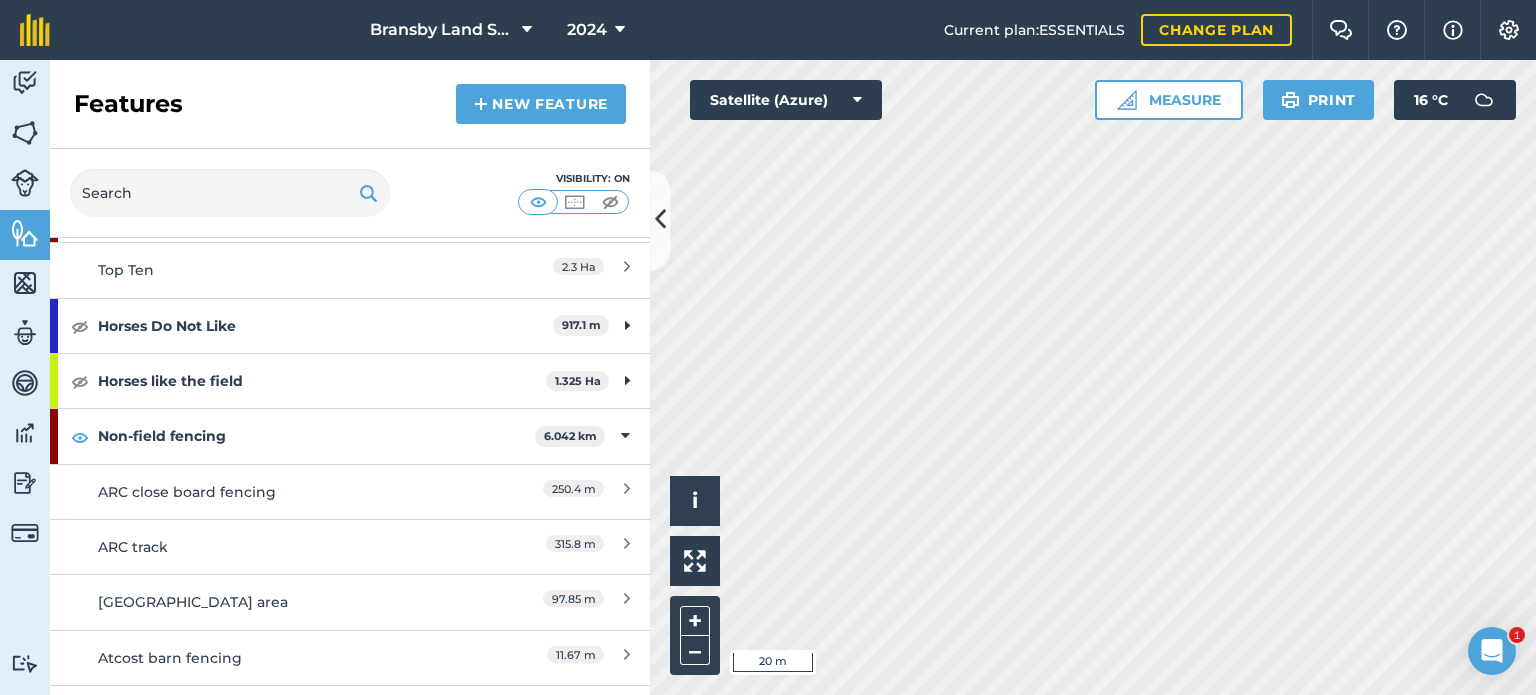 click on "Features   New feature" at bounding box center [350, 104] 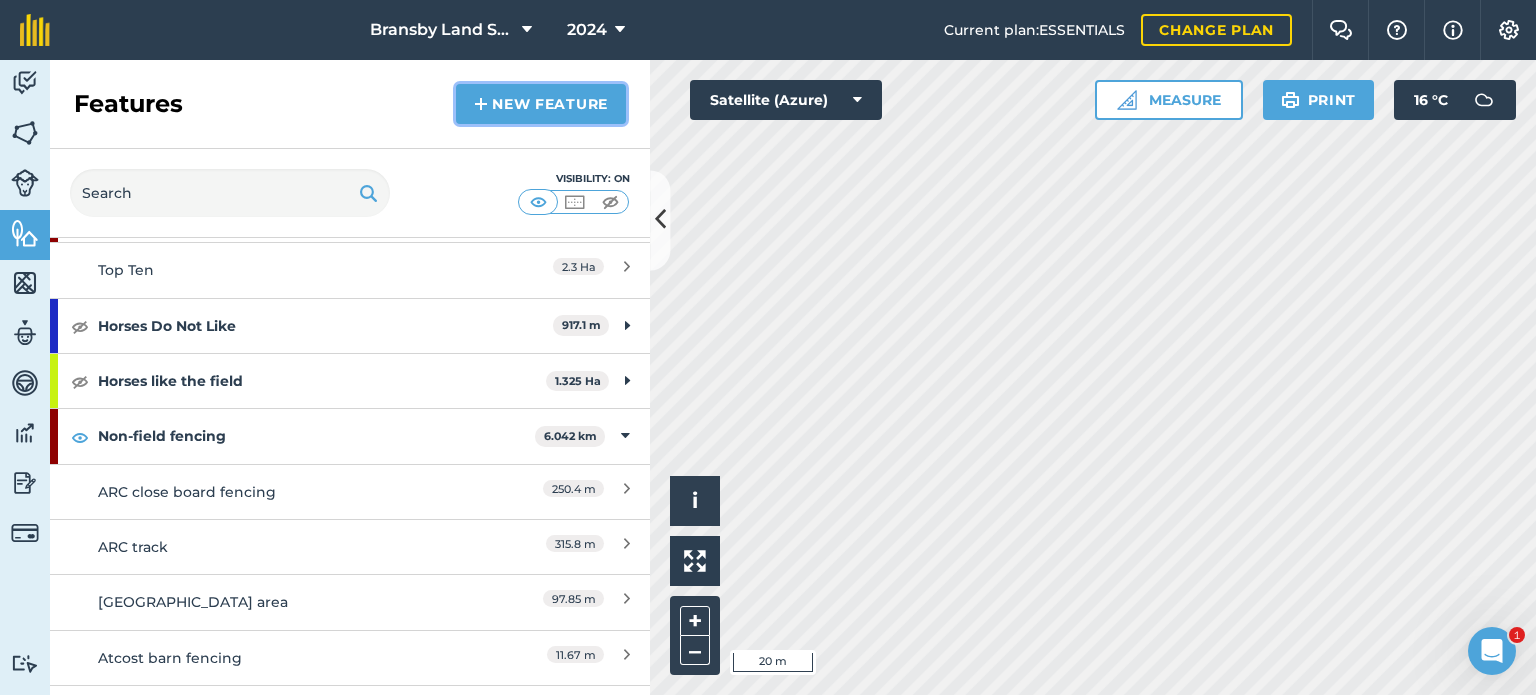 click on "New feature" at bounding box center (541, 104) 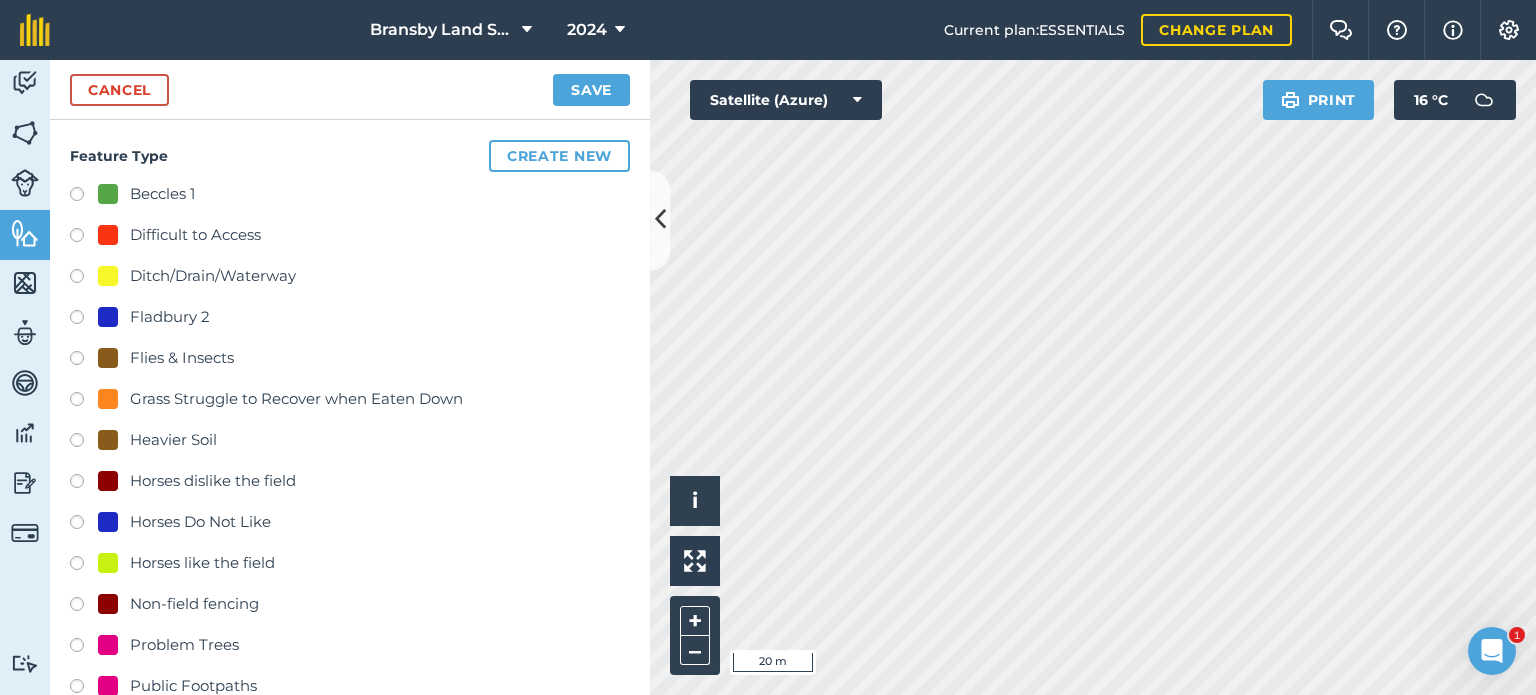 click at bounding box center [84, 607] 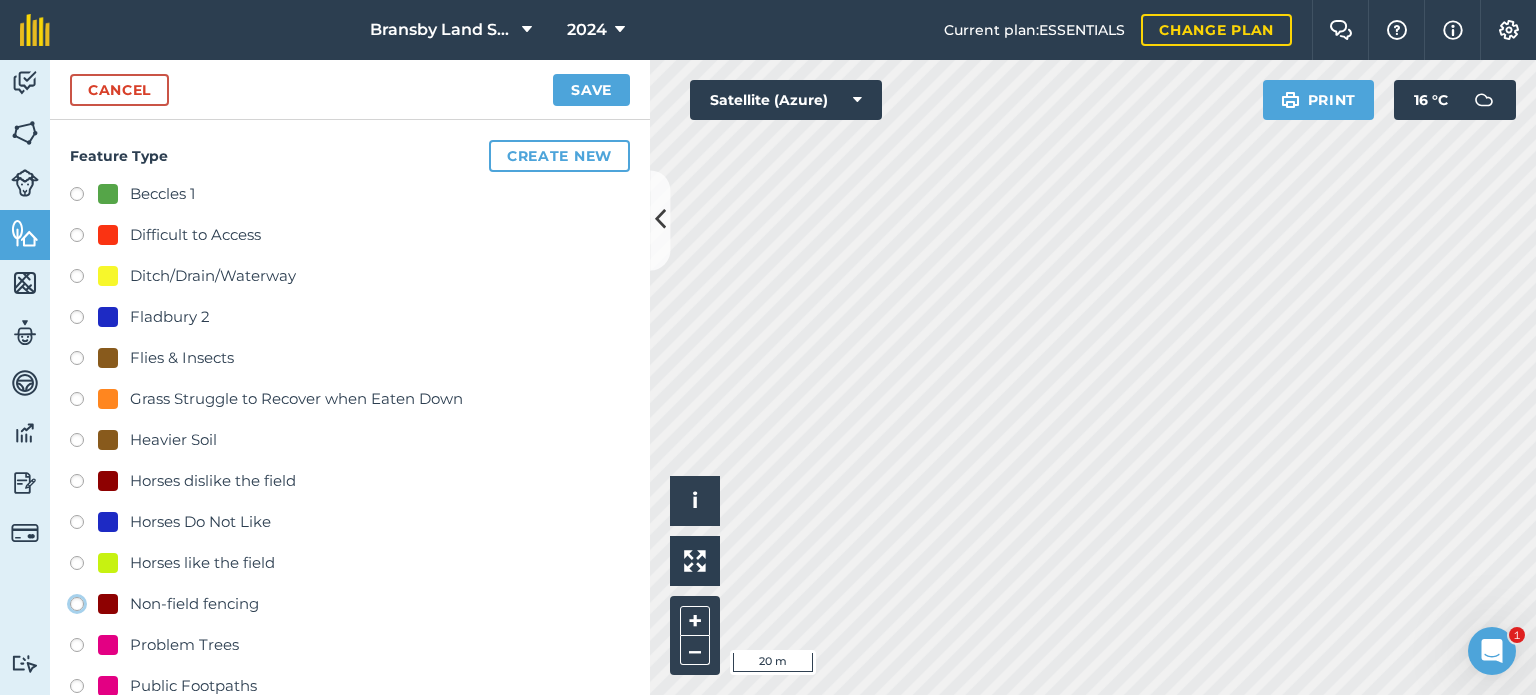 radio on "true" 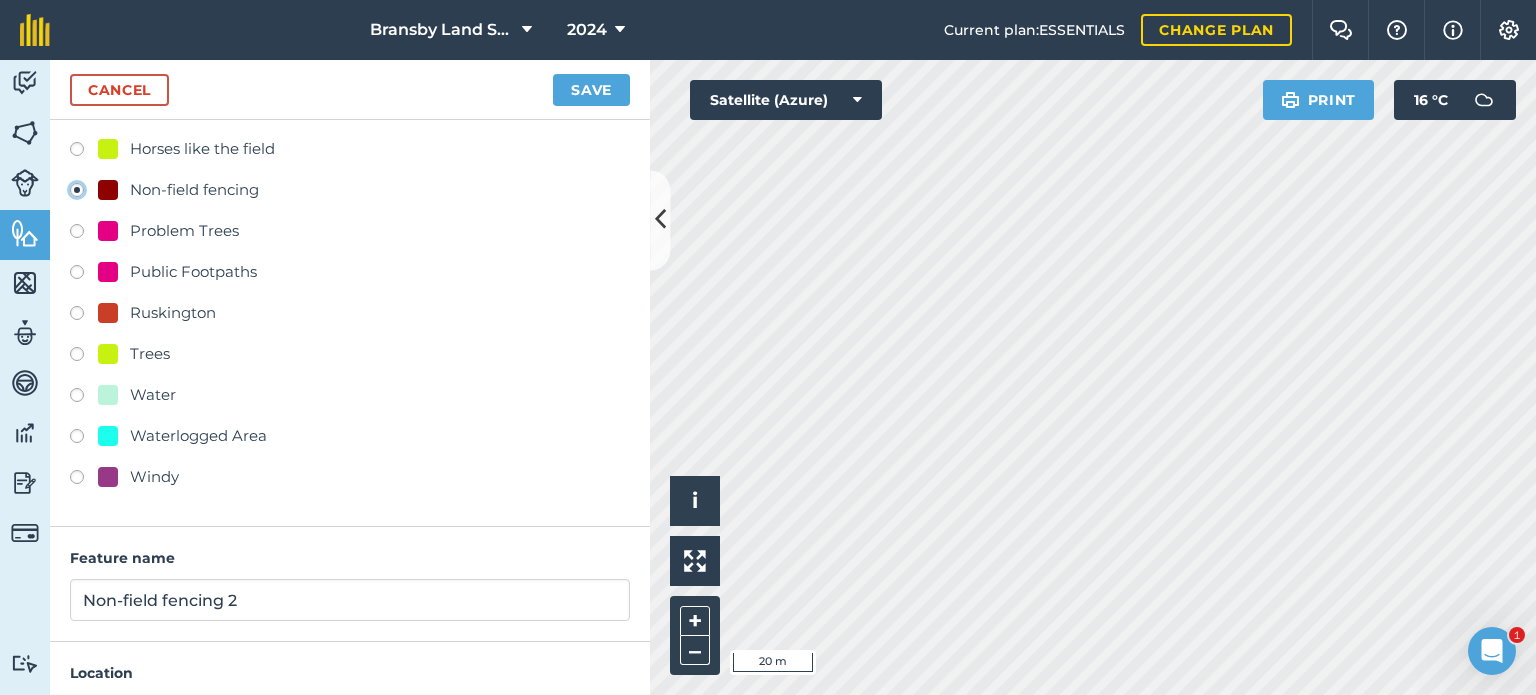 scroll, scrollTop: 500, scrollLeft: 0, axis: vertical 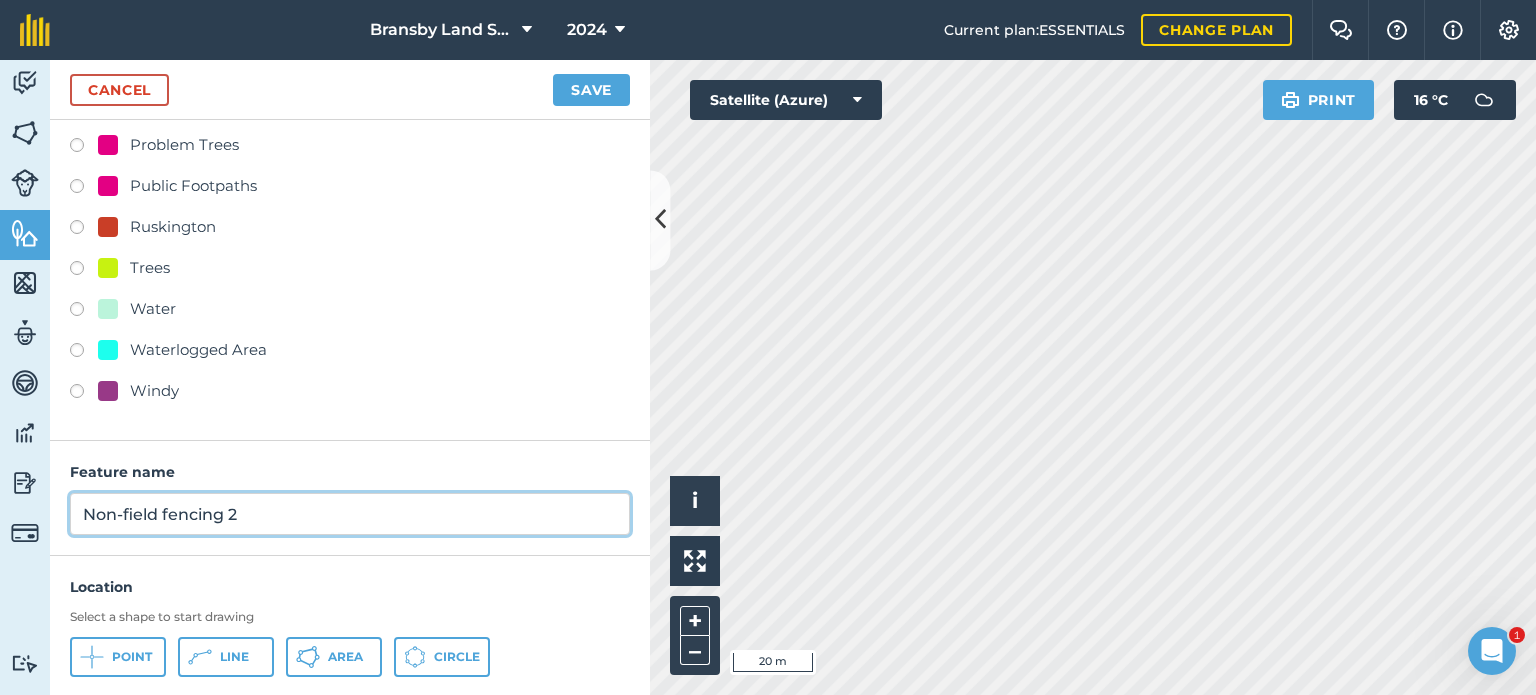 click on "Non-field fencing 2" at bounding box center (350, 514) 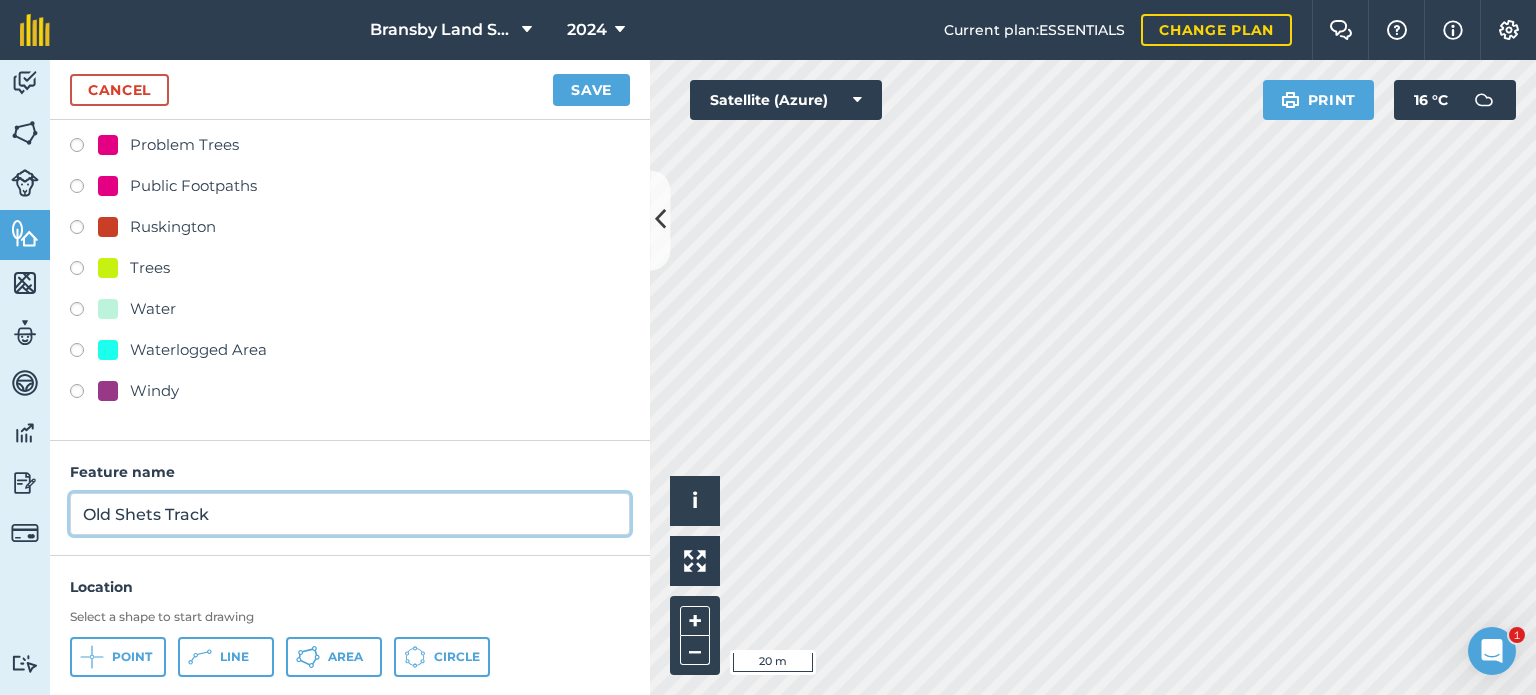 type on "Old Shets Track" 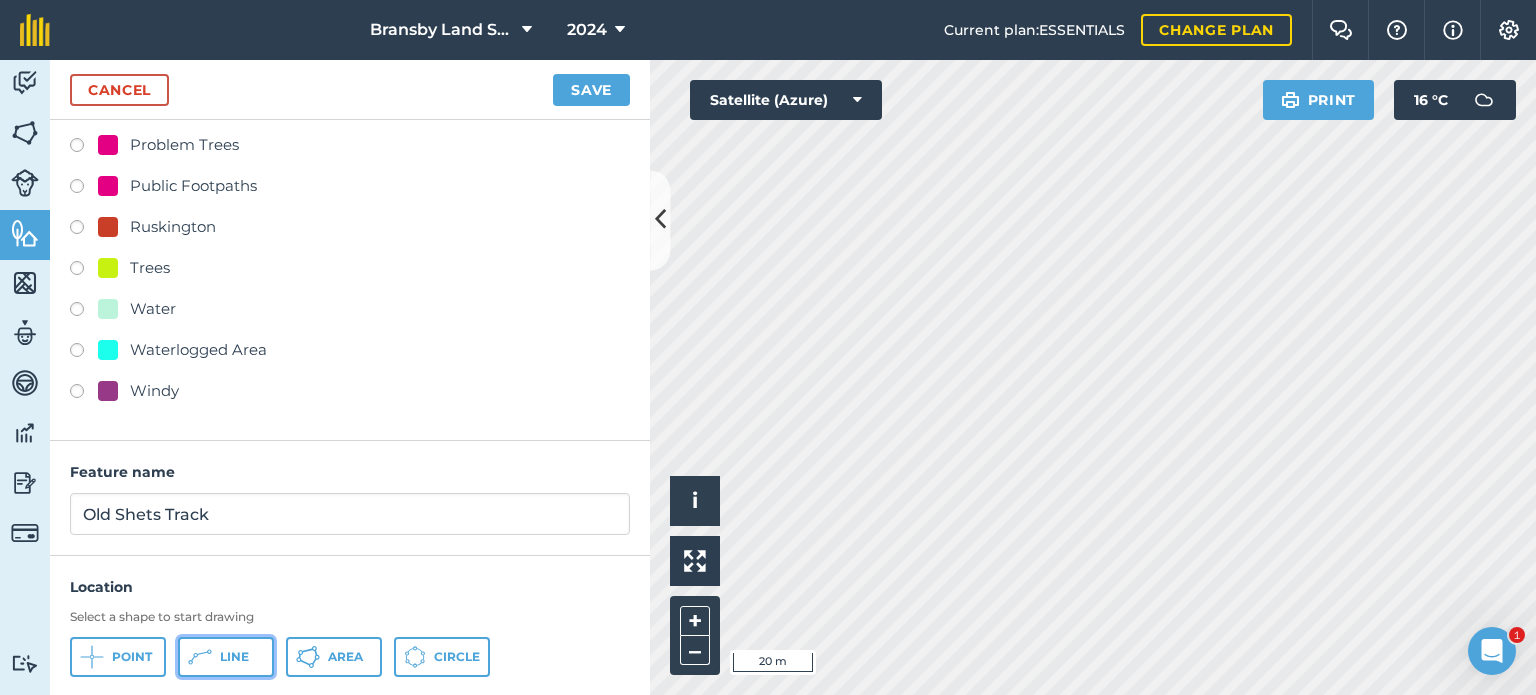 click on "Line" at bounding box center (226, 657) 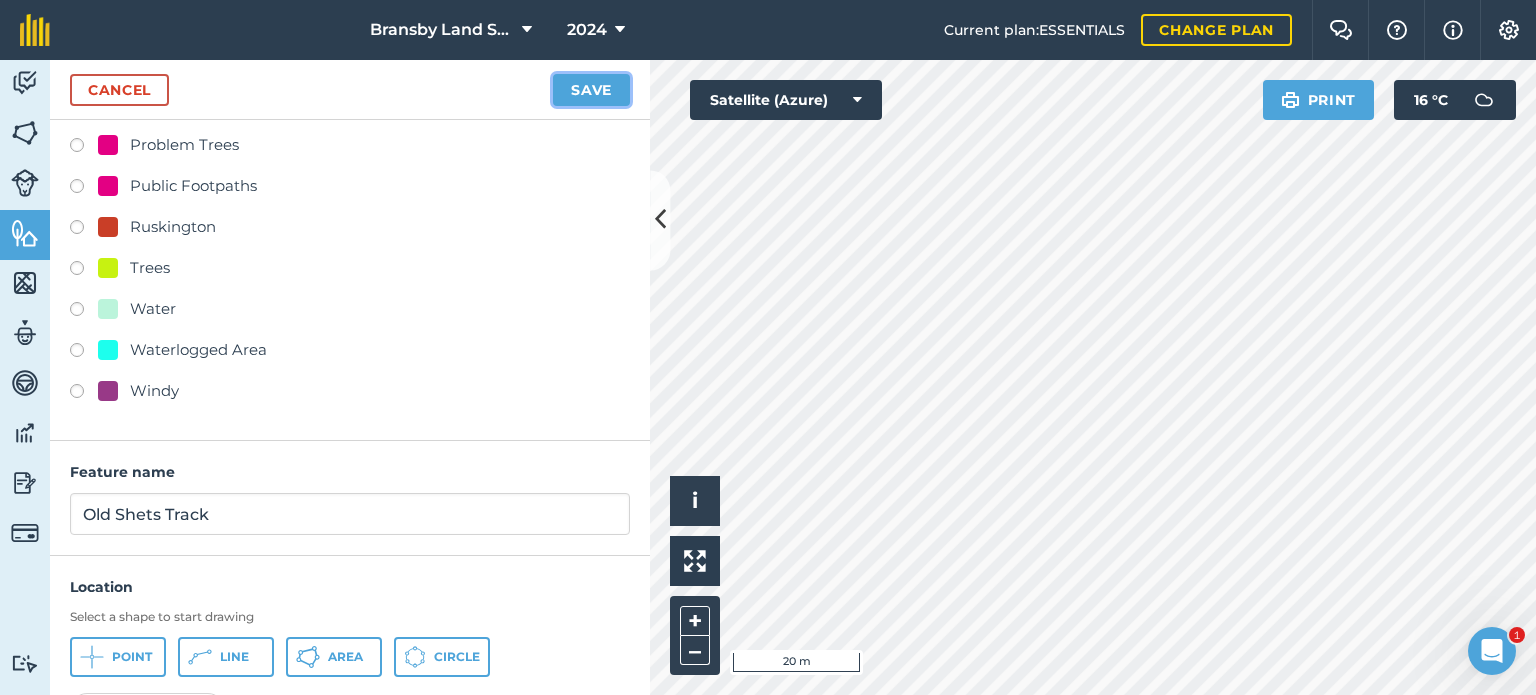 click on "Save" at bounding box center (591, 90) 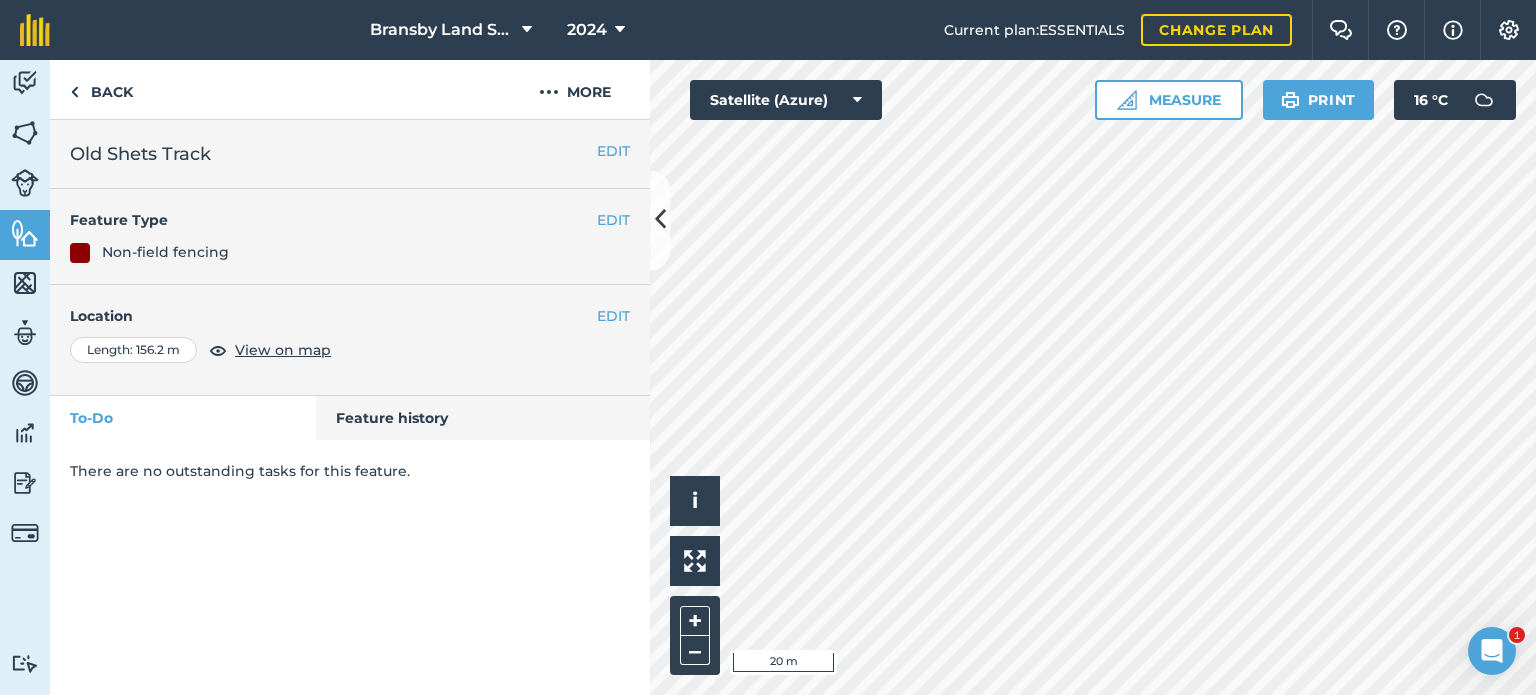 click on "Activity Fields Livestock Features Maps Team Vehicles Data Reporting Billing Tutorials Tutorials   Back   More EDIT Old Shets Track EDIT Feature Type Non-field fencing EDIT Location Length :   156.2   m   View on map To-Do Feature history There are no outstanding tasks for this feature. Click to start drawing i © 2025 TomTom, Microsoft 20 m + – Satellite (Azure) Measure Print 16   ° C" at bounding box center [768, 377] 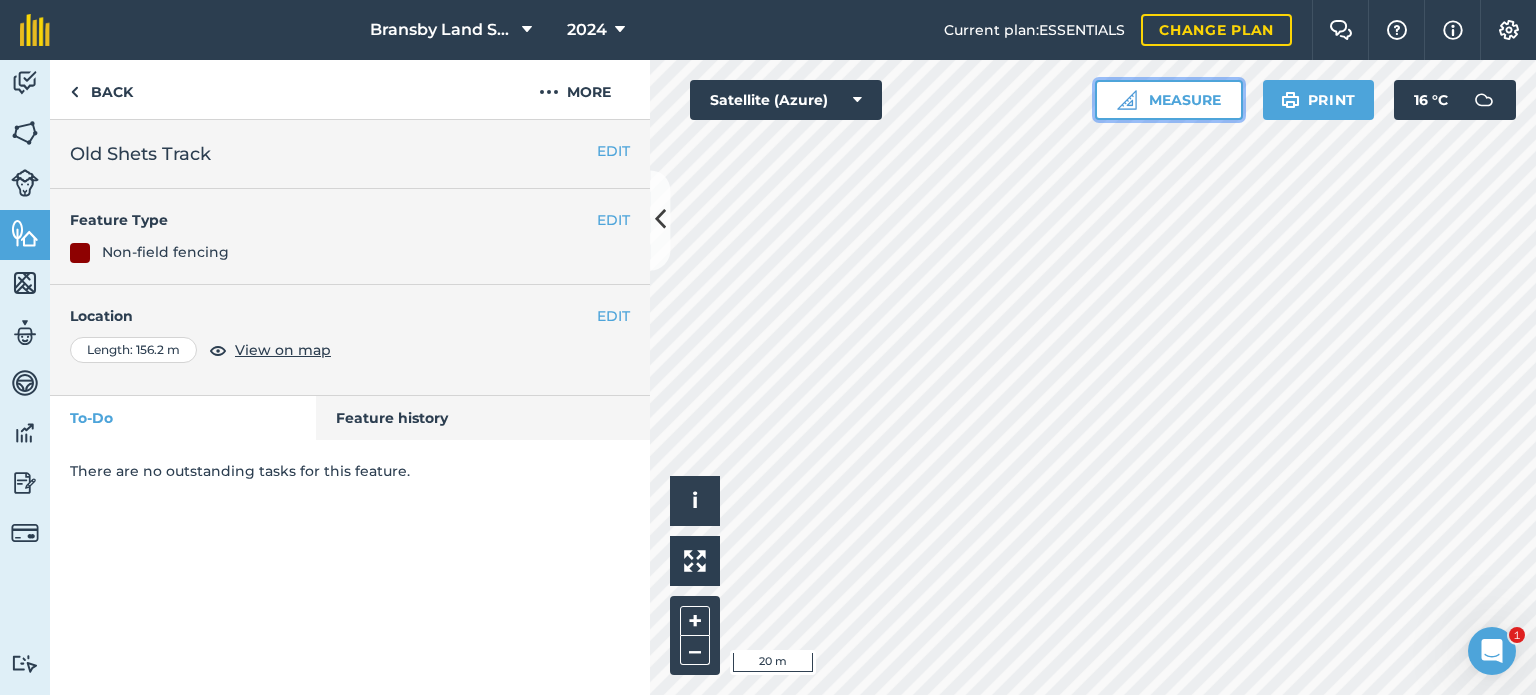 click on "Measure" at bounding box center [1169, 100] 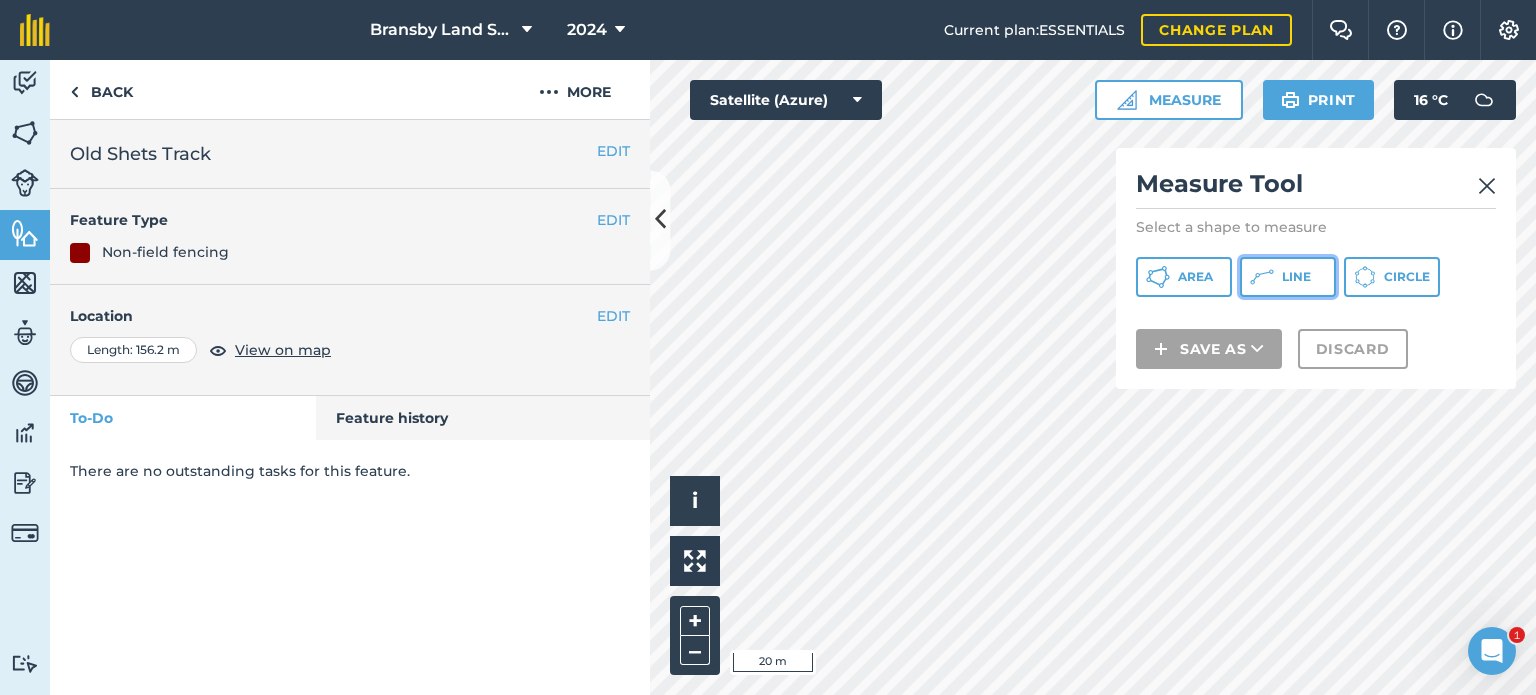 click 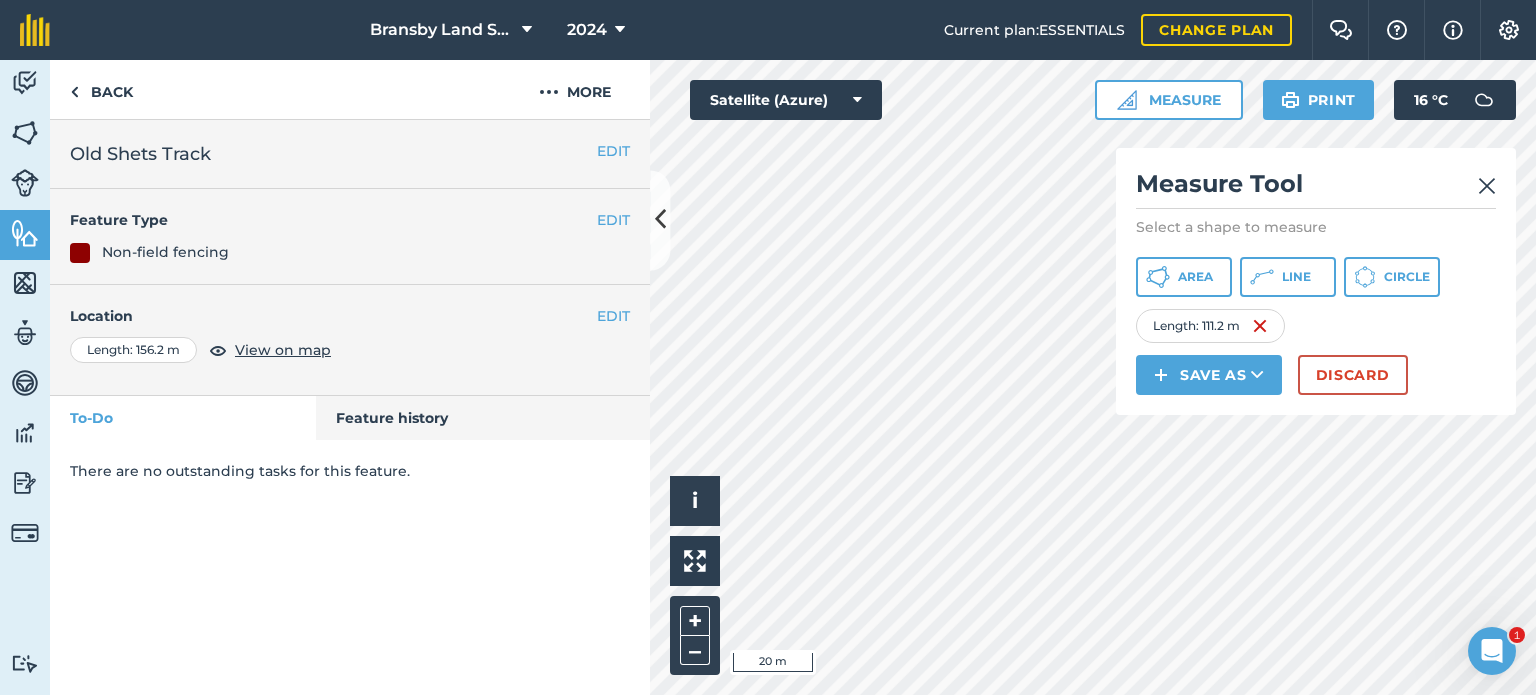 click on "Measure Tool Select a shape to measure Area Line Circle Length :   111.2   m   Save as   Discard" at bounding box center [1316, 281] 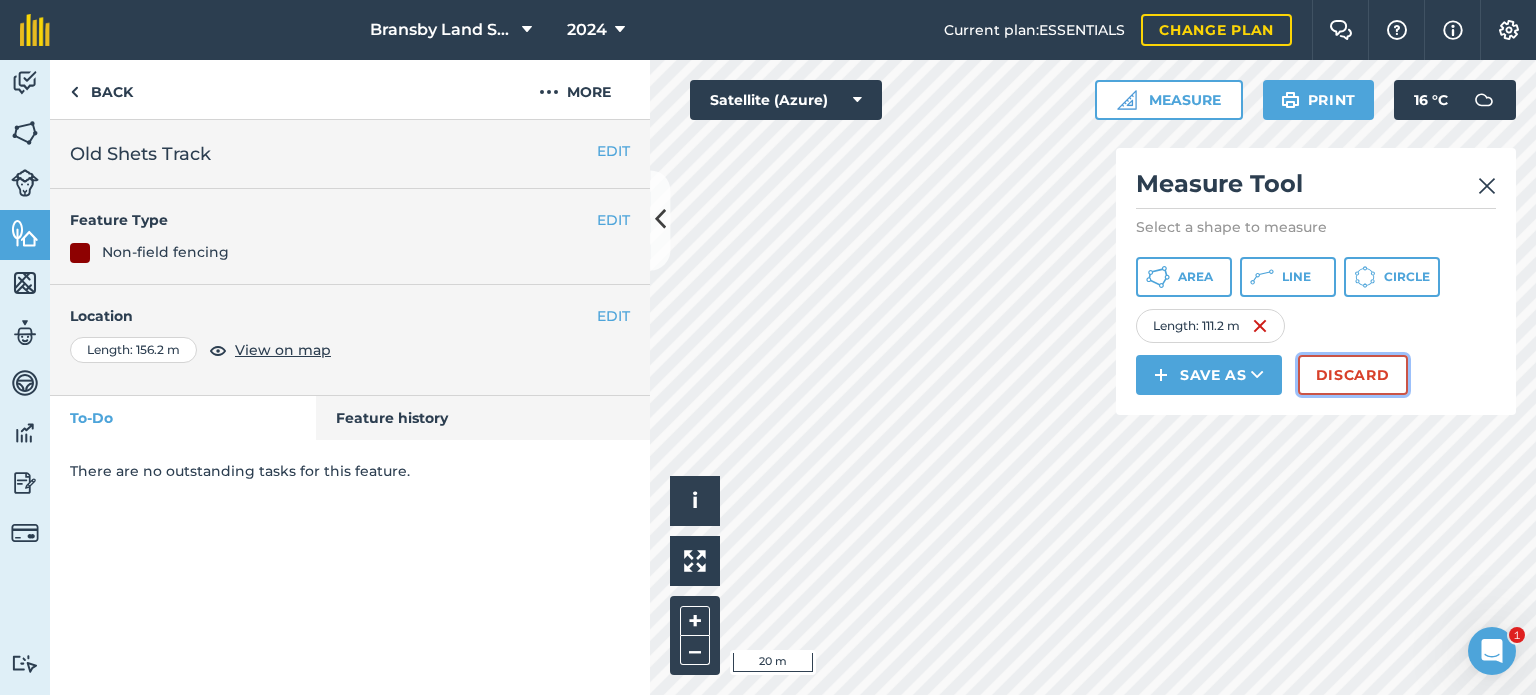 click on "Discard" at bounding box center (1353, 375) 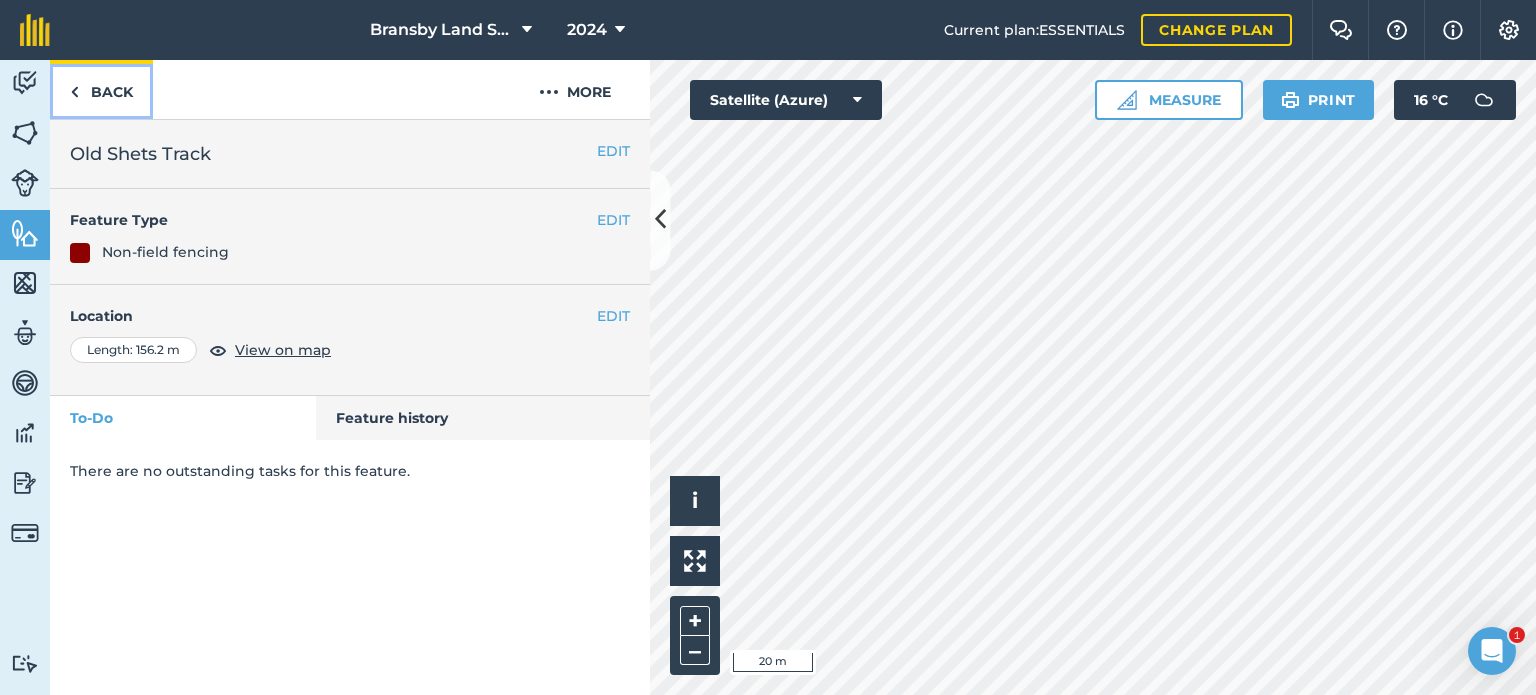 click on "Back" at bounding box center [101, 89] 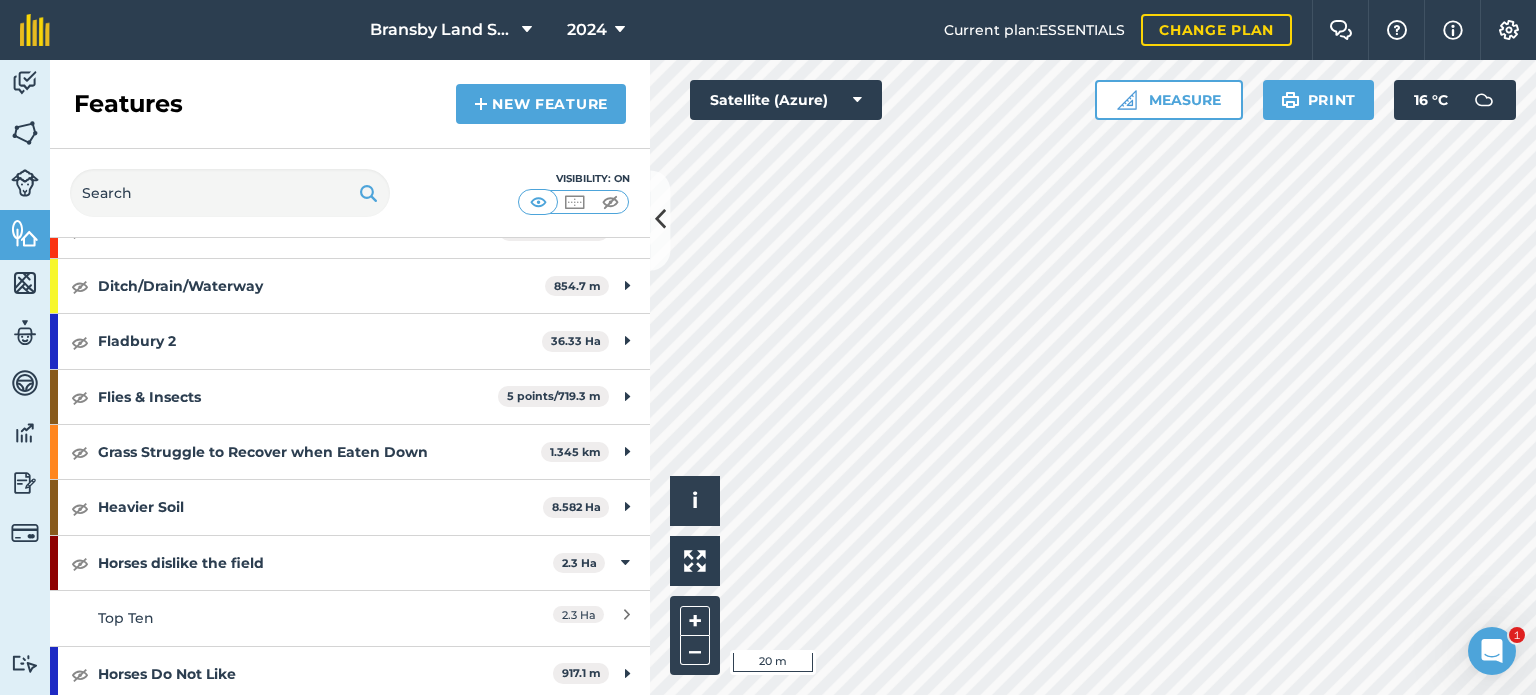 scroll, scrollTop: 200, scrollLeft: 0, axis: vertical 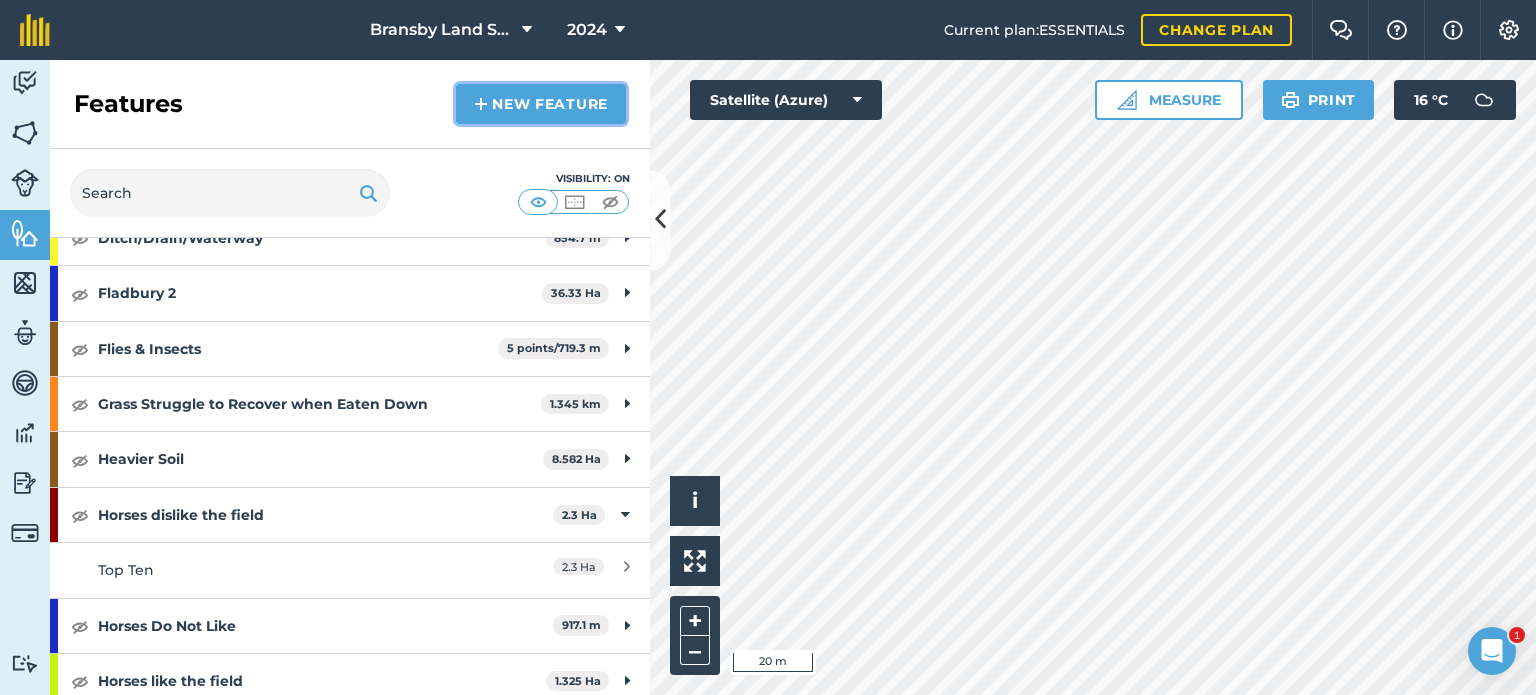 click on "New feature" at bounding box center [541, 104] 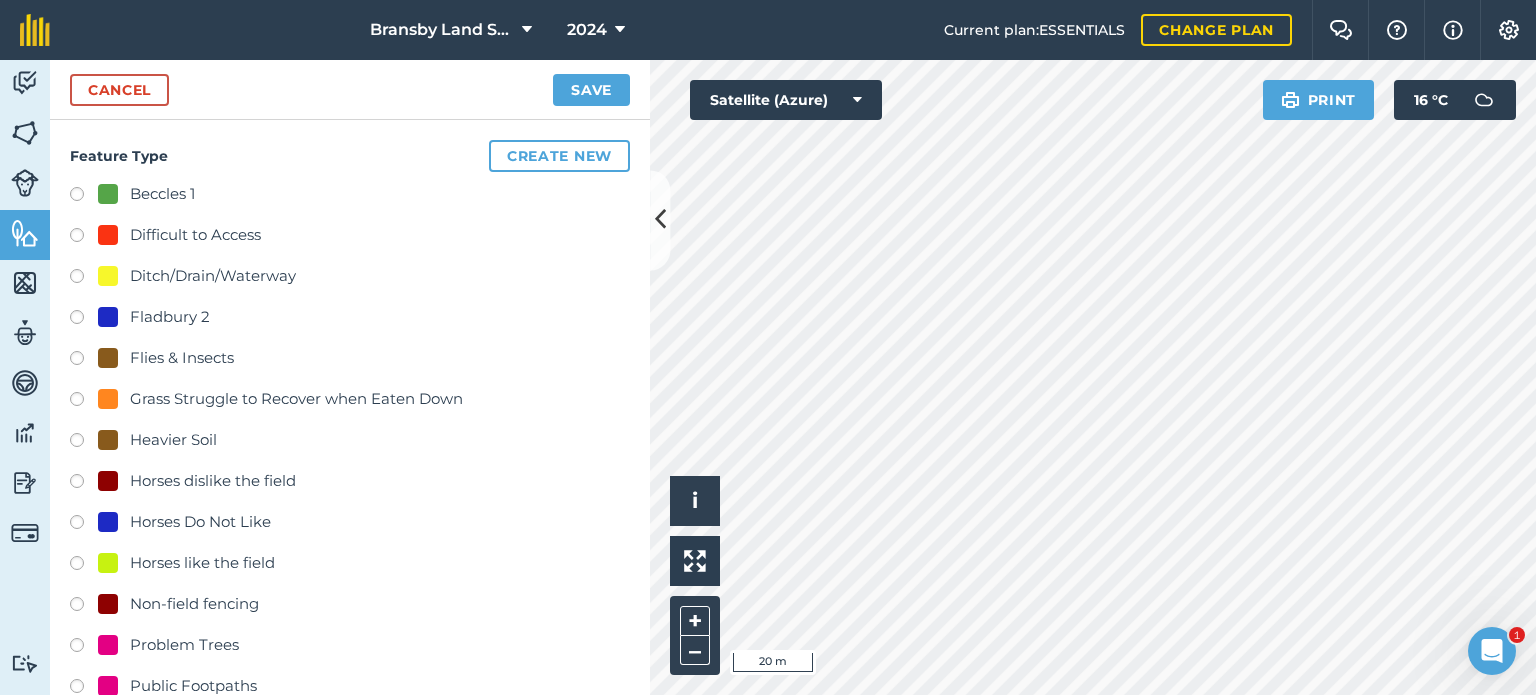 click at bounding box center (84, 607) 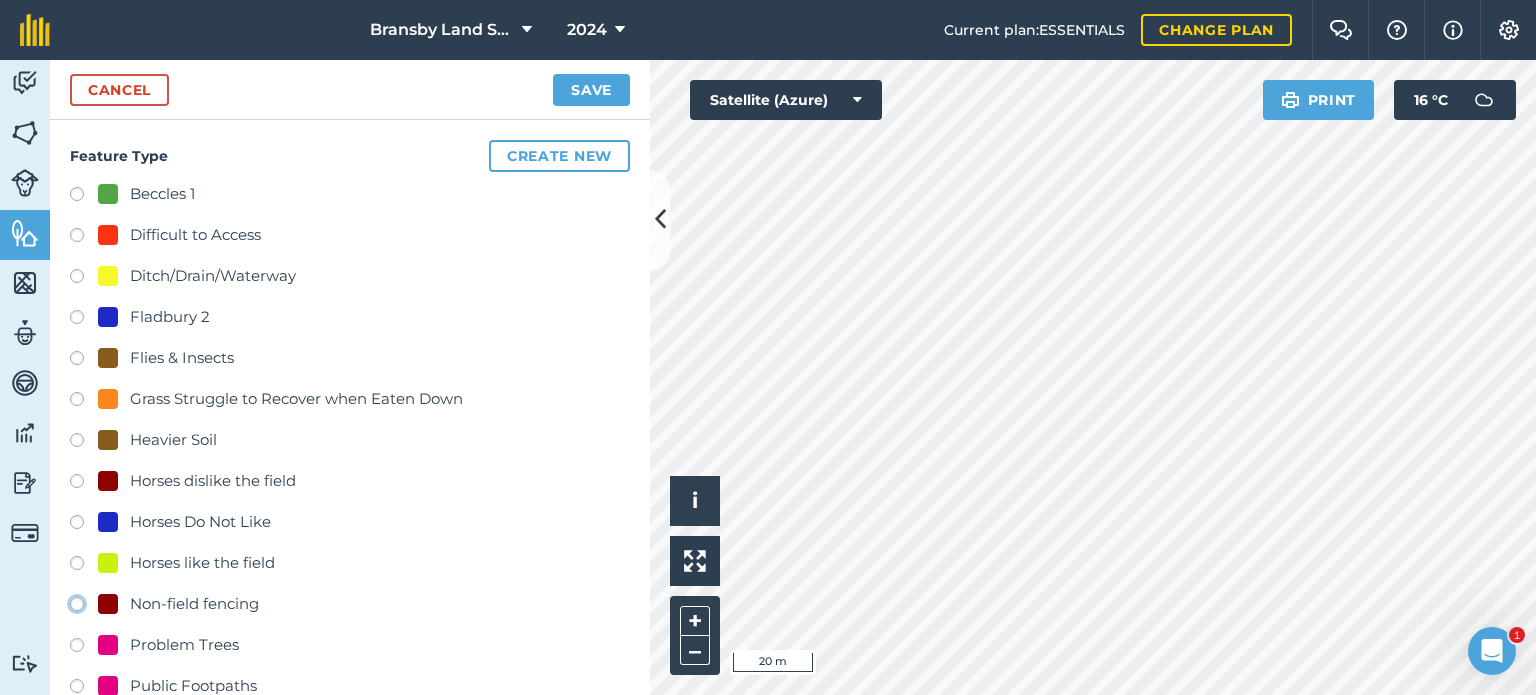radio on "true" 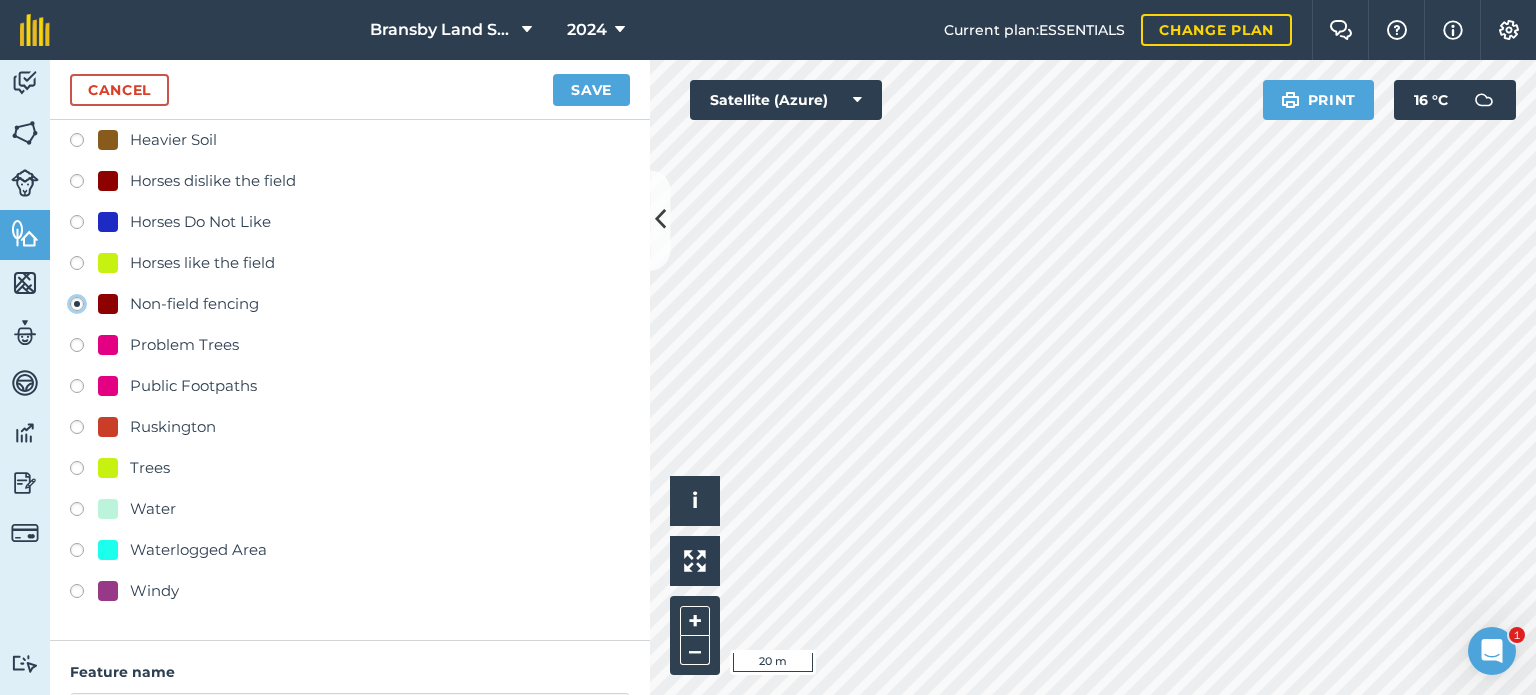 scroll, scrollTop: 500, scrollLeft: 0, axis: vertical 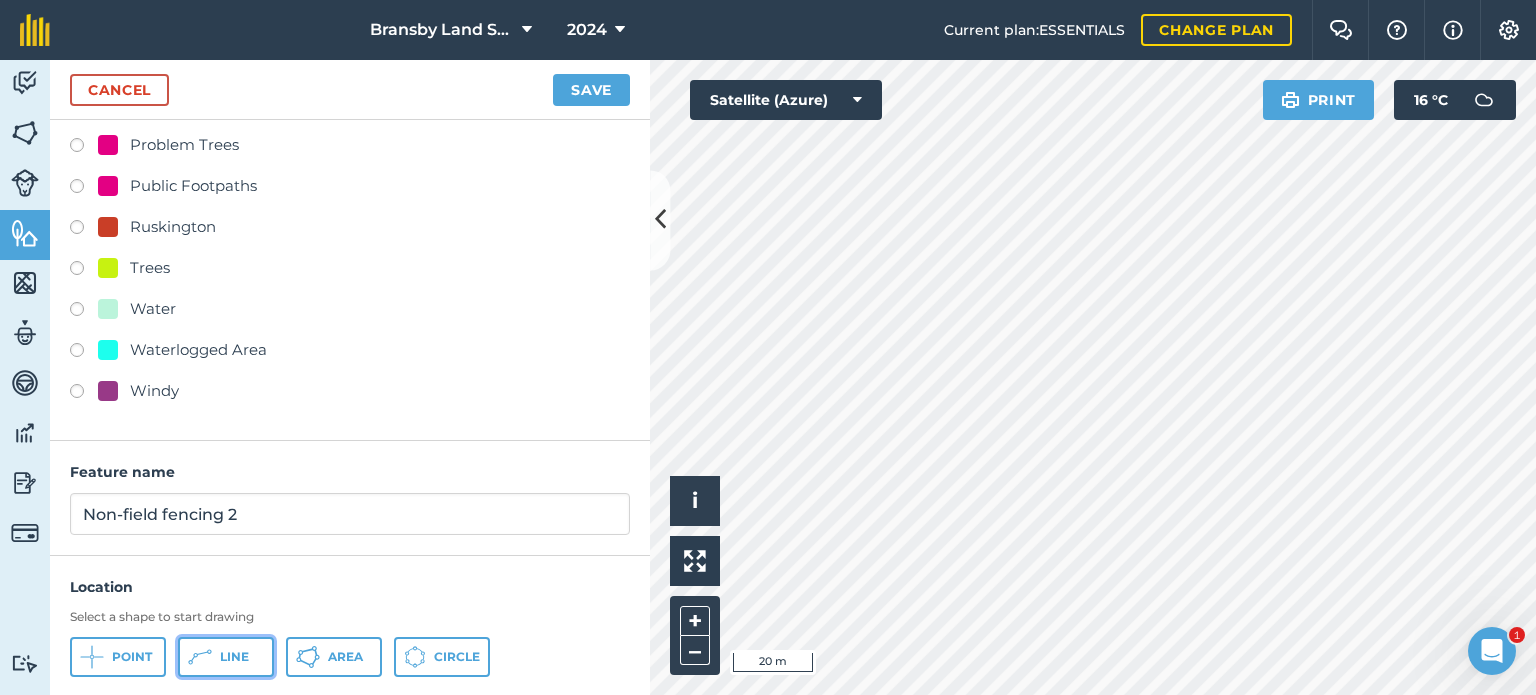 click 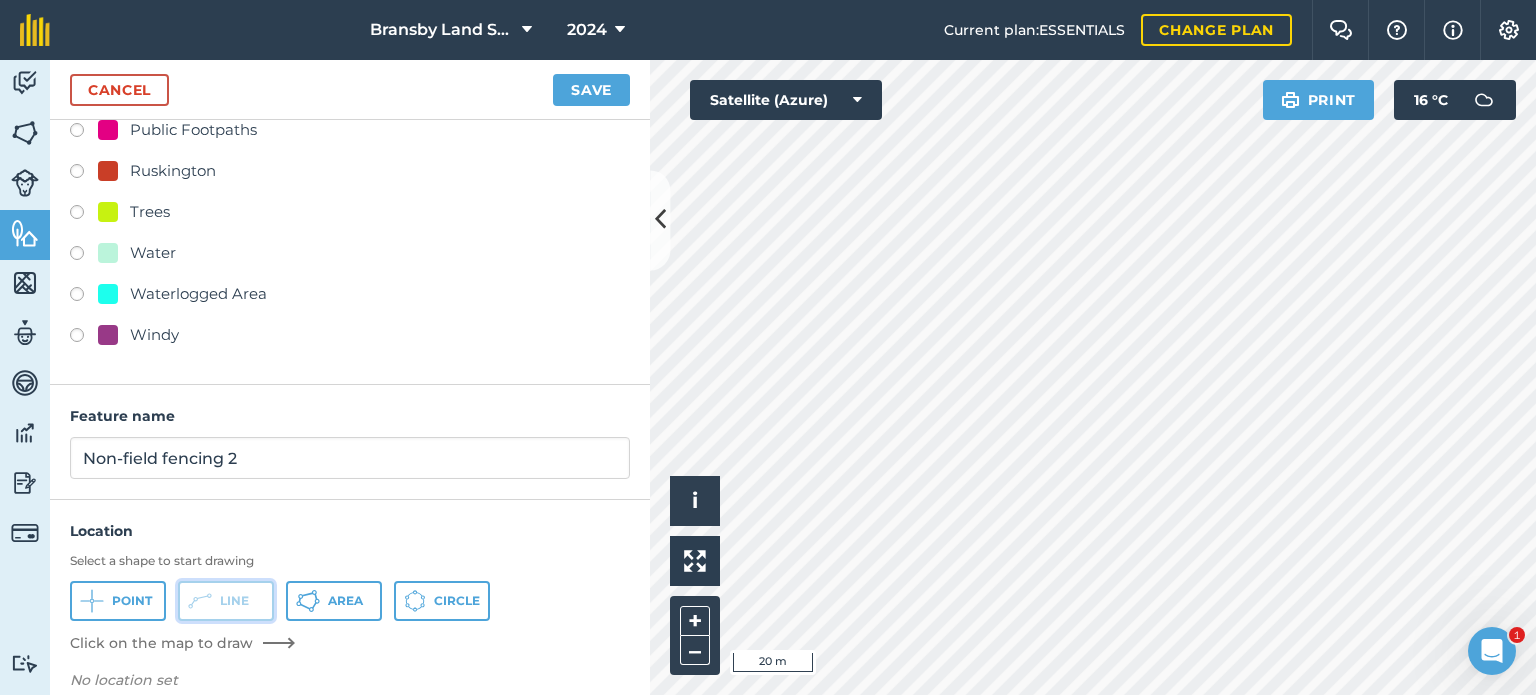scroll, scrollTop: 580, scrollLeft: 0, axis: vertical 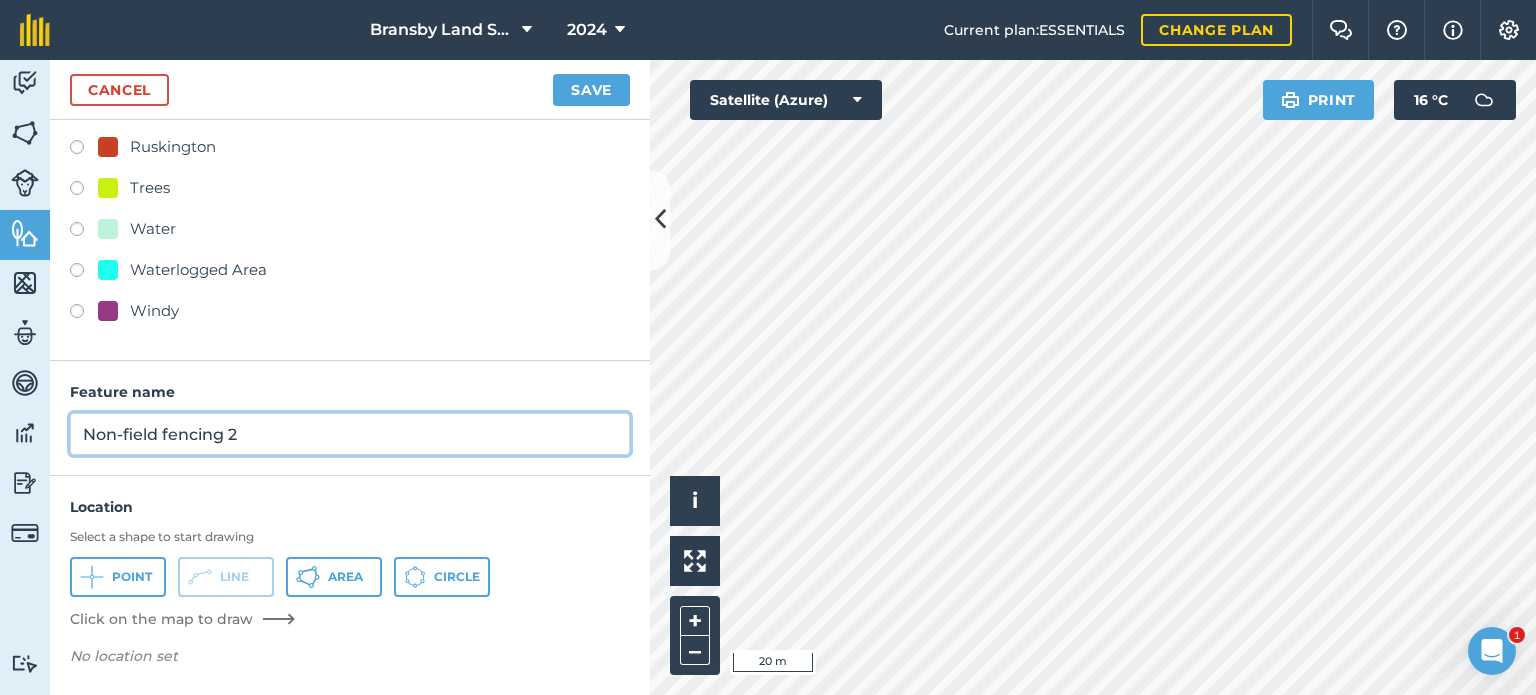 drag, startPoint x: 272, startPoint y: 442, endPoint x: 0, endPoint y: 433, distance: 272.14886 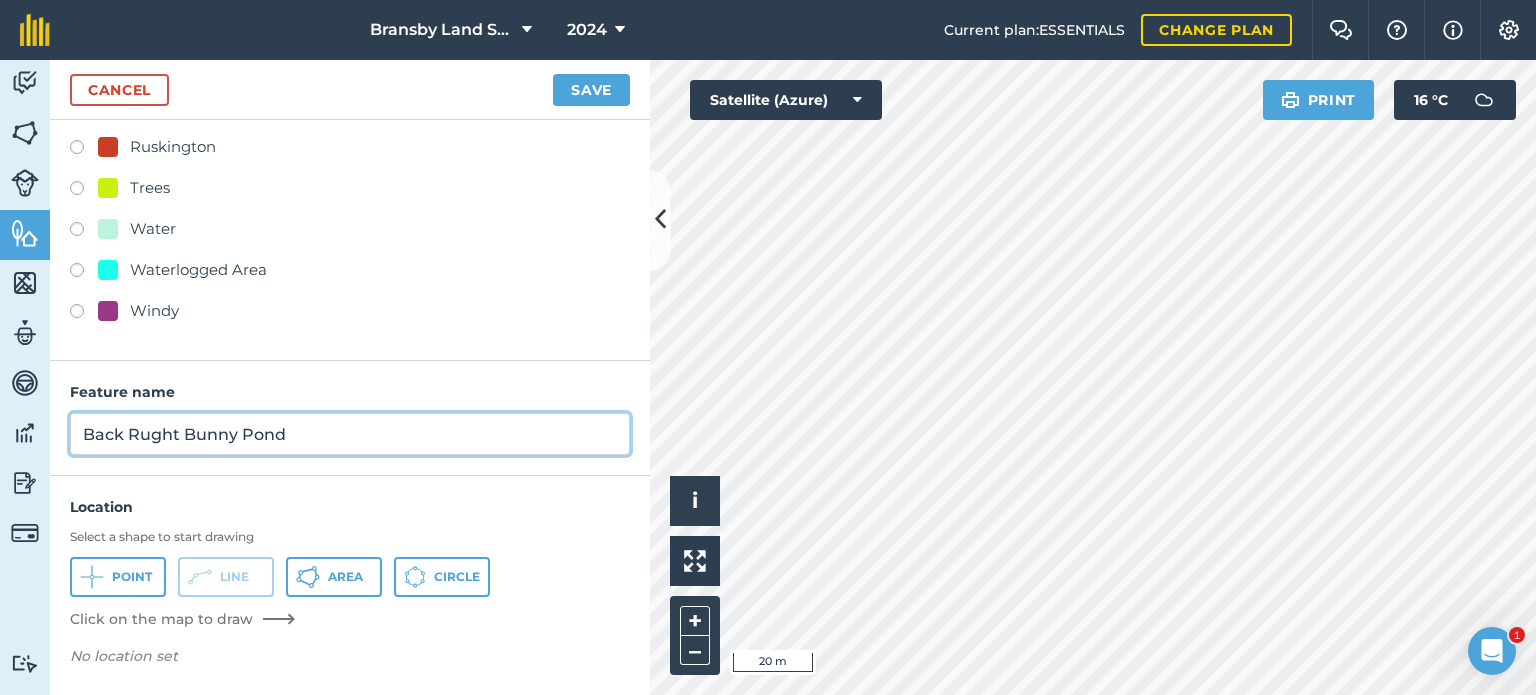 click on "Back Rught Bunny Pond" at bounding box center (350, 434) 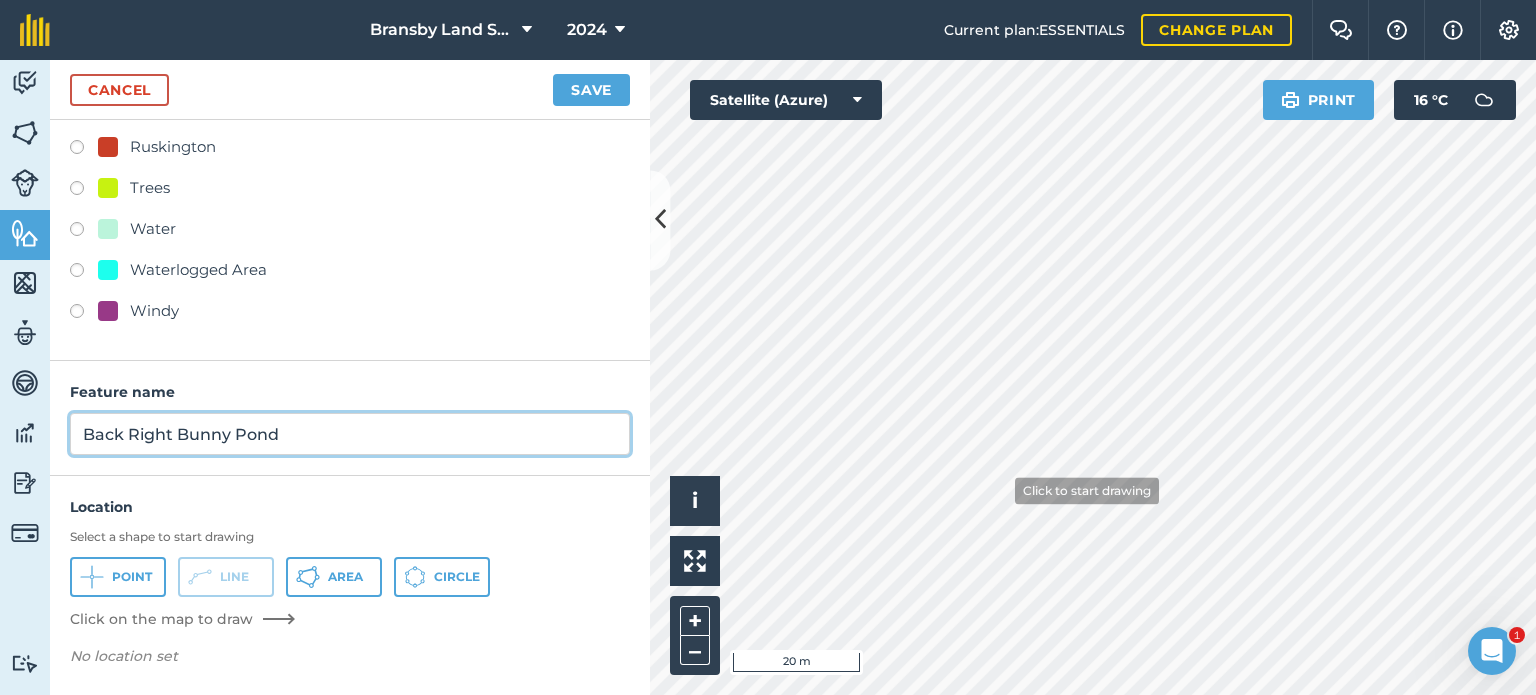 type on "Back Right Bunny Pond" 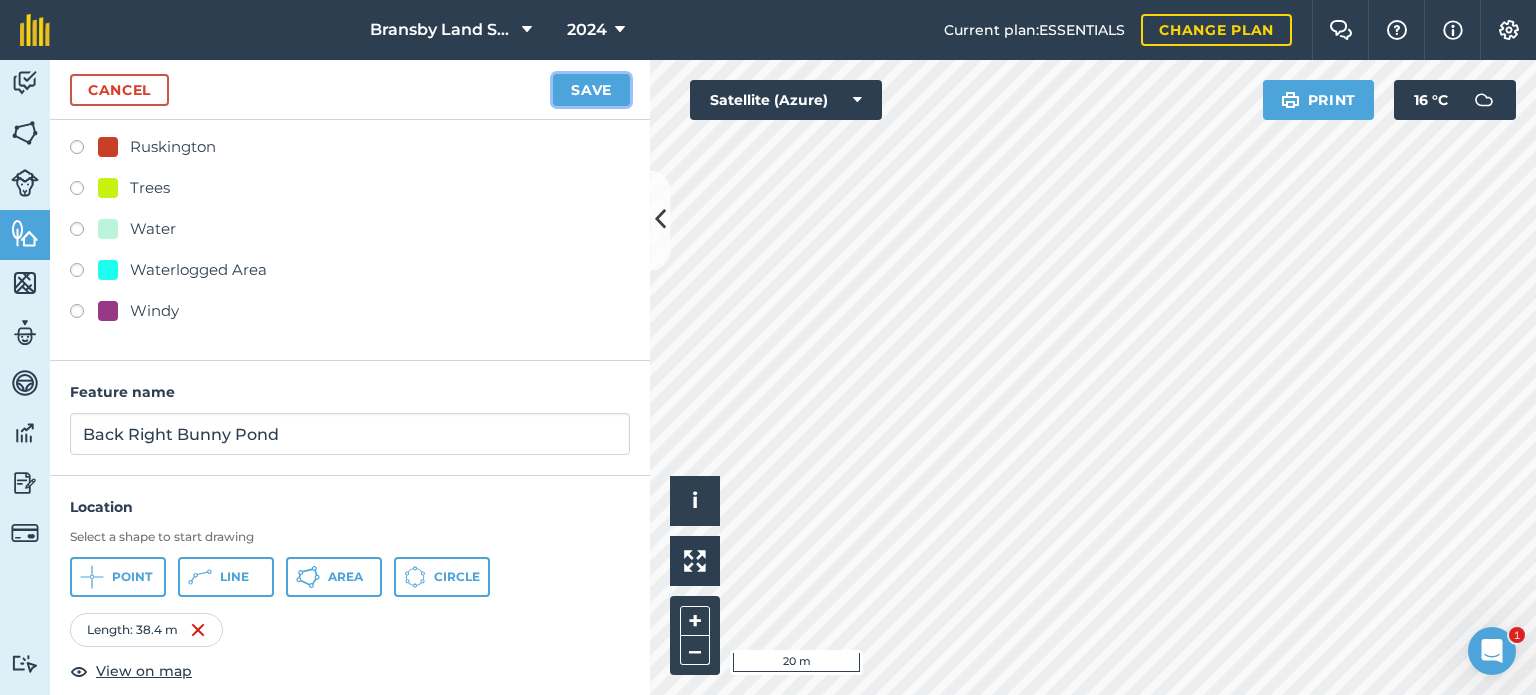 click on "Save" at bounding box center (591, 90) 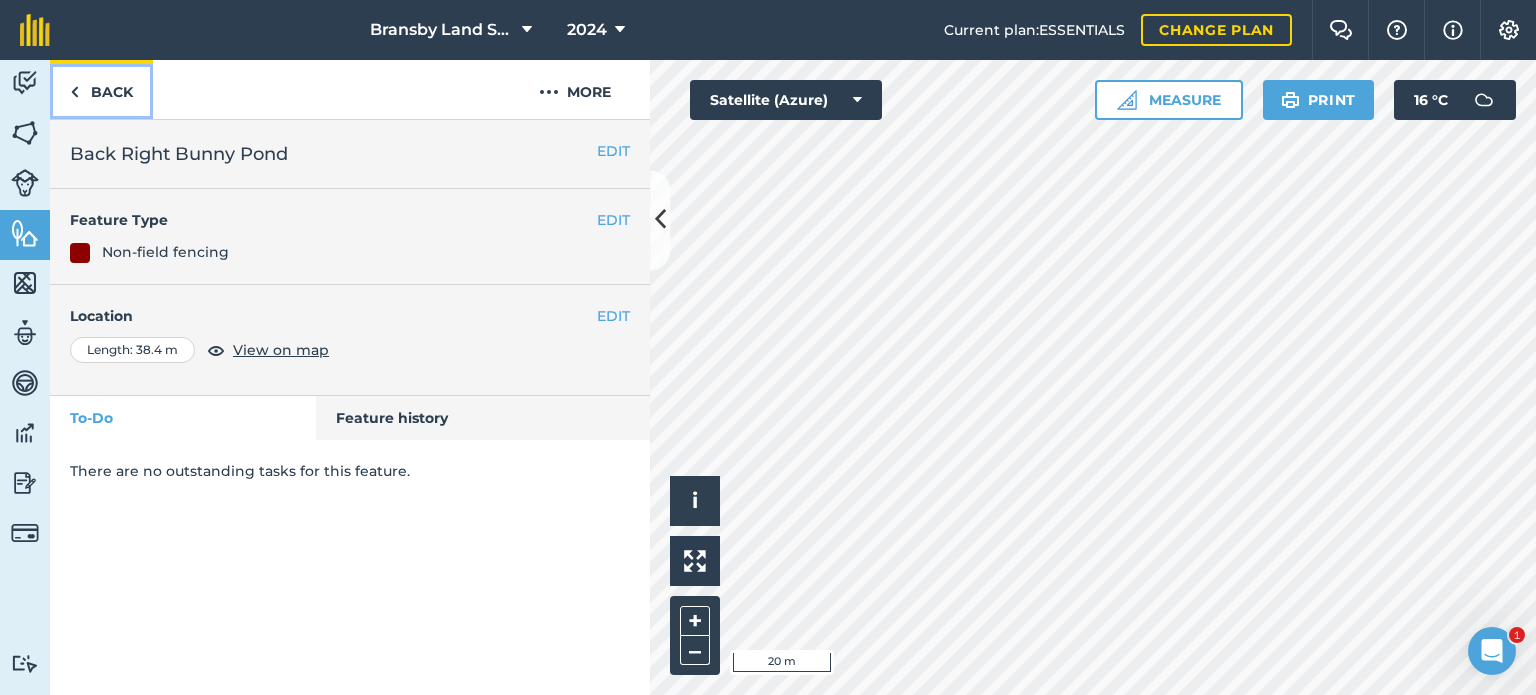 click on "Back" at bounding box center [101, 89] 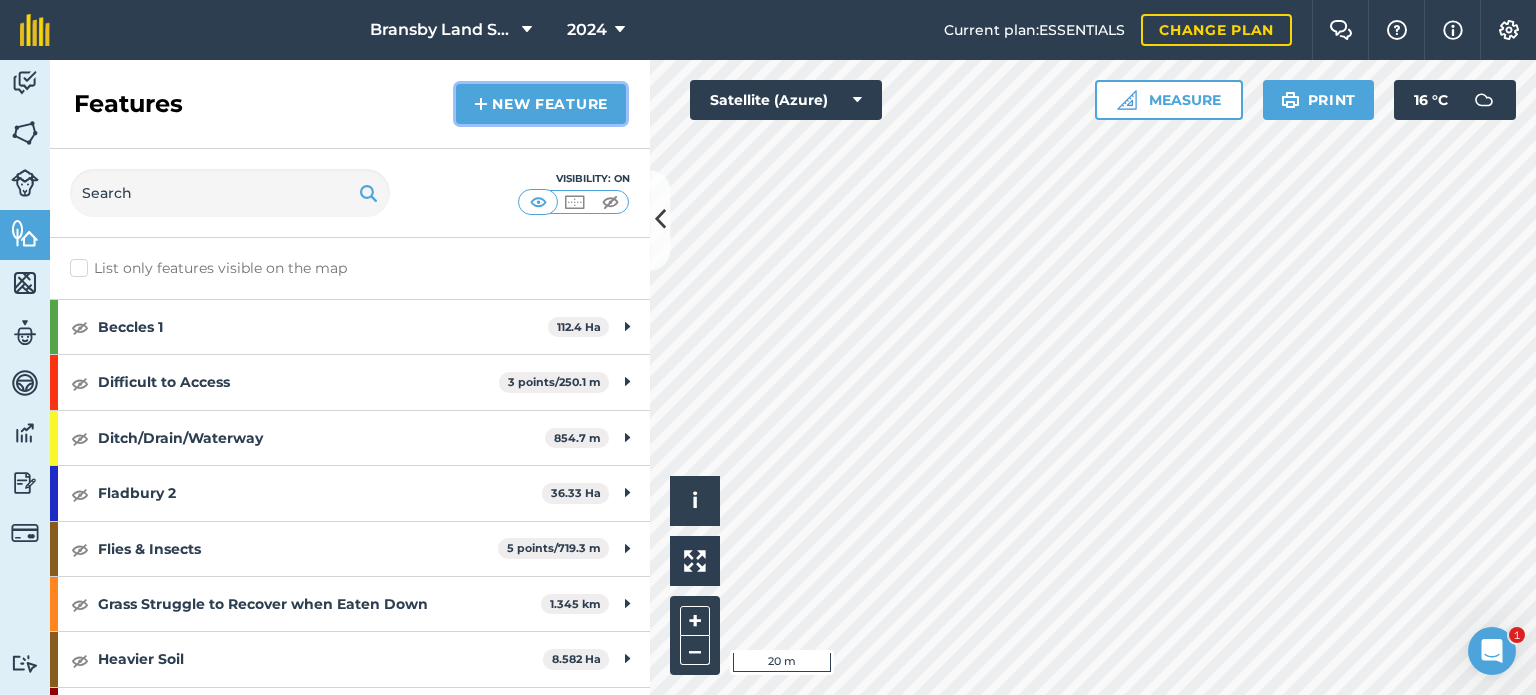 click on "New feature" at bounding box center [541, 104] 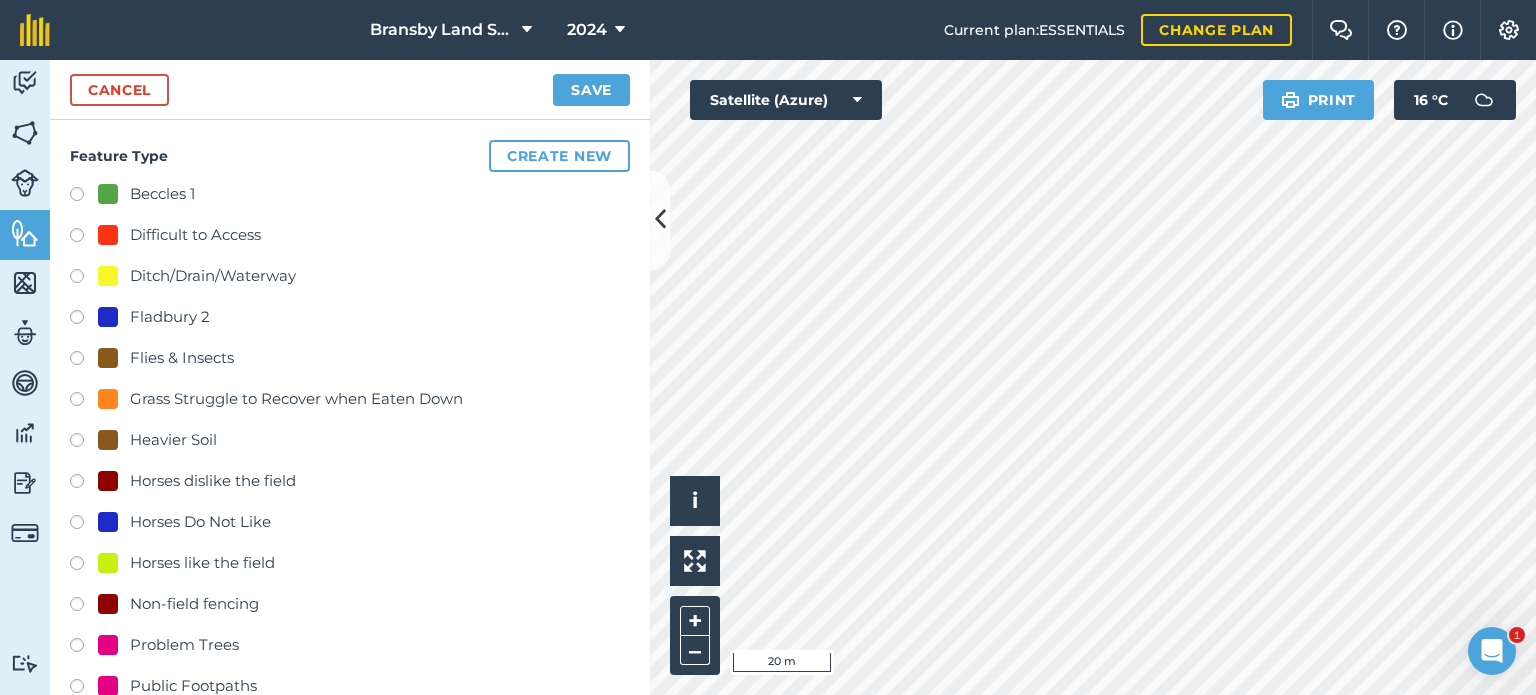 scroll, scrollTop: 100, scrollLeft: 0, axis: vertical 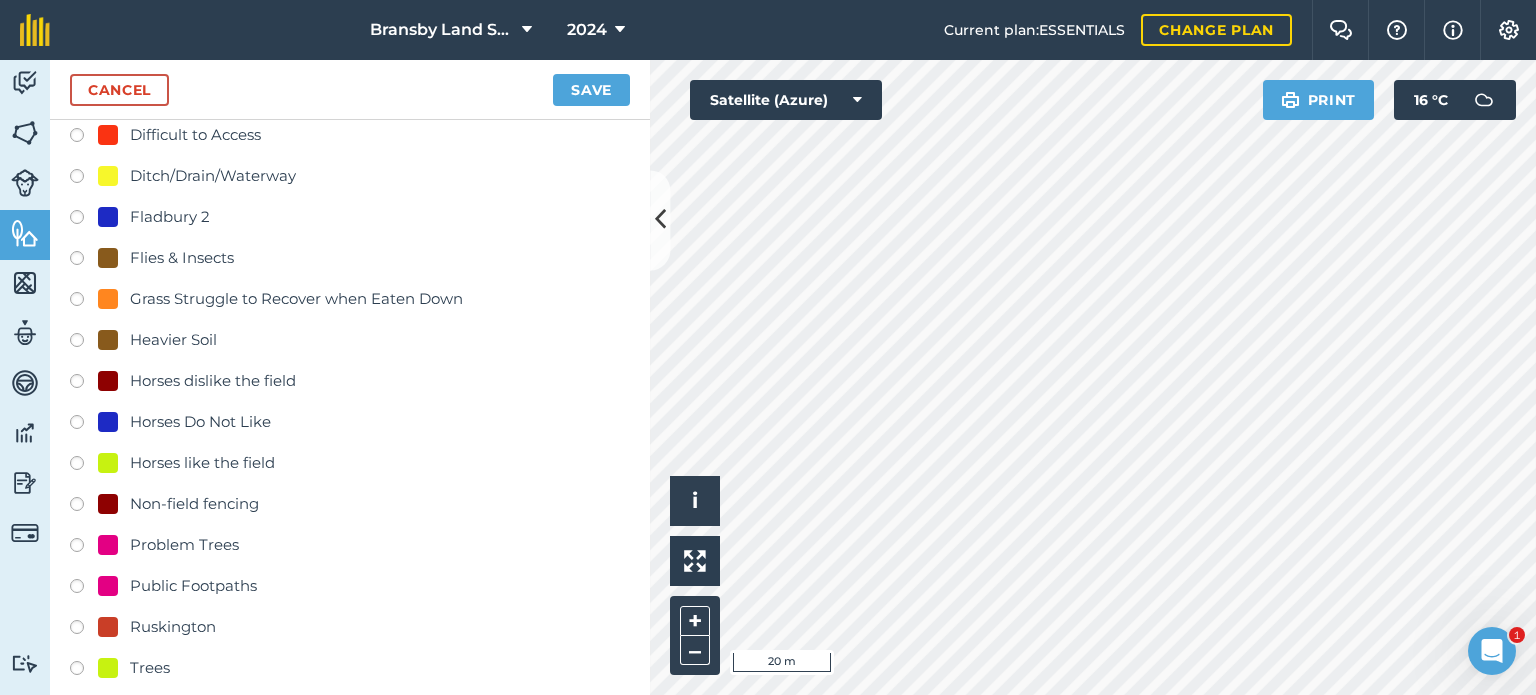 click at bounding box center (84, 507) 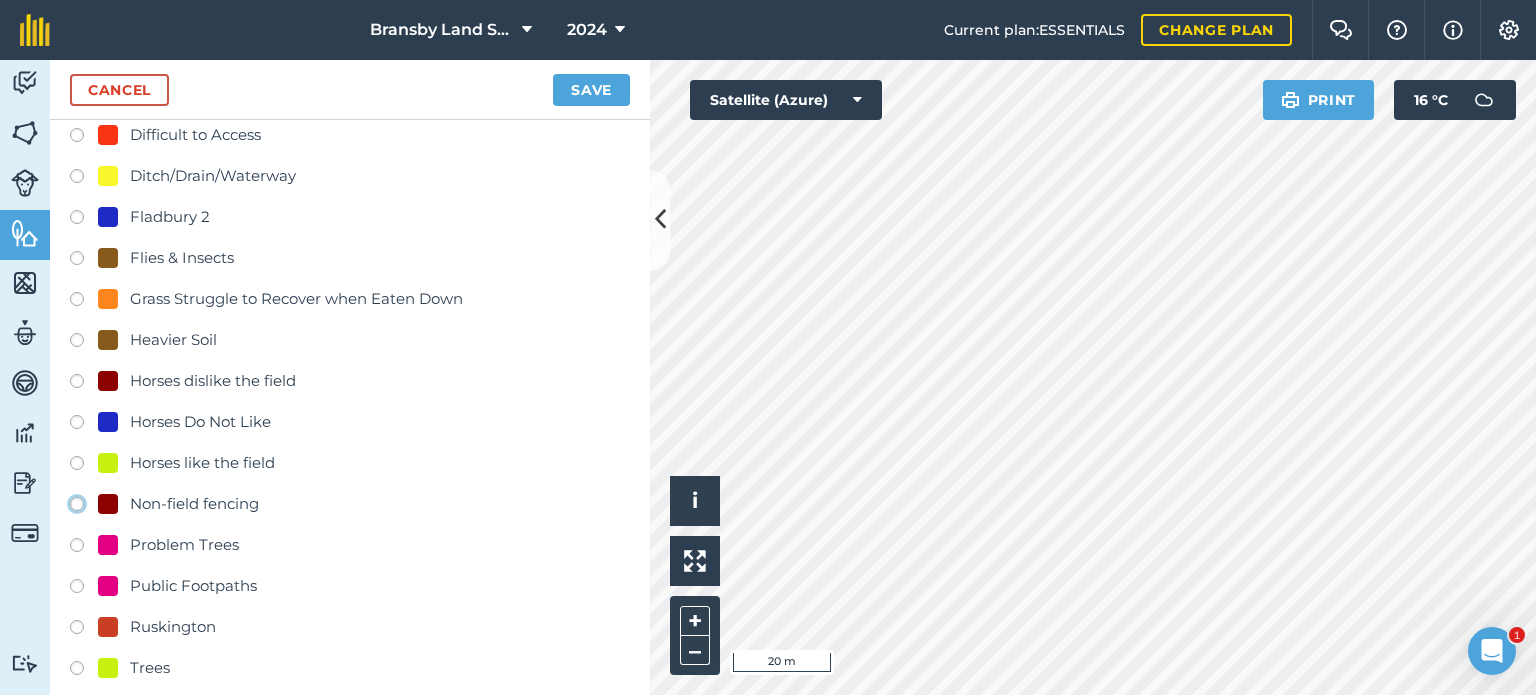 click on "Non-field fencing" at bounding box center [-9923, 503] 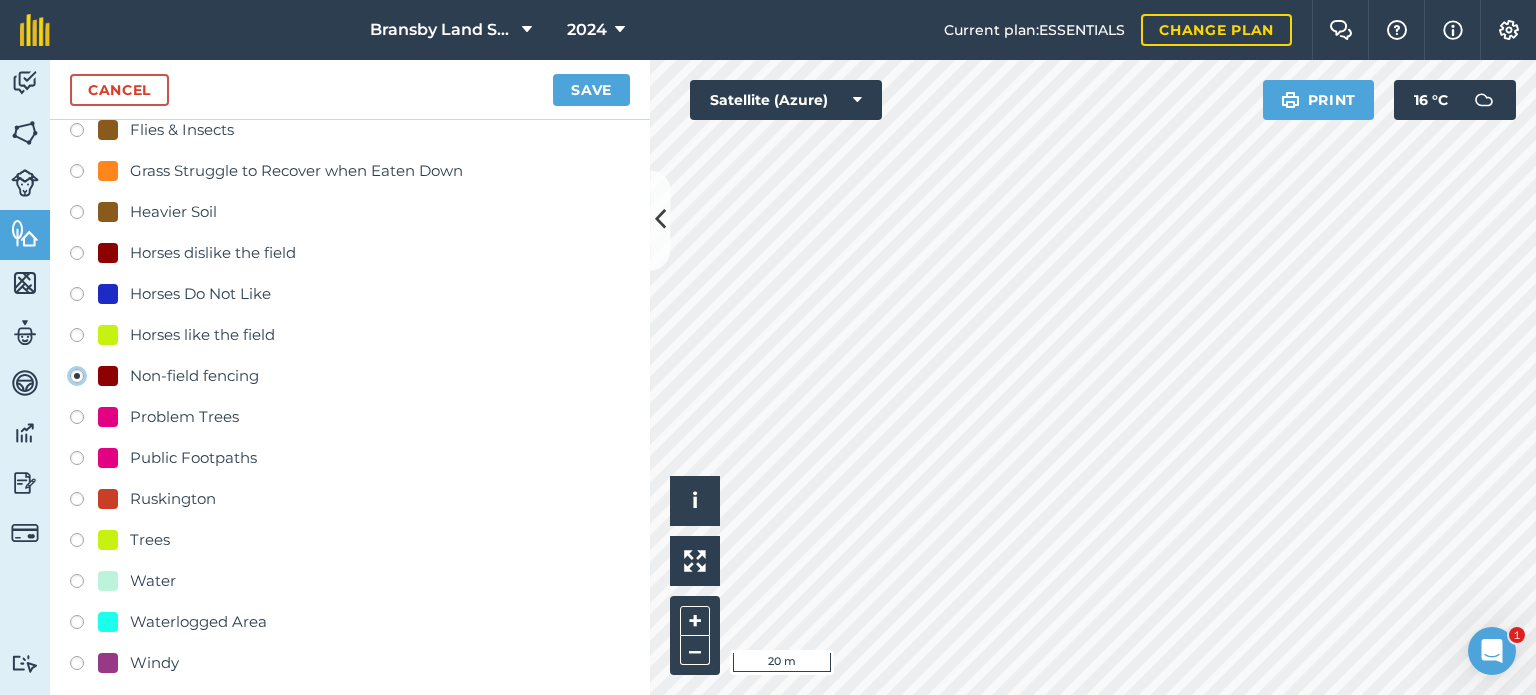scroll, scrollTop: 500, scrollLeft: 0, axis: vertical 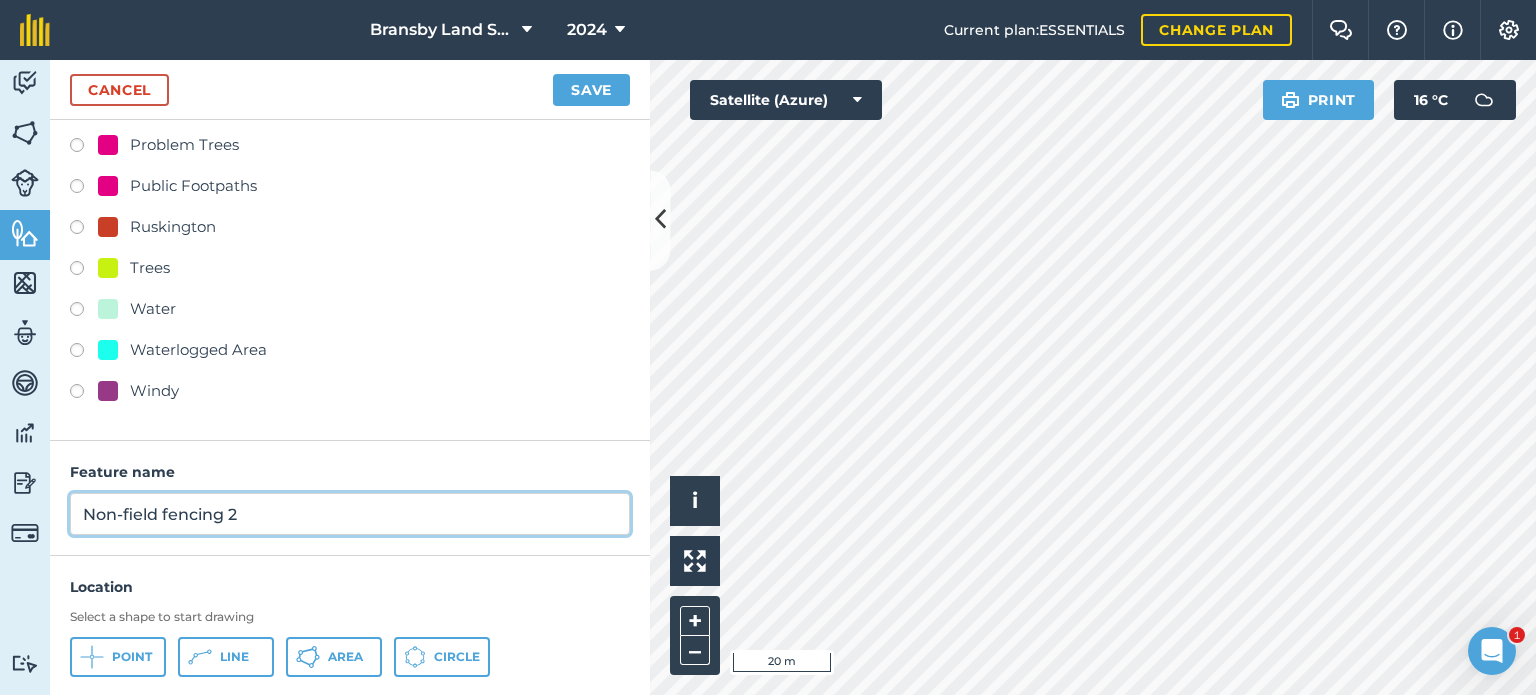 drag, startPoint x: 252, startPoint y: 515, endPoint x: 1, endPoint y: 526, distance: 251.24092 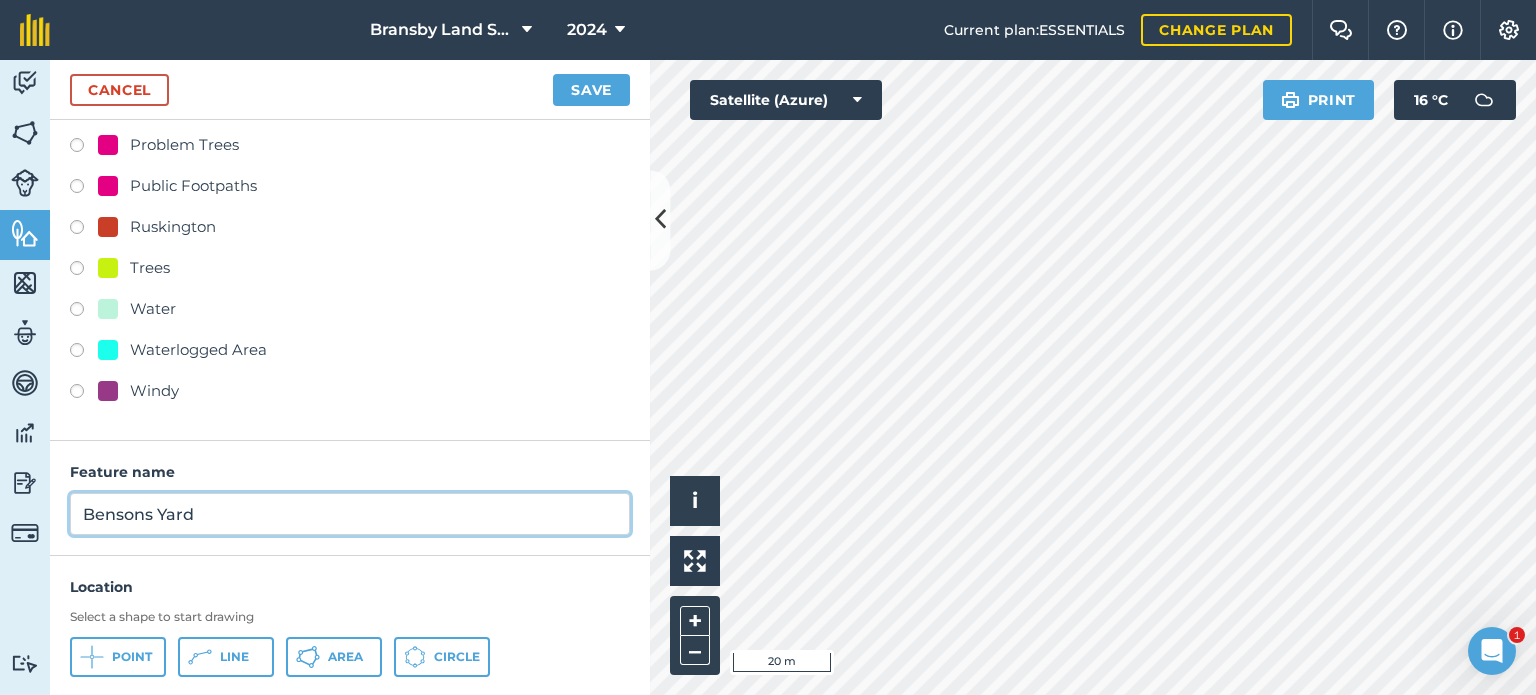 type on "Bensons Yard" 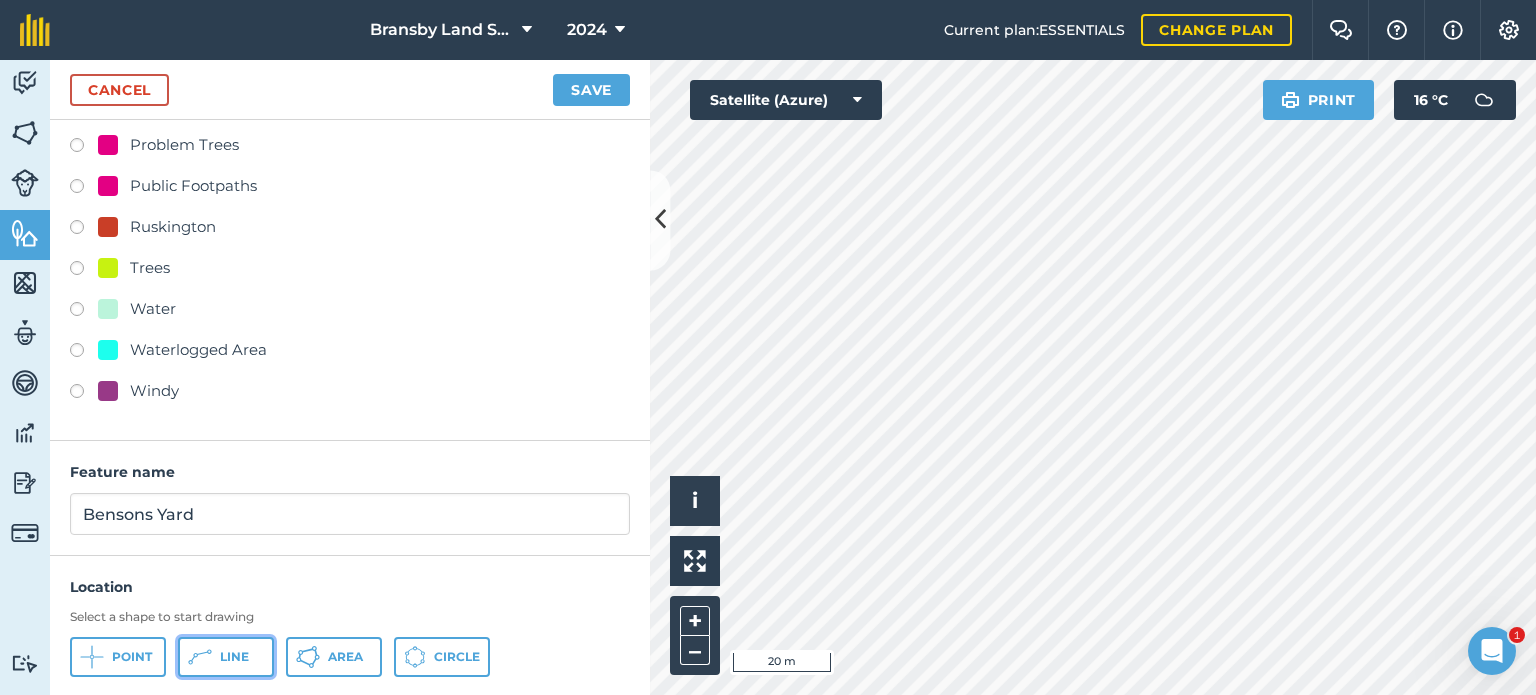 click on "Line" at bounding box center (226, 657) 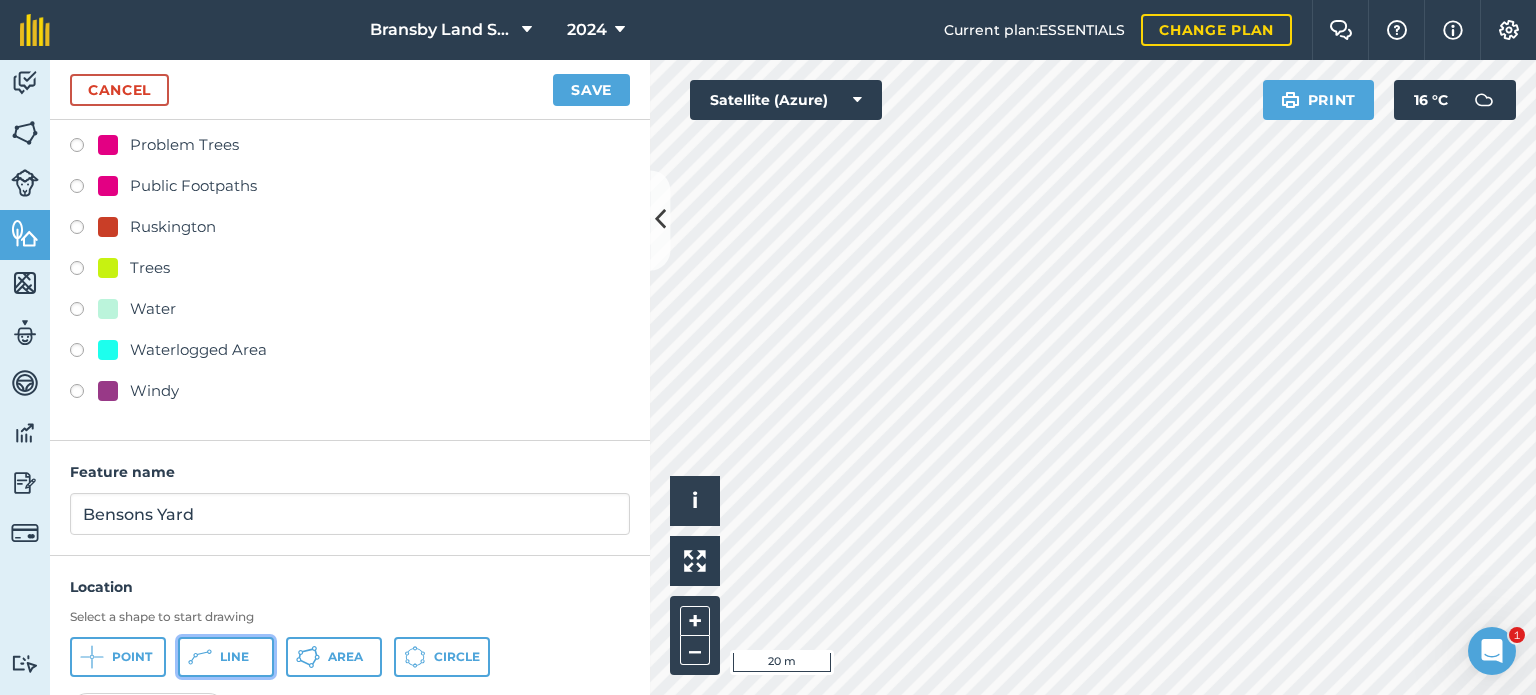 click on "Line" at bounding box center [234, 657] 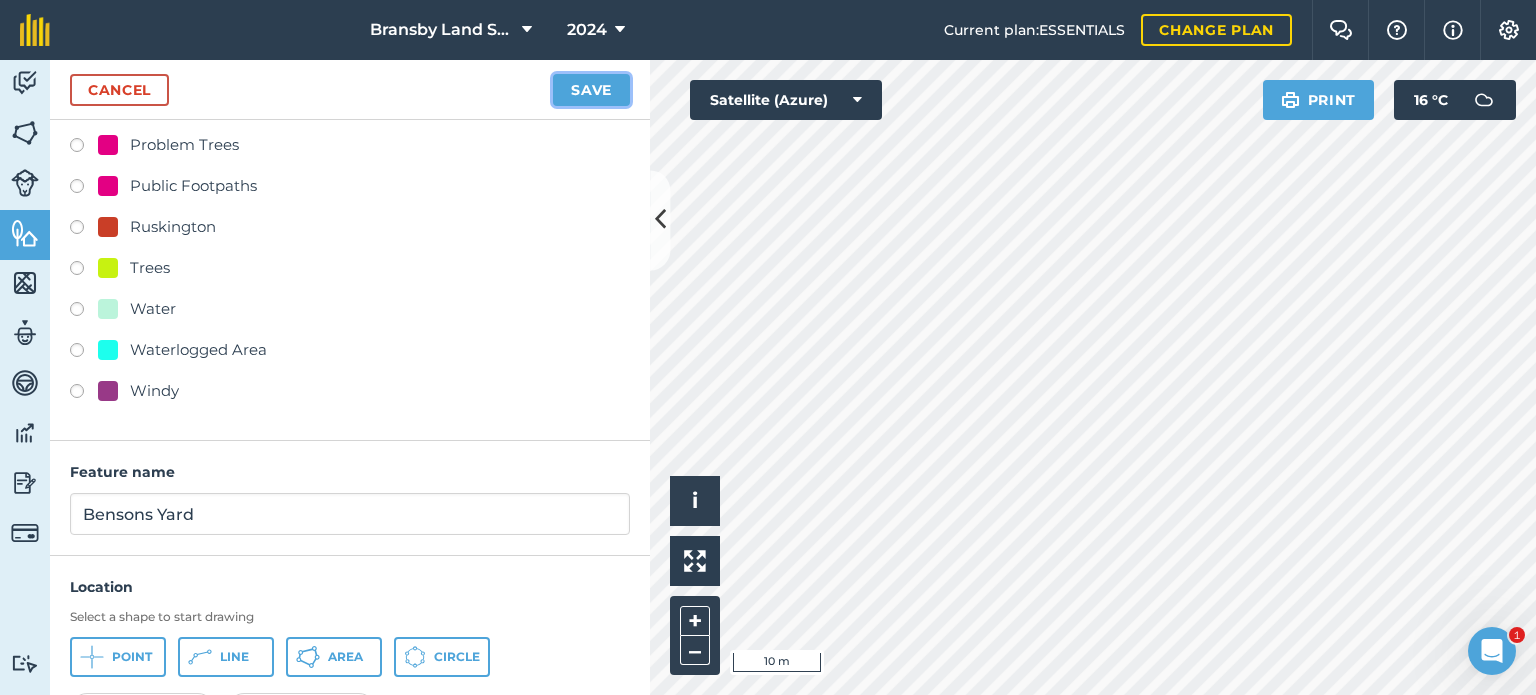 click on "Save" at bounding box center [591, 90] 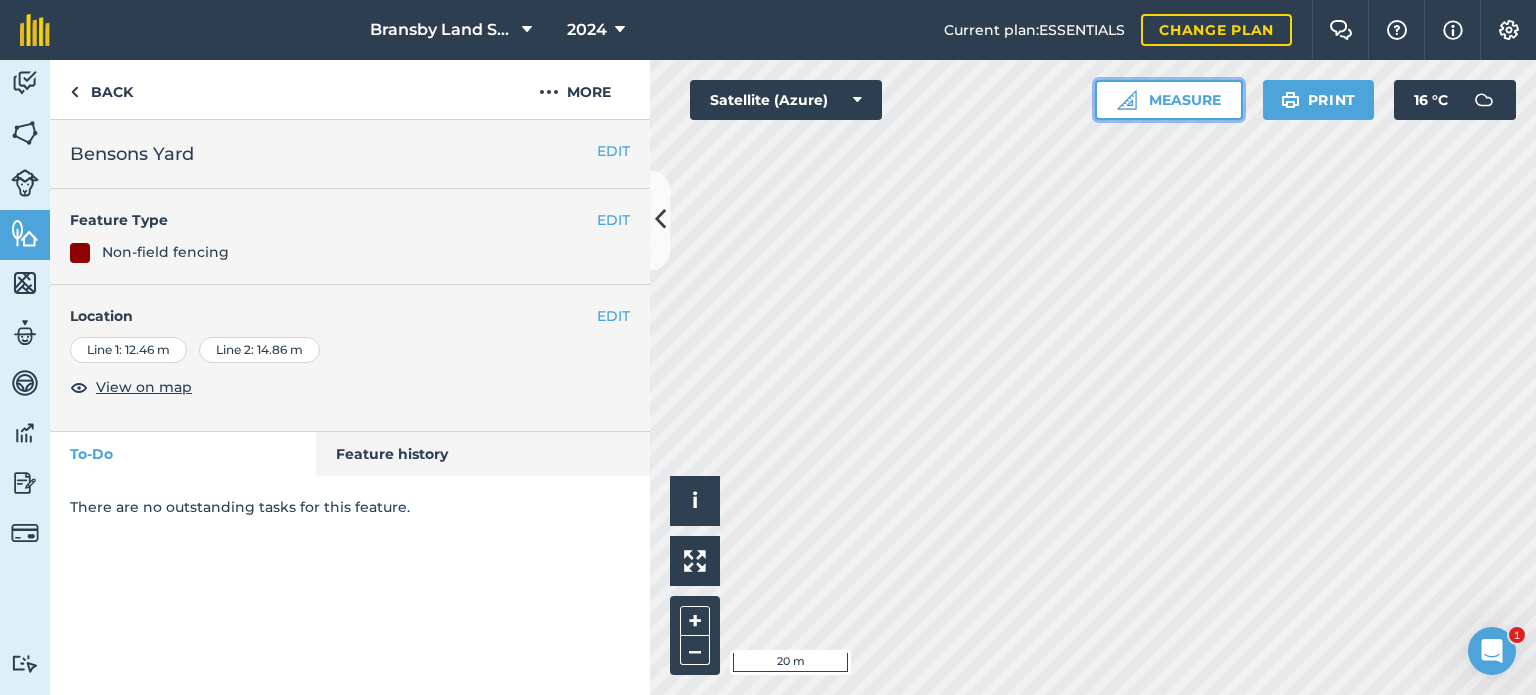 click on "Measure" at bounding box center [1169, 100] 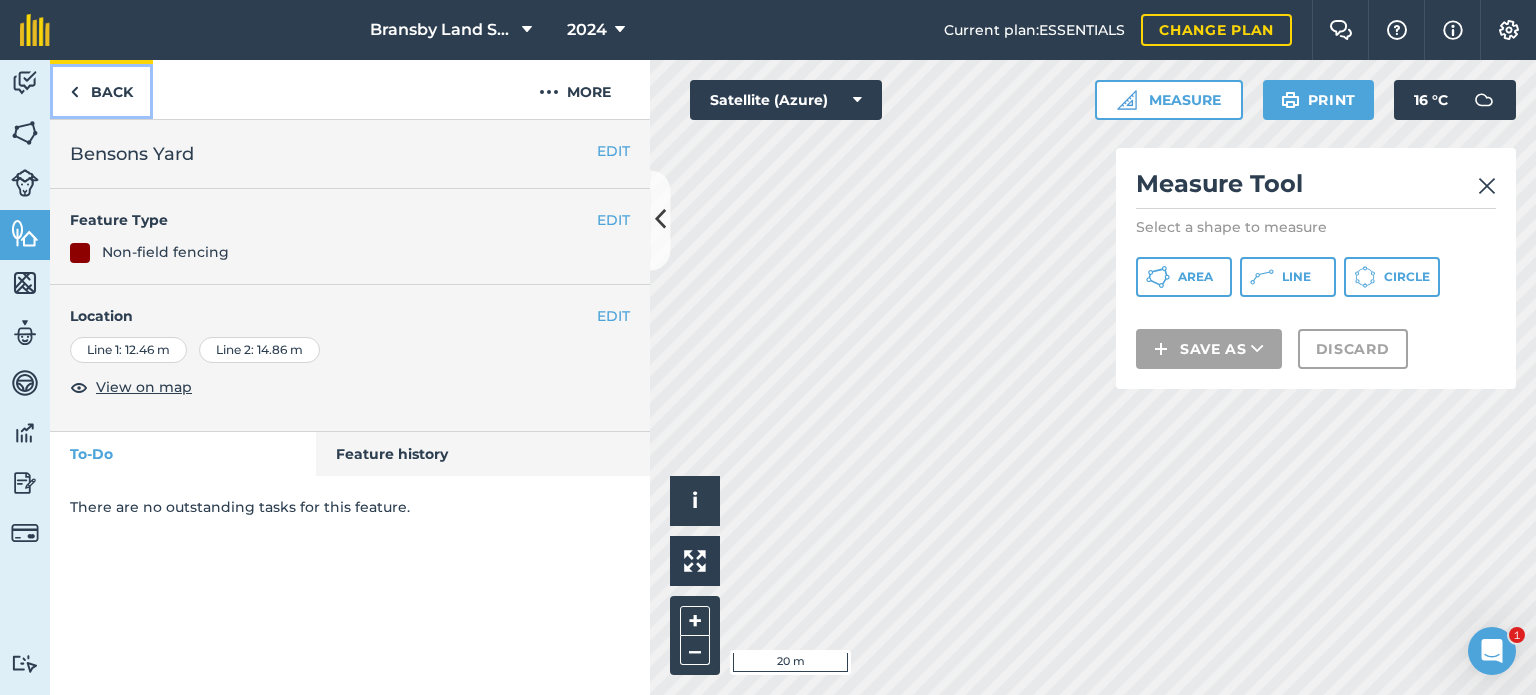 click on "Back" at bounding box center (101, 89) 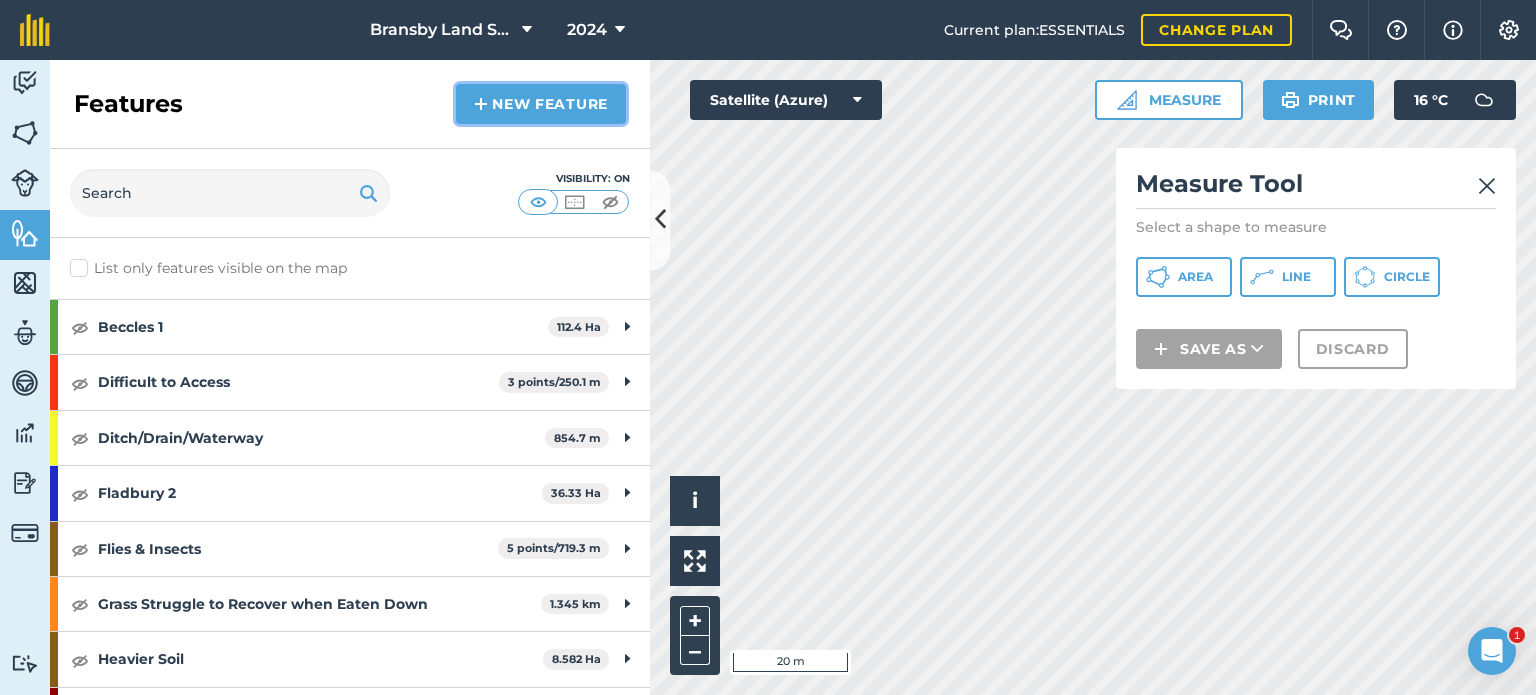 click on "New feature" at bounding box center (541, 104) 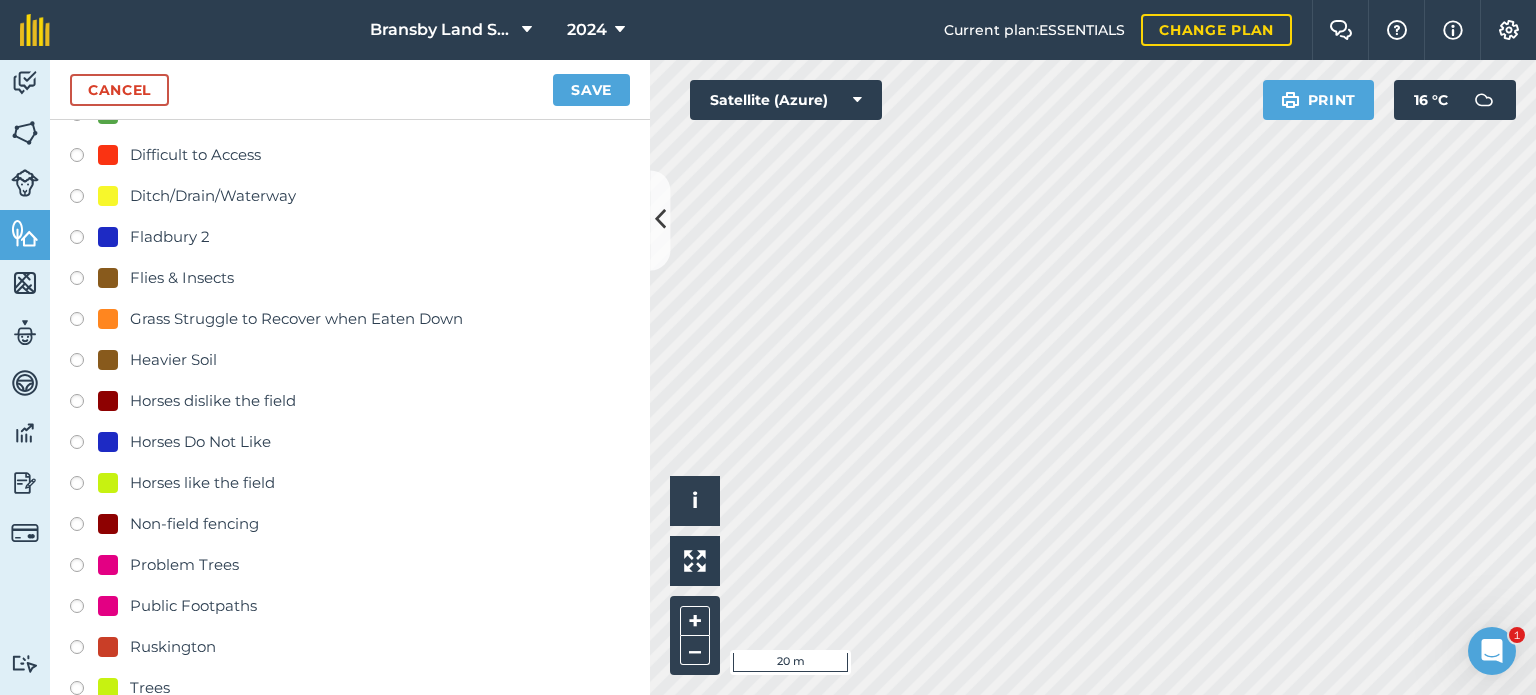scroll, scrollTop: 200, scrollLeft: 0, axis: vertical 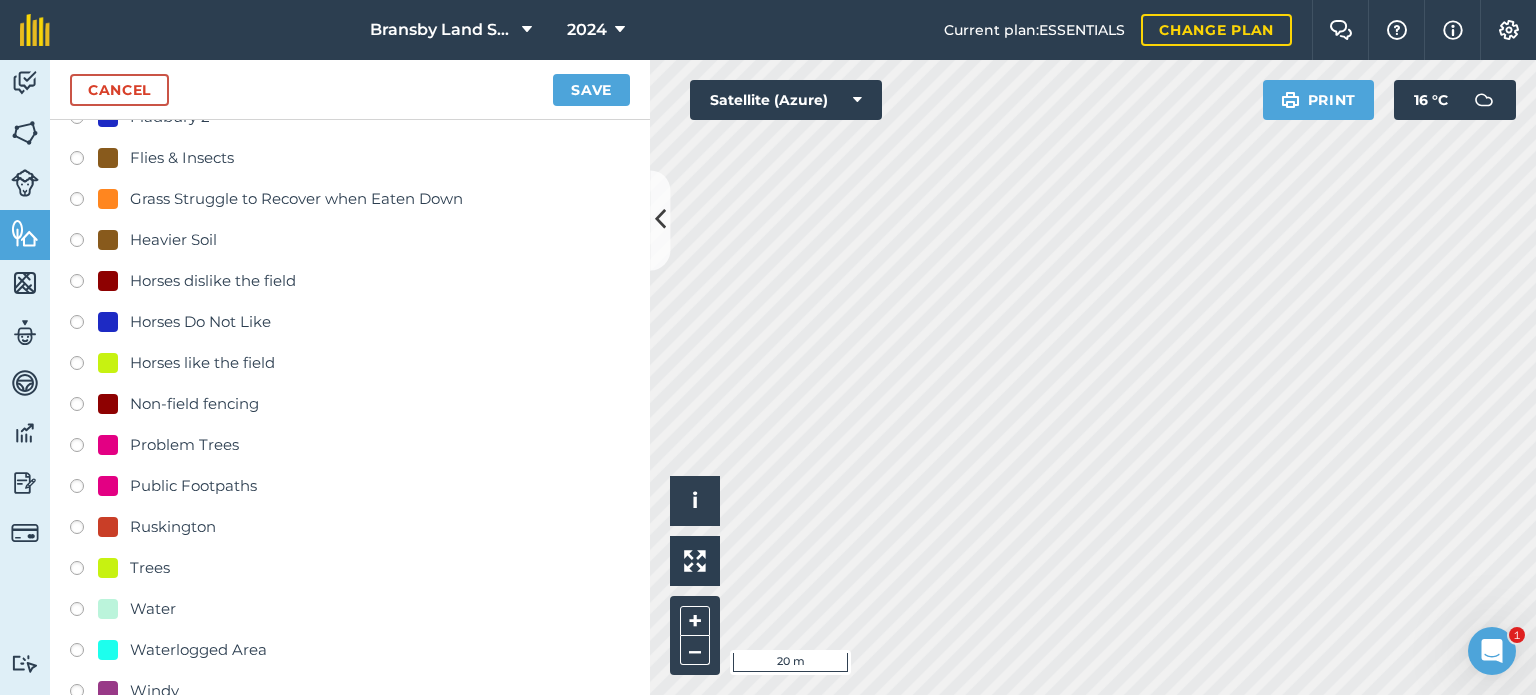 click at bounding box center [84, 407] 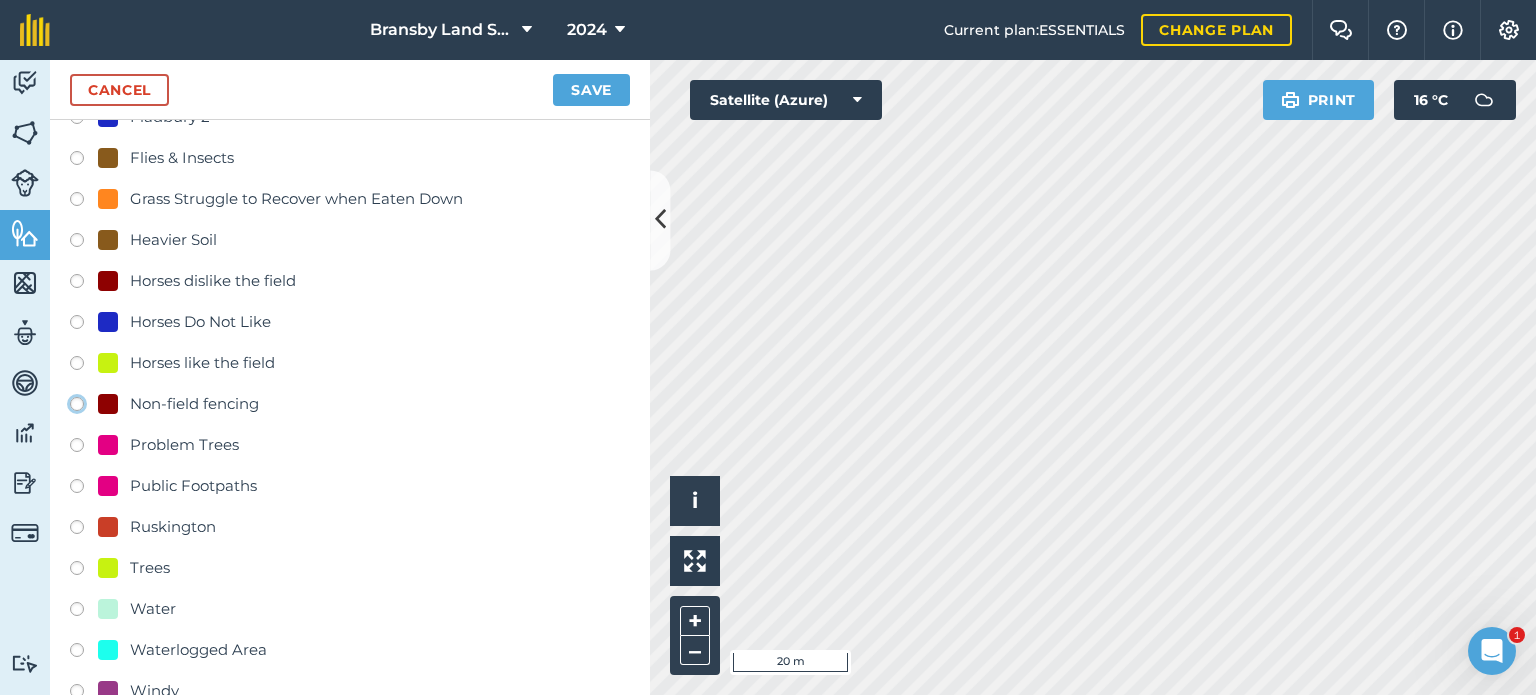 click on "Non-field fencing" at bounding box center (-9923, 403) 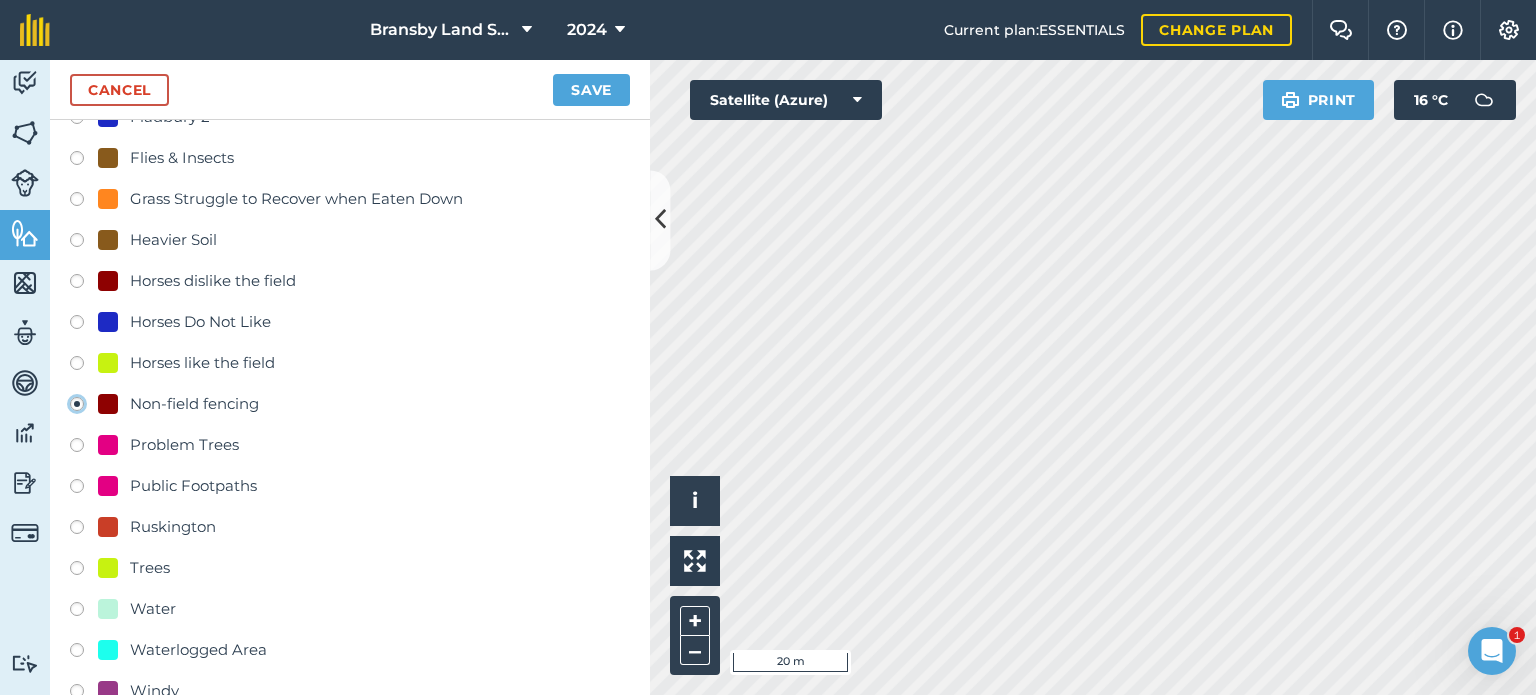 scroll, scrollTop: 500, scrollLeft: 0, axis: vertical 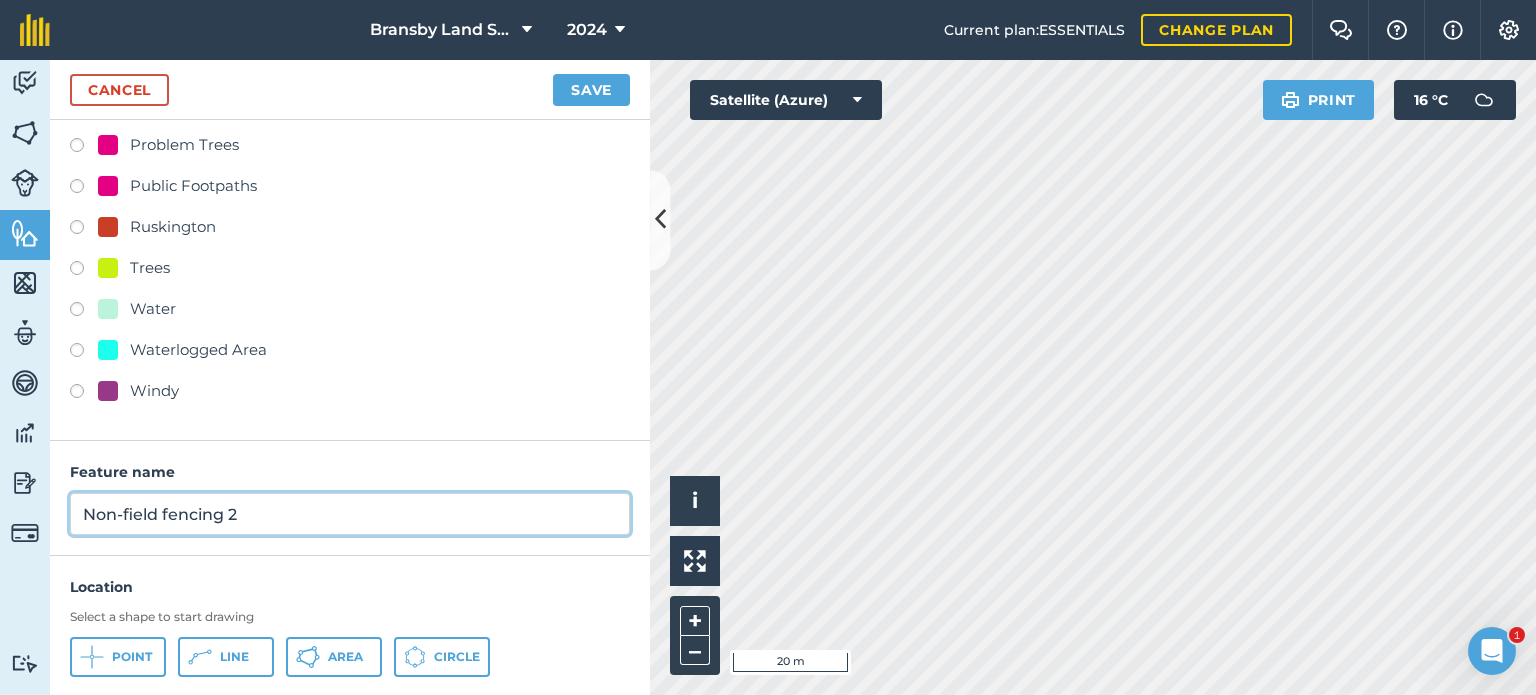 drag, startPoint x: 257, startPoint y: 511, endPoint x: 16, endPoint y: 508, distance: 241.01868 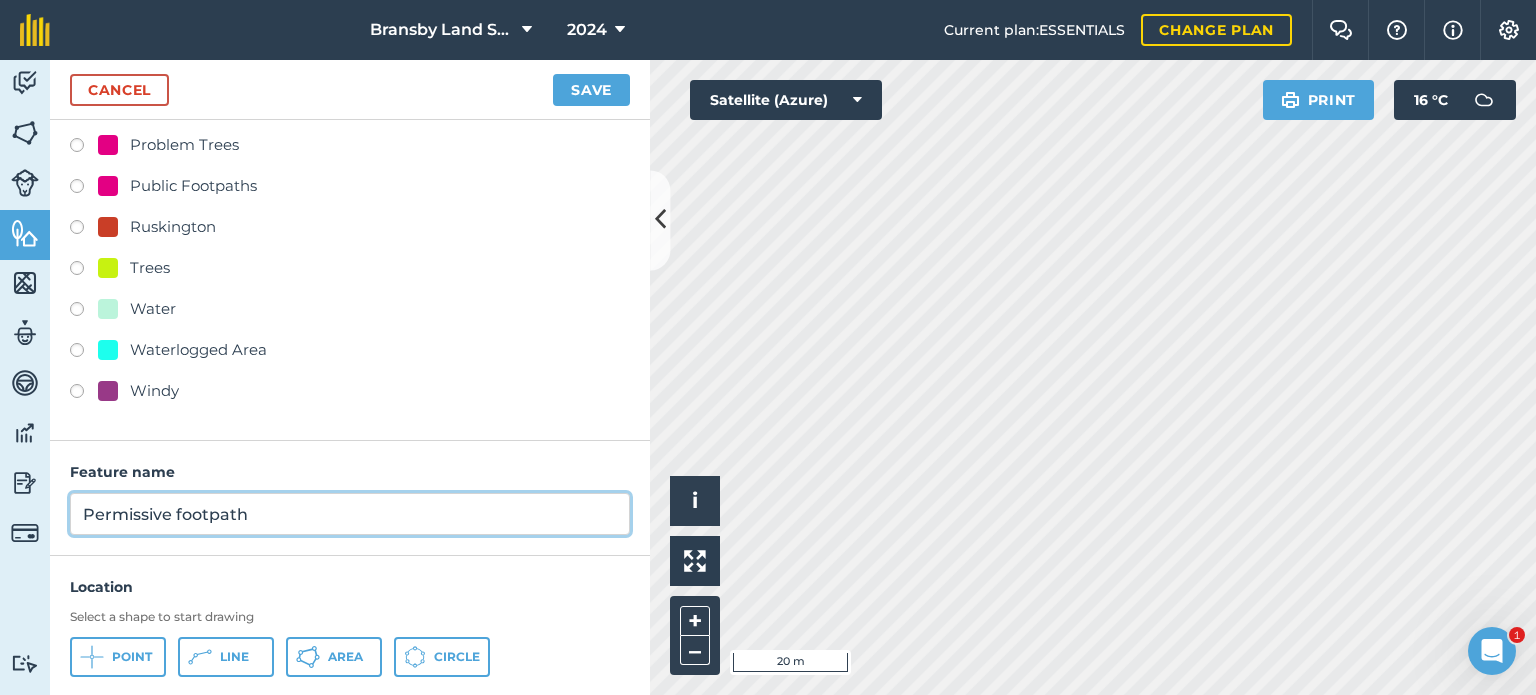 type on "Permissive footpath" 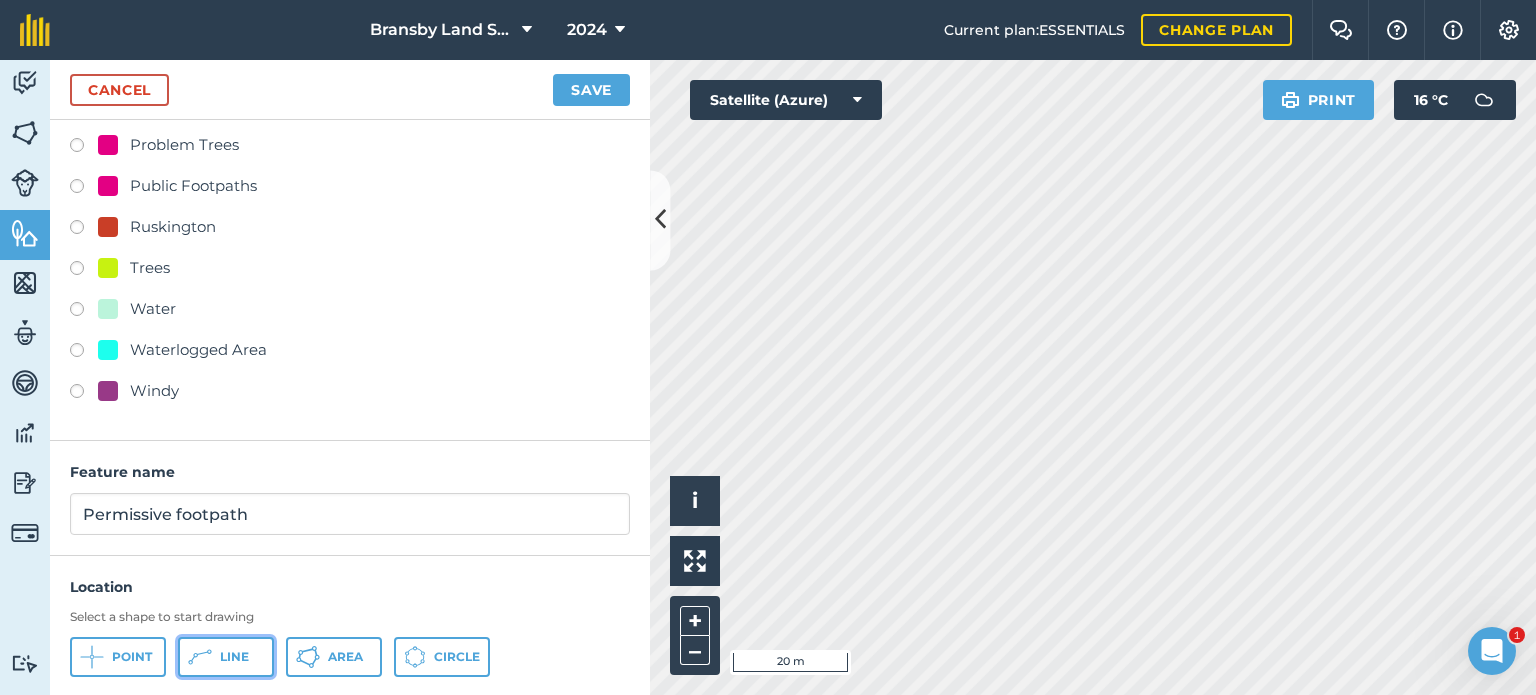 click on "Line" at bounding box center (226, 657) 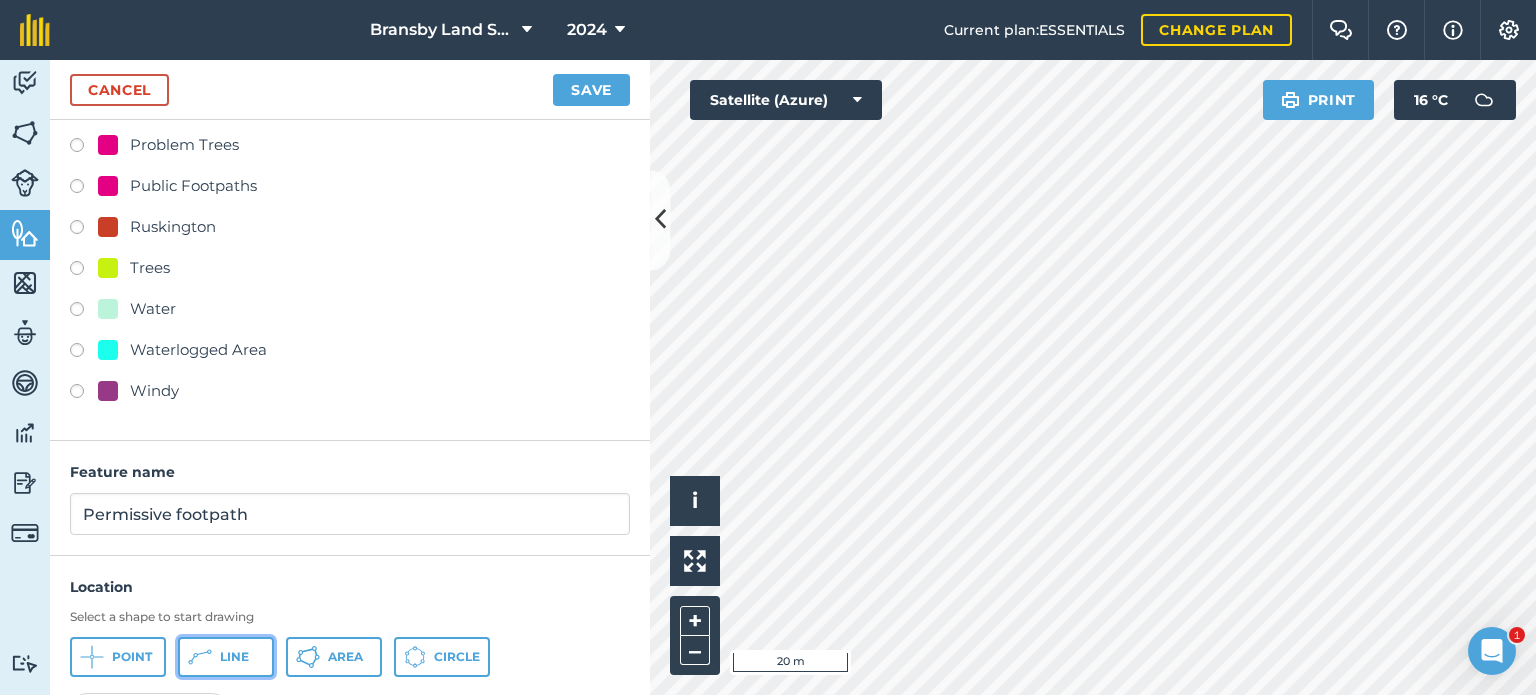 click 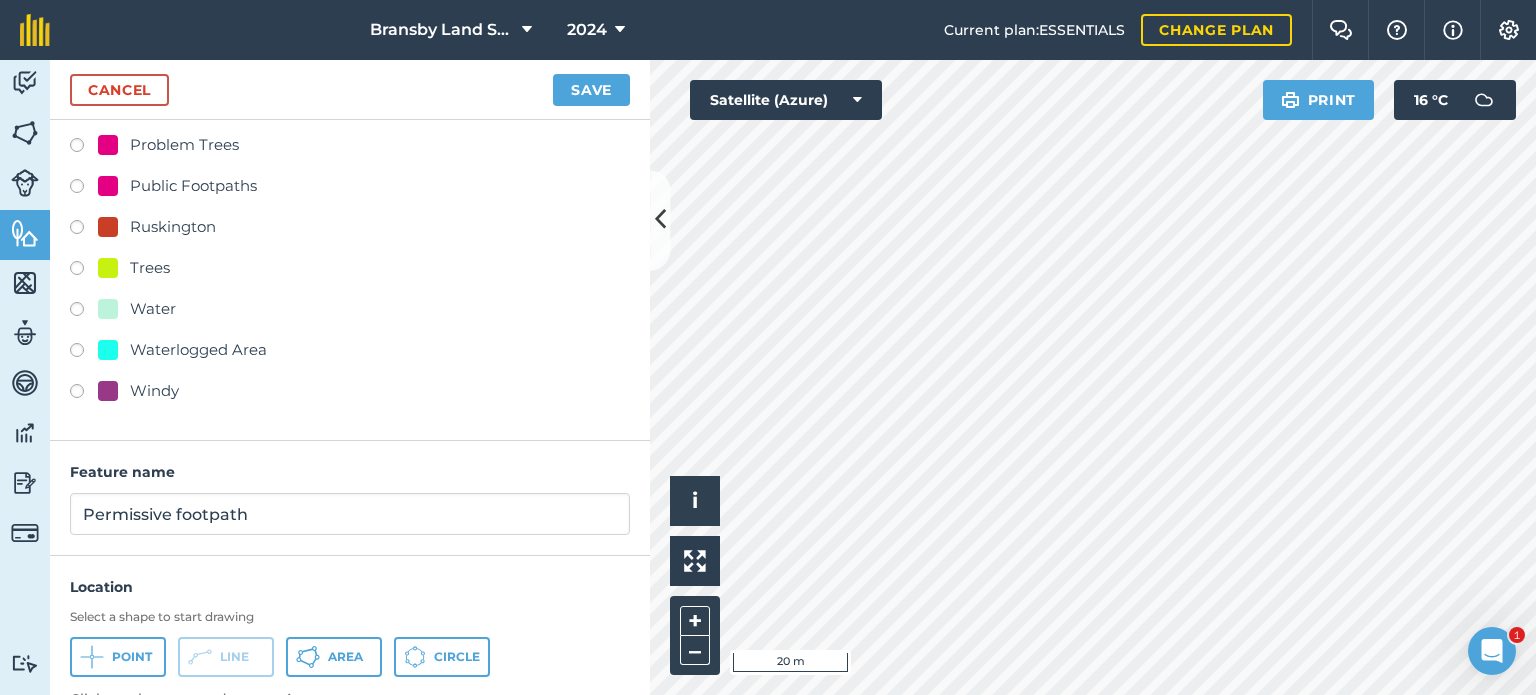 click on "Click to start drawing i © 2025 TomTom, Microsoft 20 m + –" at bounding box center (1093, 377) 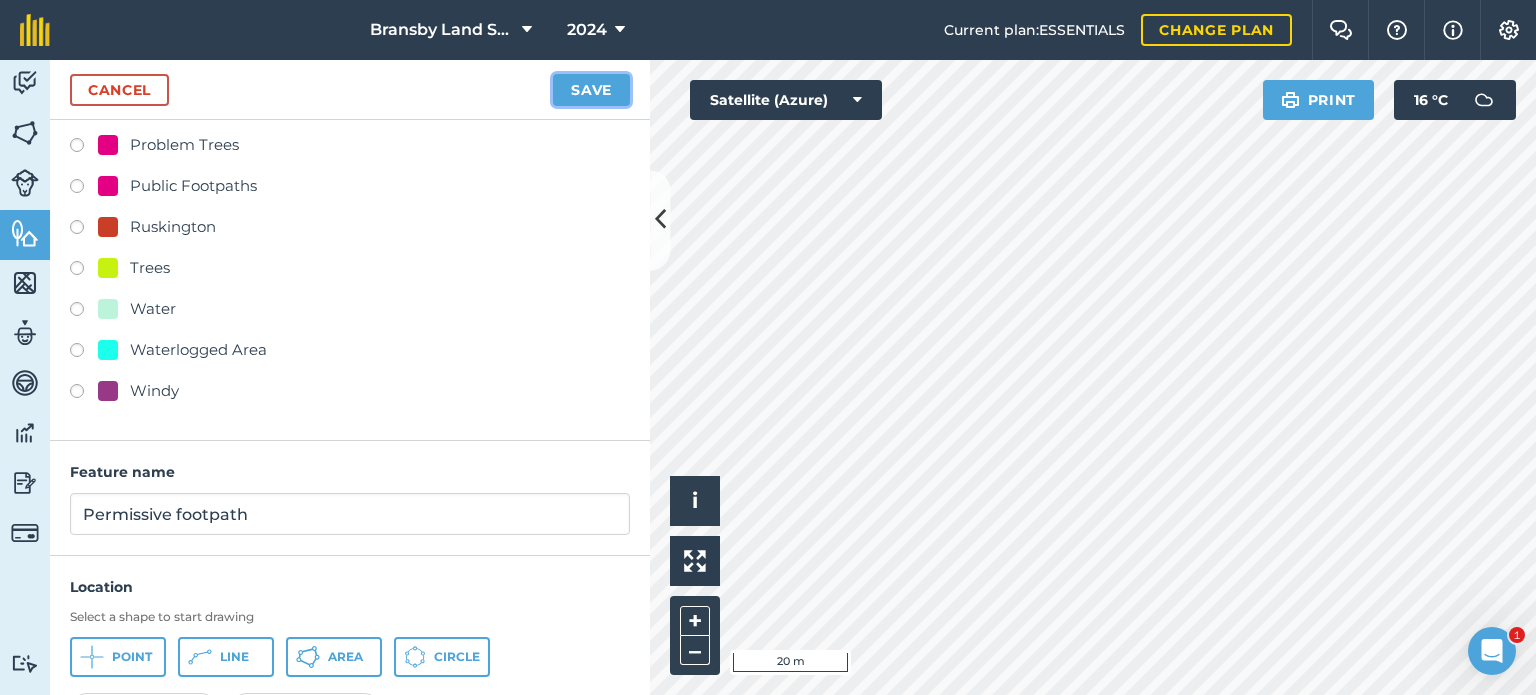 click on "Save" at bounding box center (591, 90) 